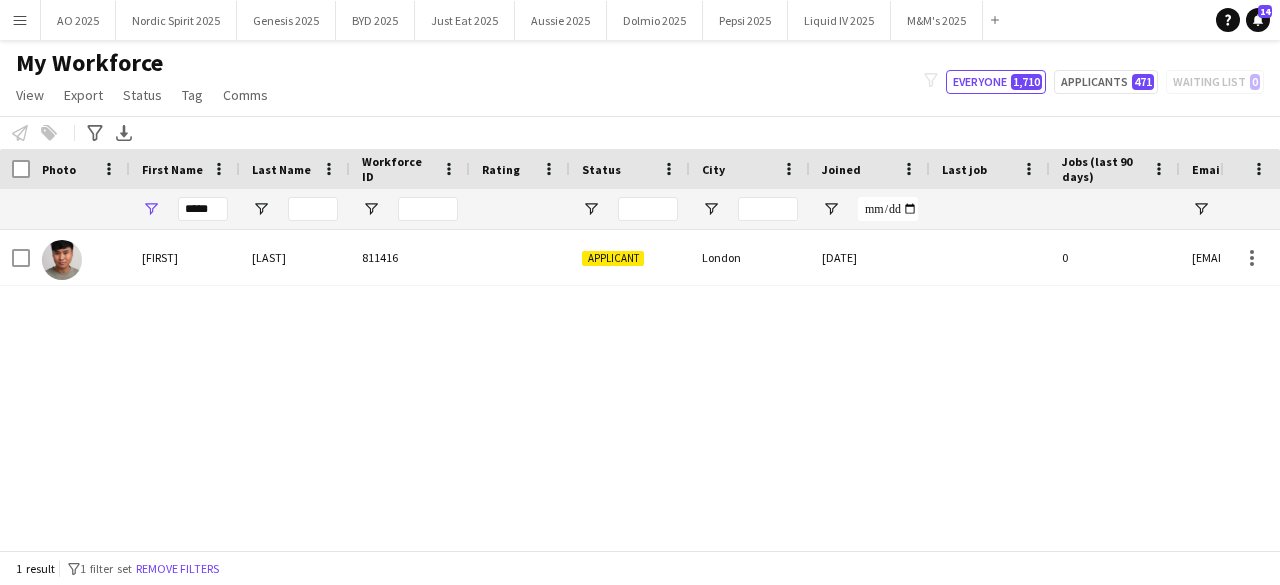 scroll, scrollTop: 0, scrollLeft: 0, axis: both 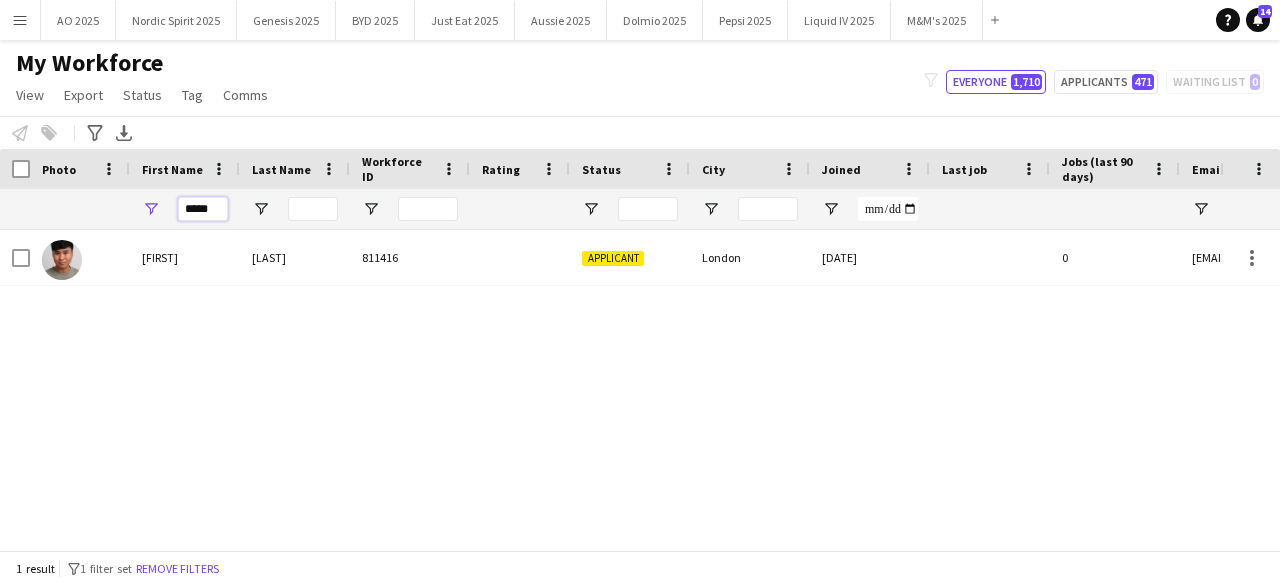 click on "*****" at bounding box center [203, 209] 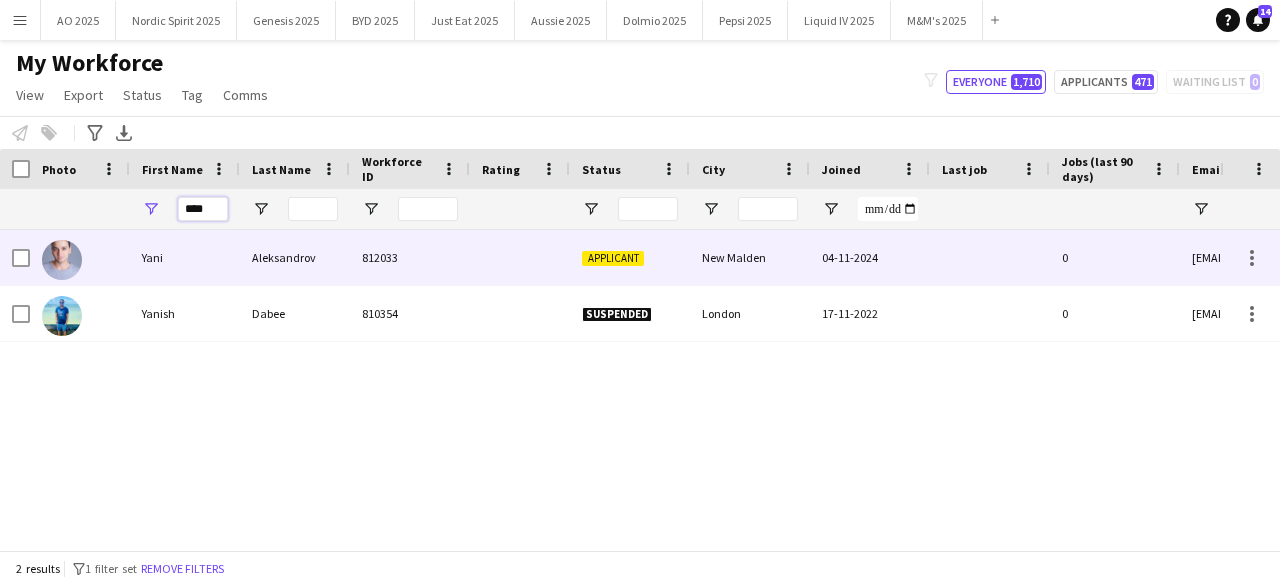 type on "****" 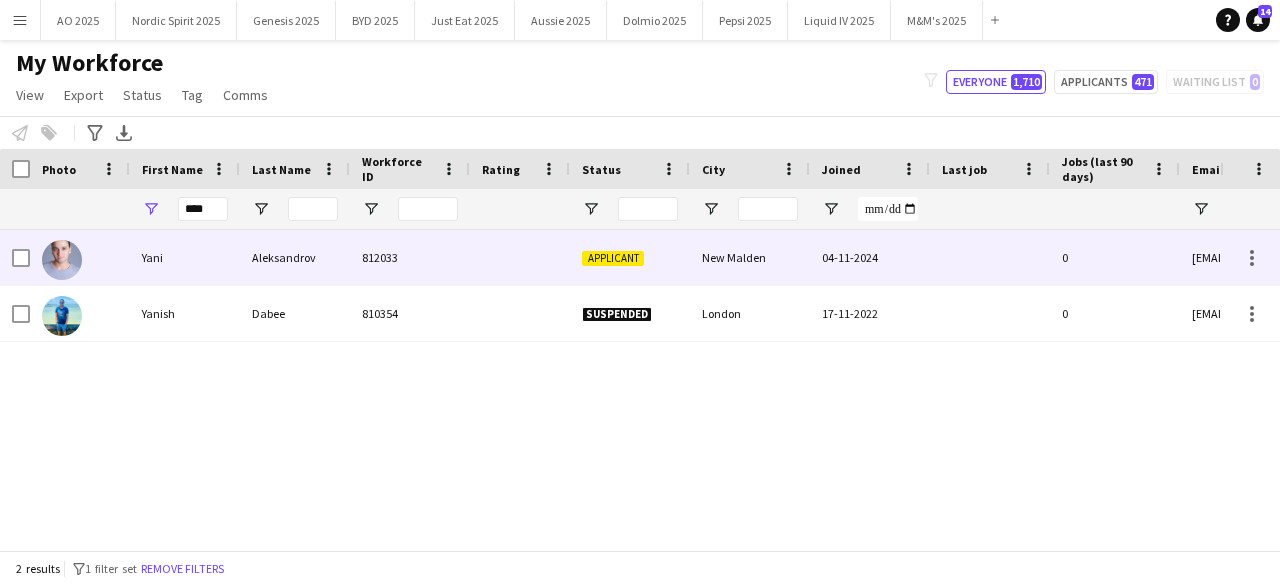 click at bounding box center (62, 260) 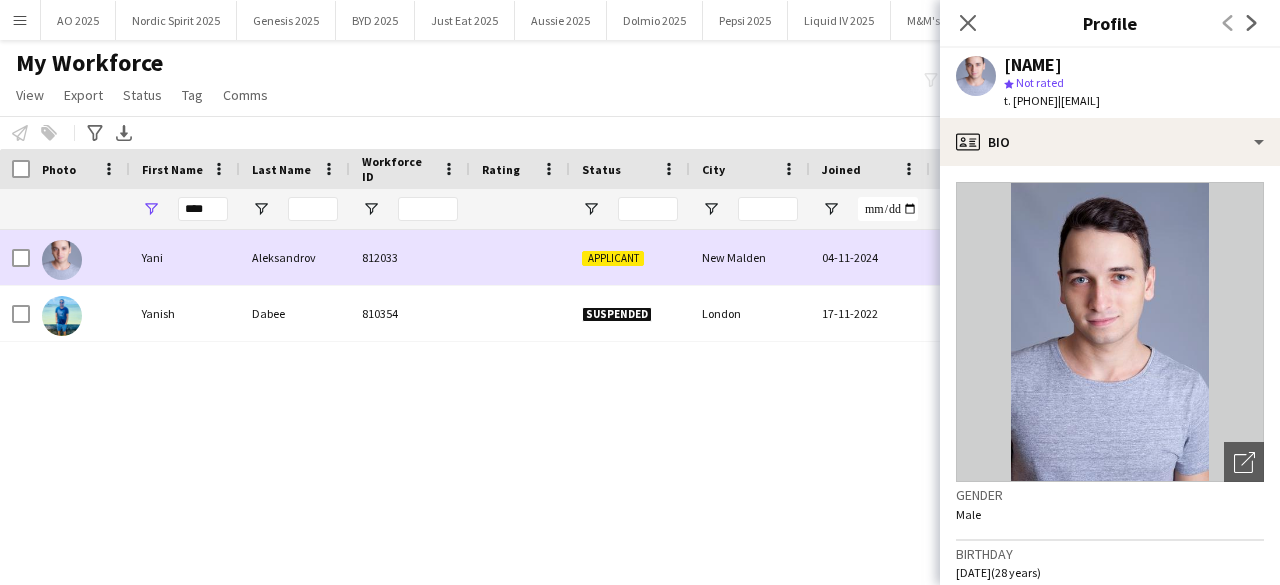 click at bounding box center [62, 260] 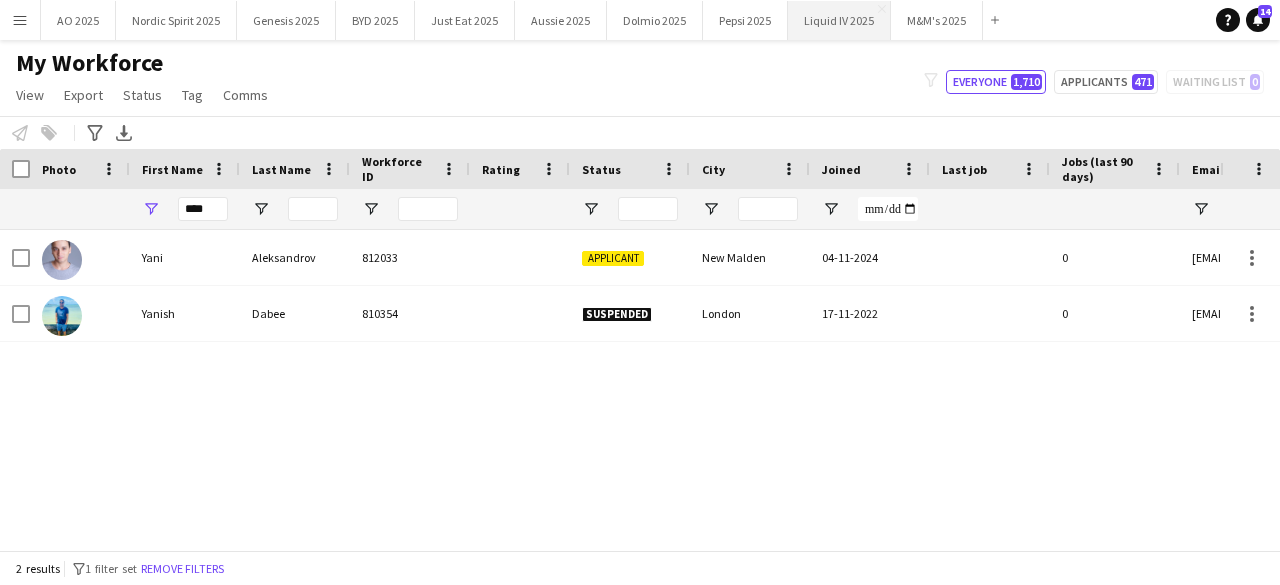 click on "Liquid IV 2025
Close" at bounding box center (839, 20) 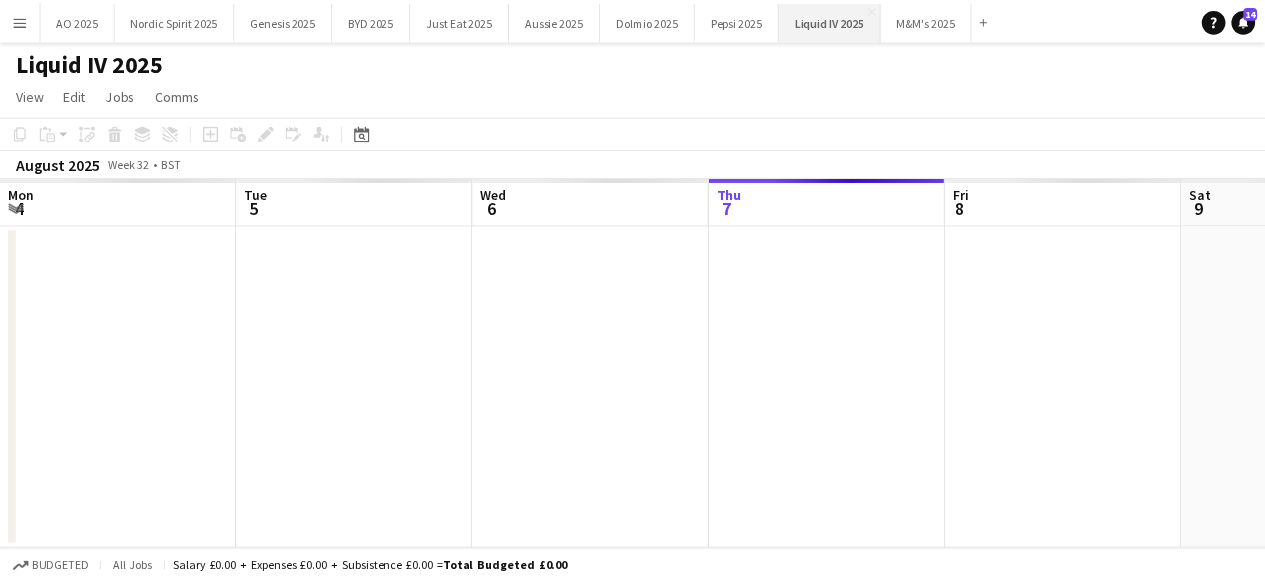 scroll, scrollTop: 0, scrollLeft: 478, axis: horizontal 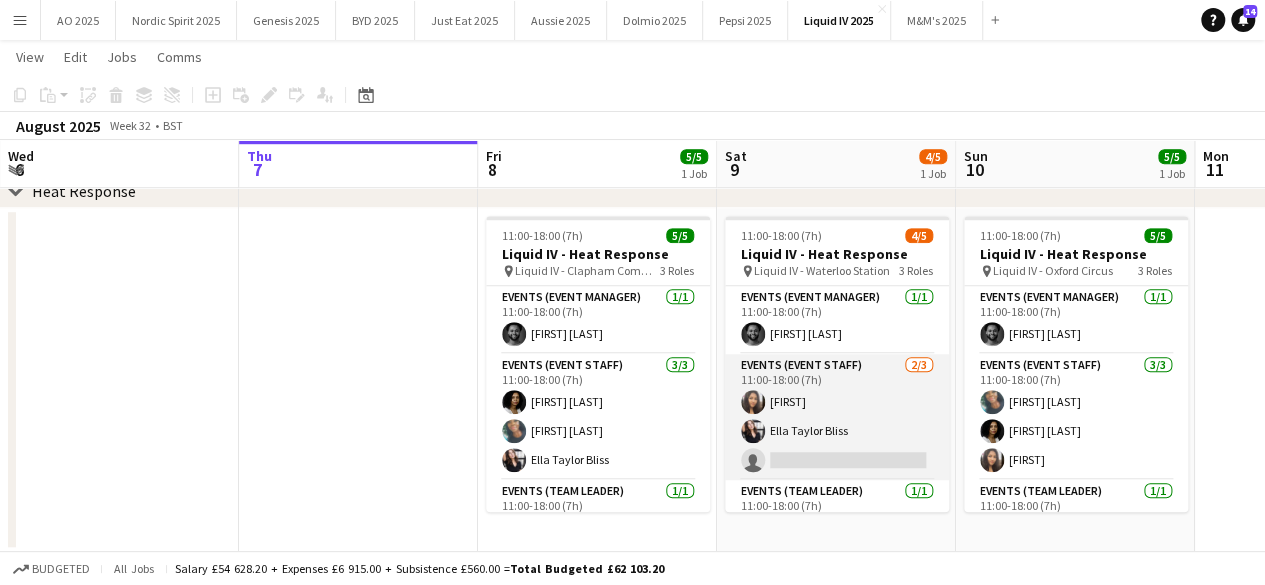 click at bounding box center [753, 431] 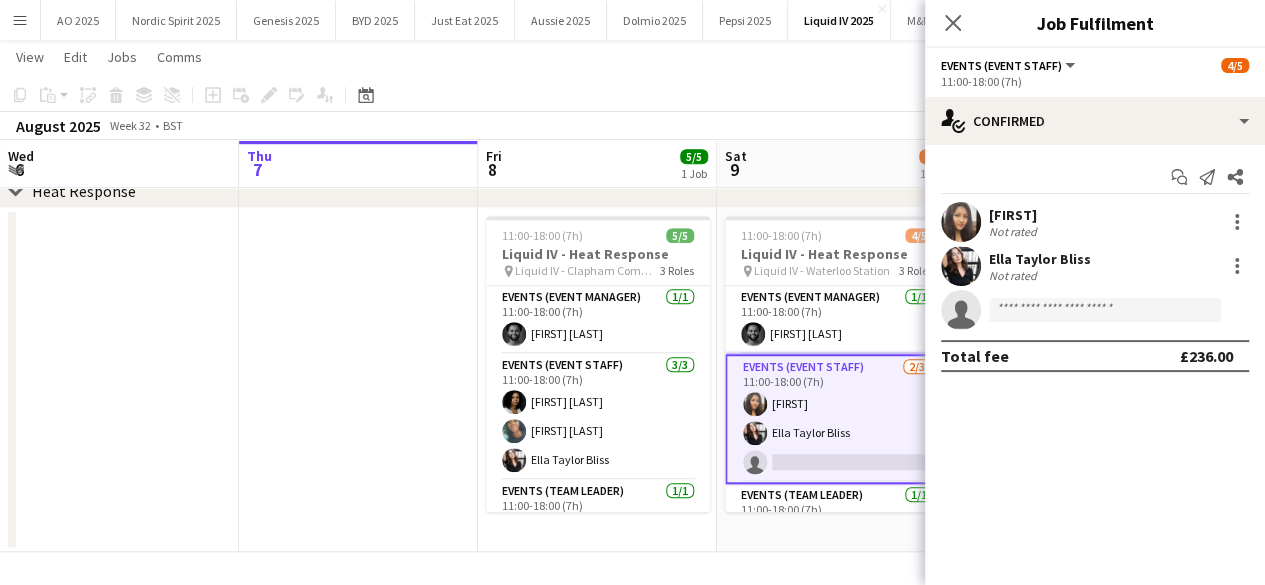 click at bounding box center [961, 266] 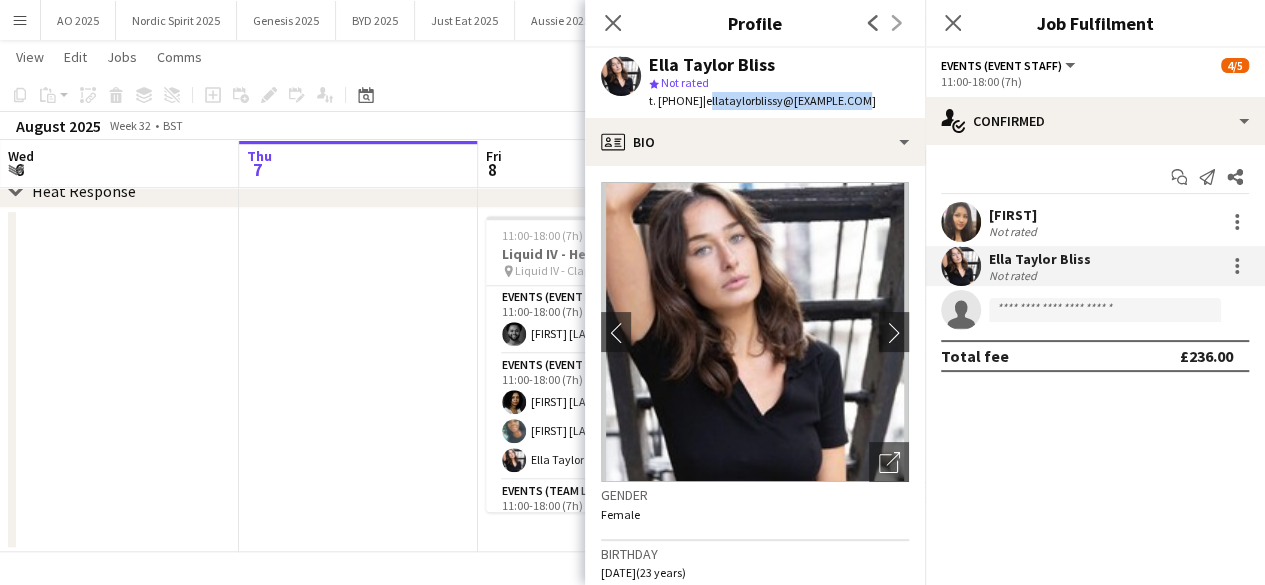 drag, startPoint x: 750, startPoint y: 99, endPoint x: 906, endPoint y: 115, distance: 156.81836 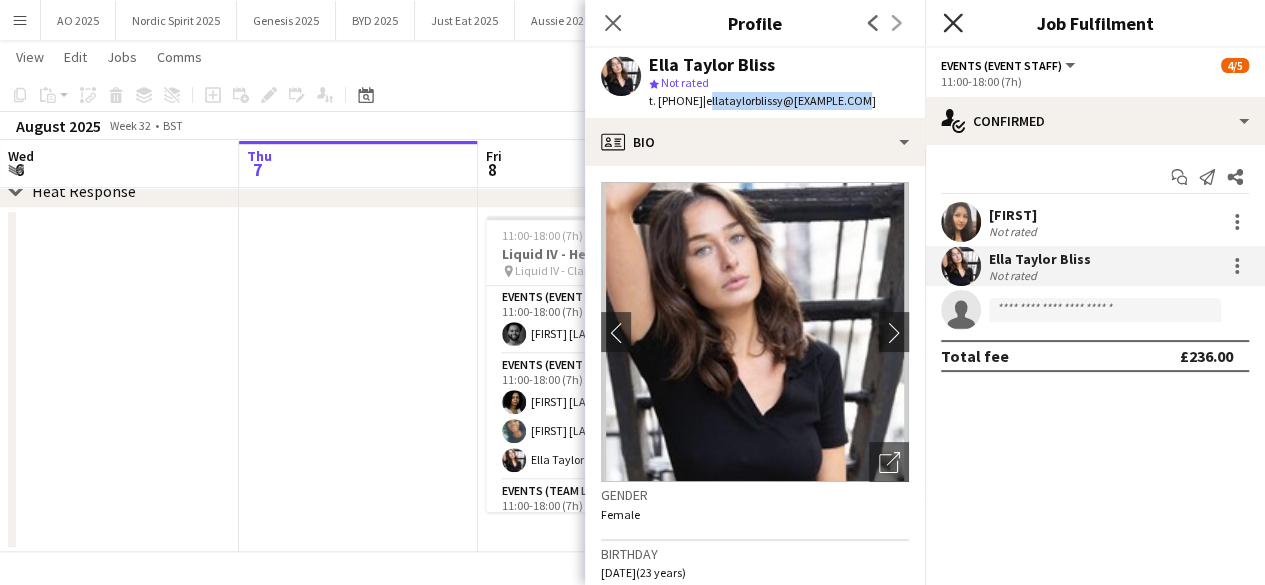 click on "Close pop-in" 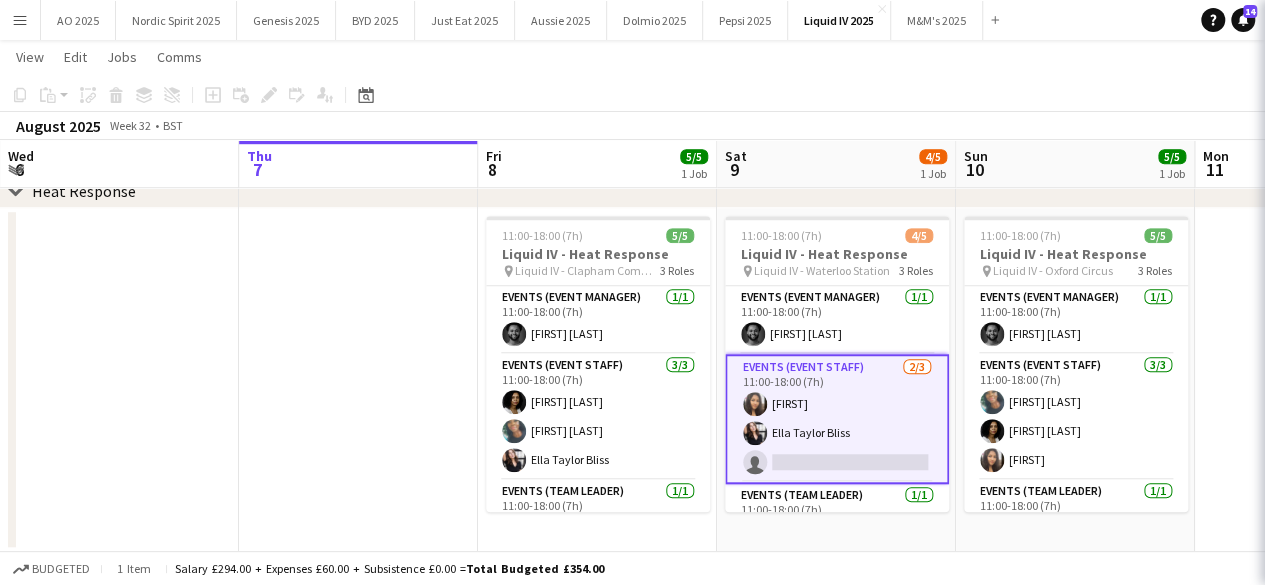 click at bounding box center [358, 380] 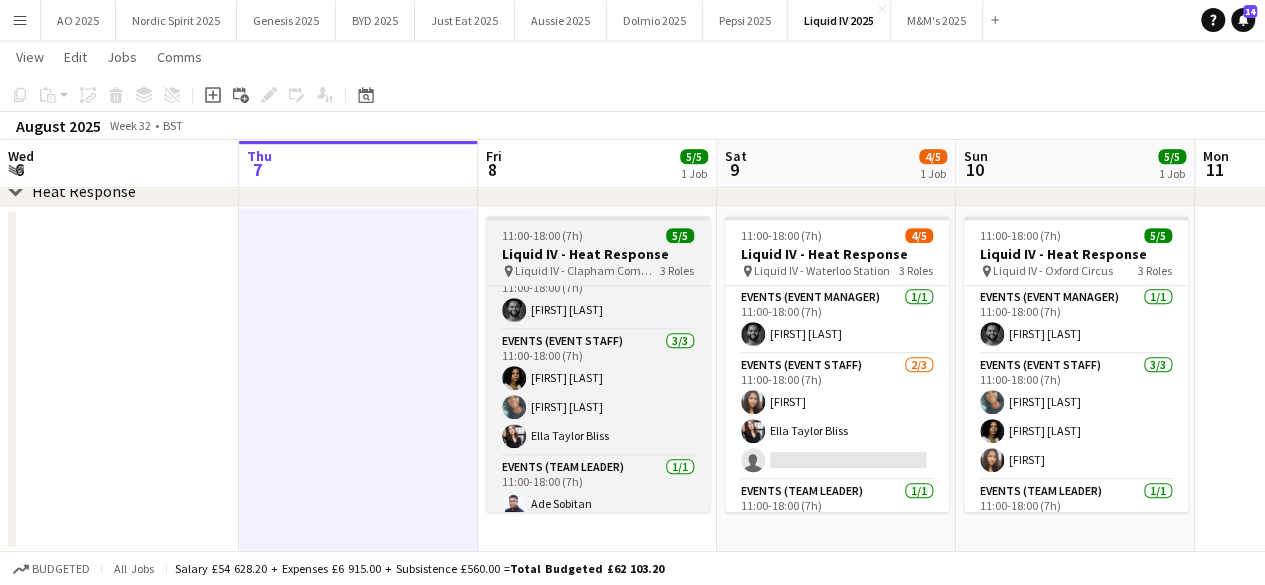 scroll, scrollTop: 35, scrollLeft: 0, axis: vertical 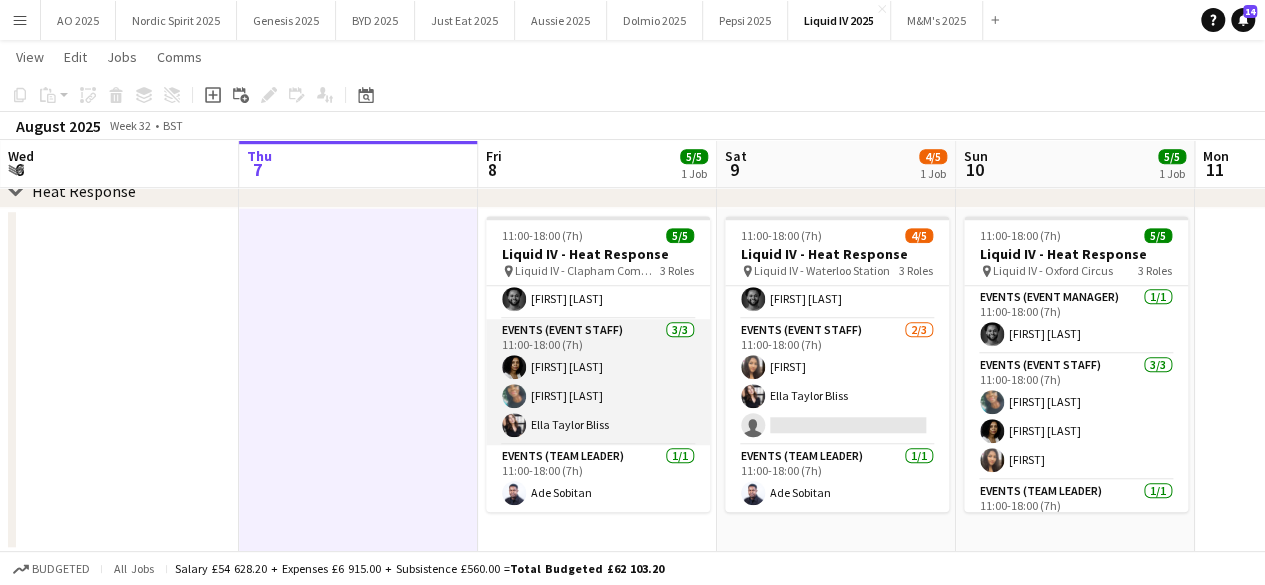 click at bounding box center (514, 425) 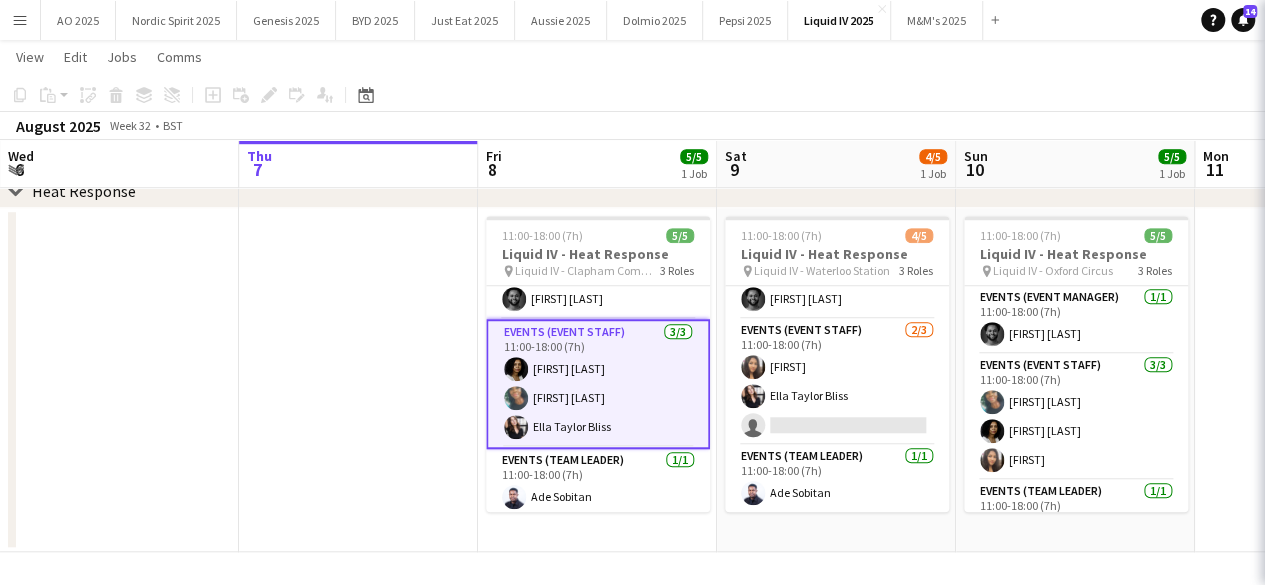 click at bounding box center [516, 427] 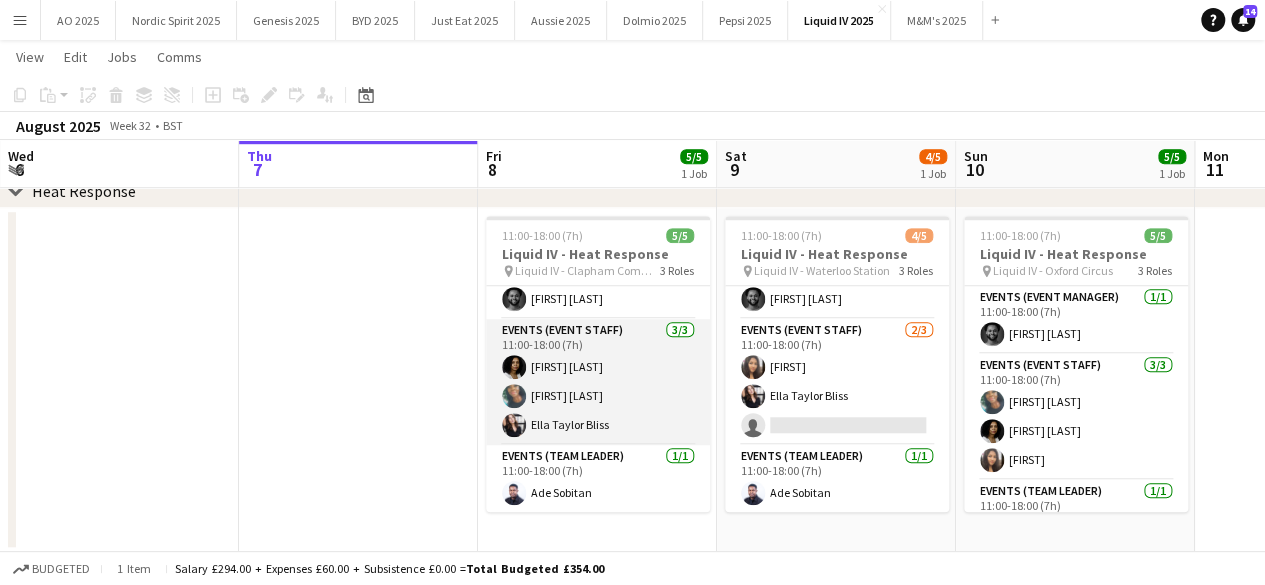 scroll, scrollTop: 0, scrollLeft: 477, axis: horizontal 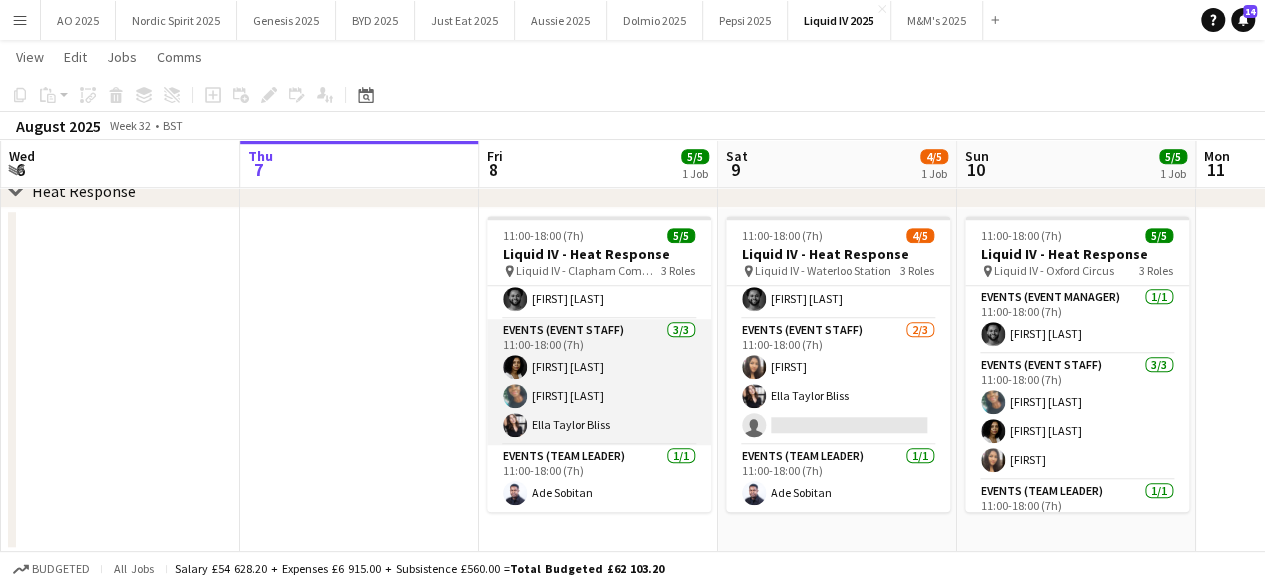 click at bounding box center (515, 425) 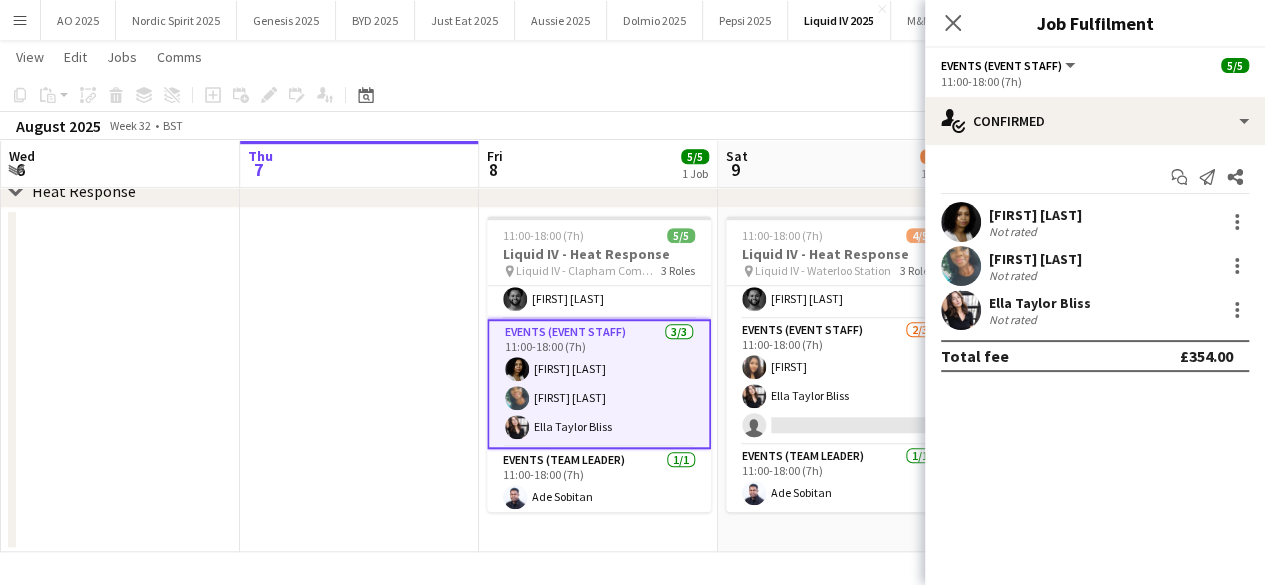 click at bounding box center [961, 310] 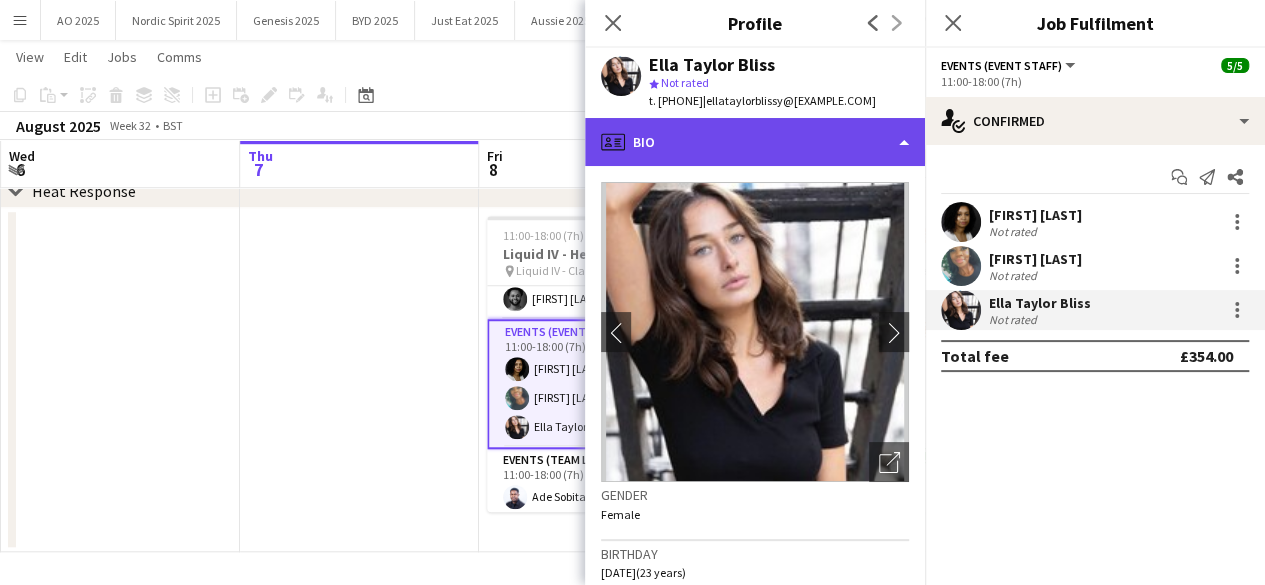 click on "profile
Bio" 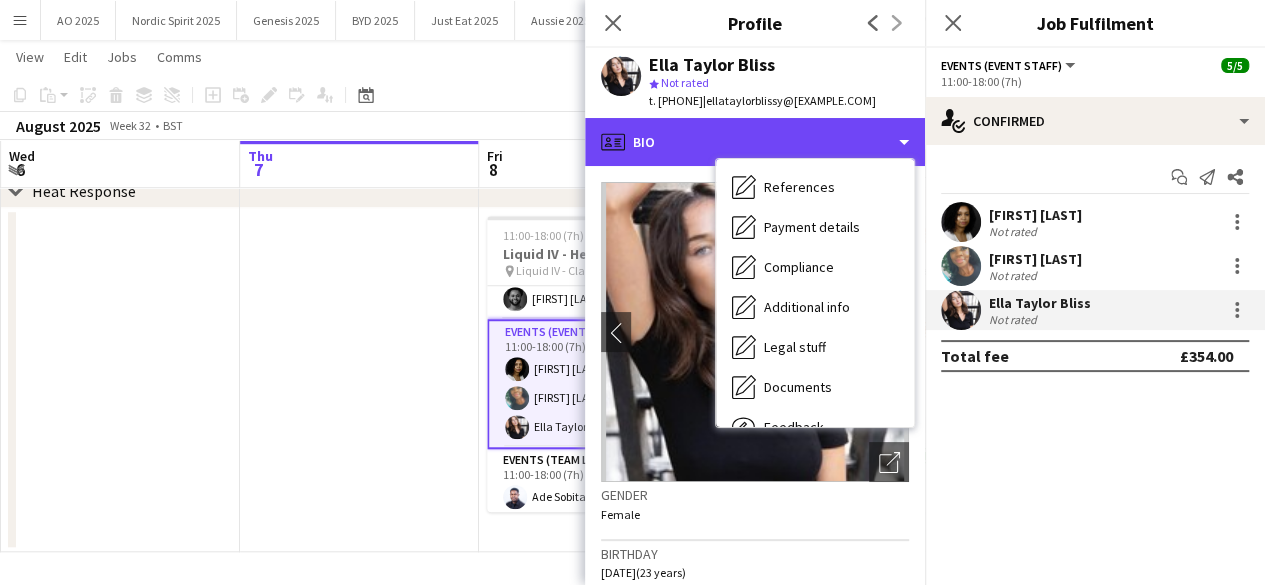 scroll, scrollTop: 268, scrollLeft: 0, axis: vertical 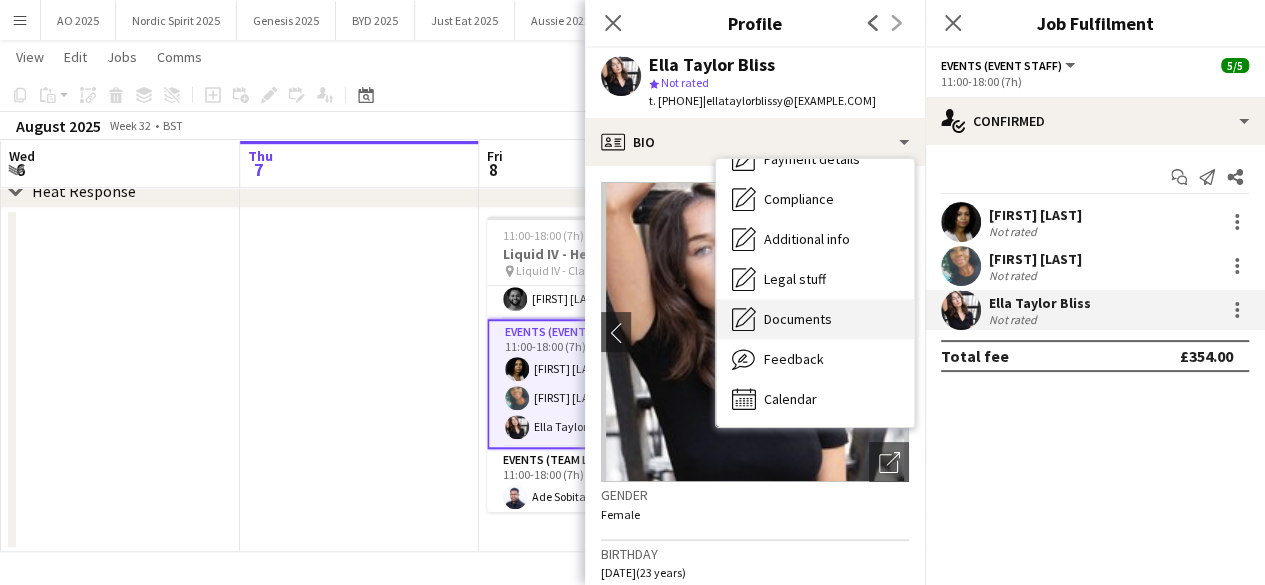 click on "Documents
Documents" at bounding box center [815, 319] 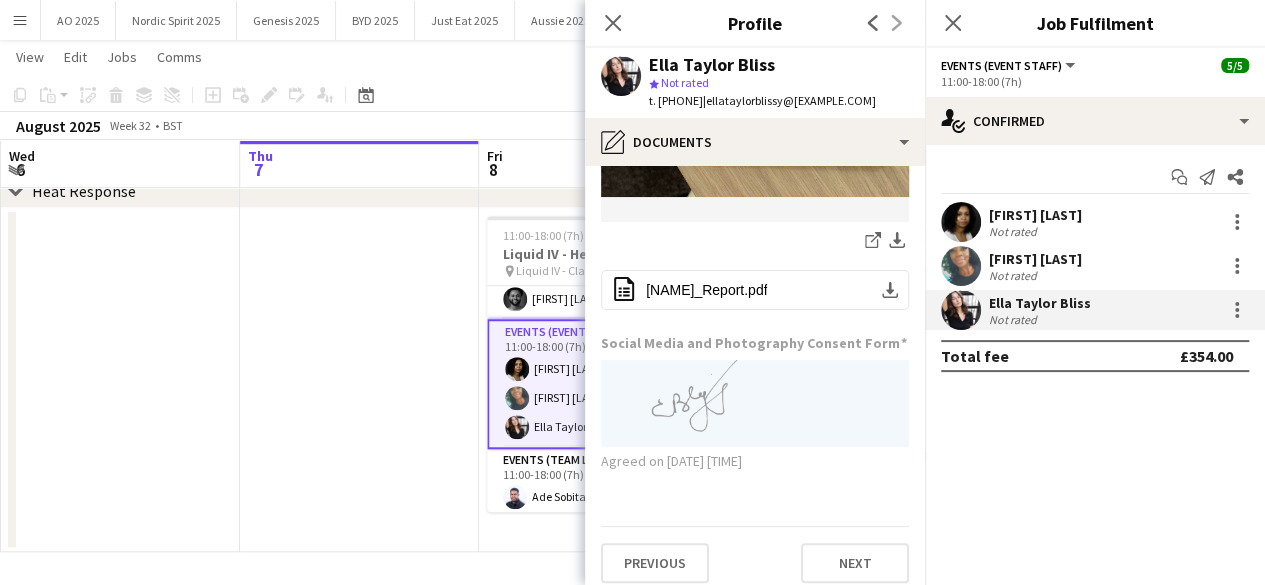 scroll, scrollTop: 282, scrollLeft: 0, axis: vertical 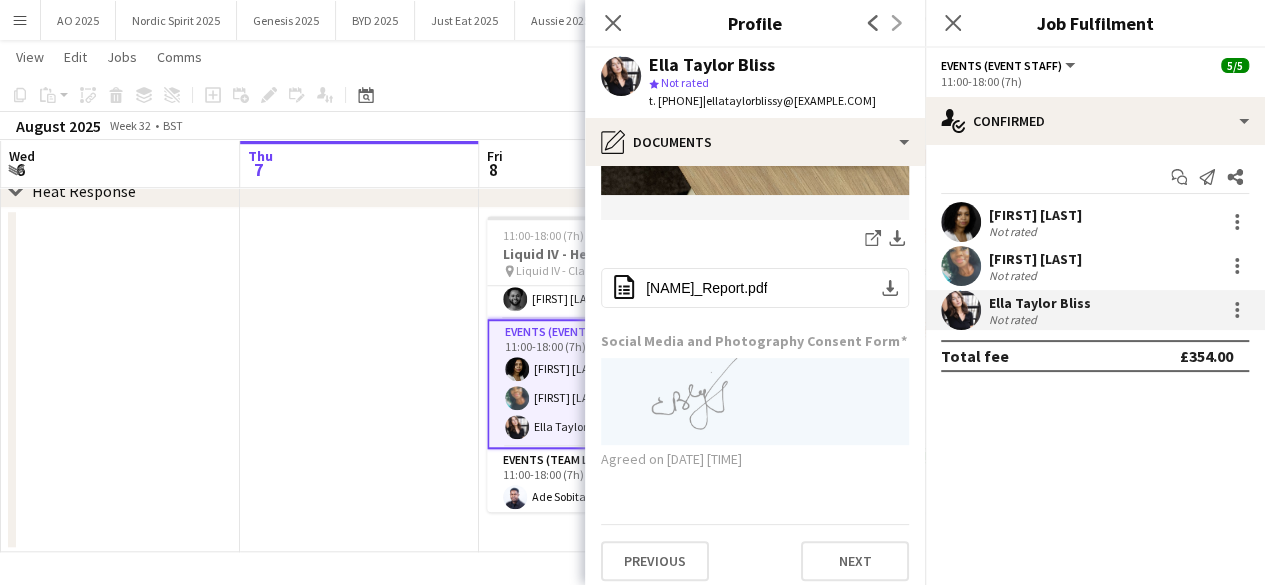 click at bounding box center [961, 222] 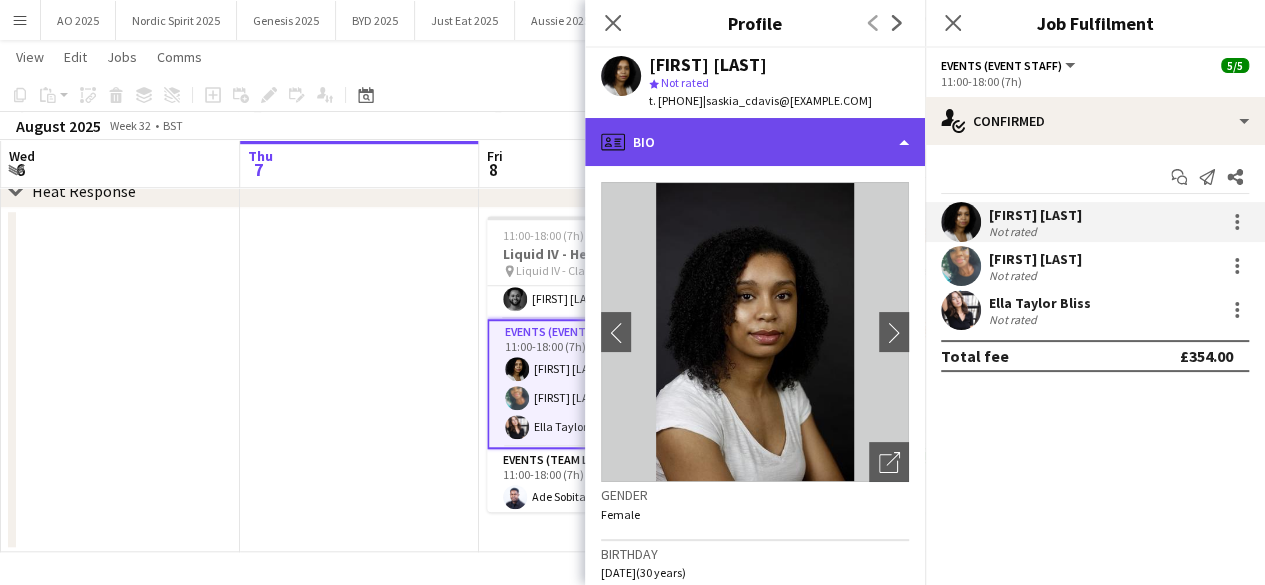 click on "profile
Bio" 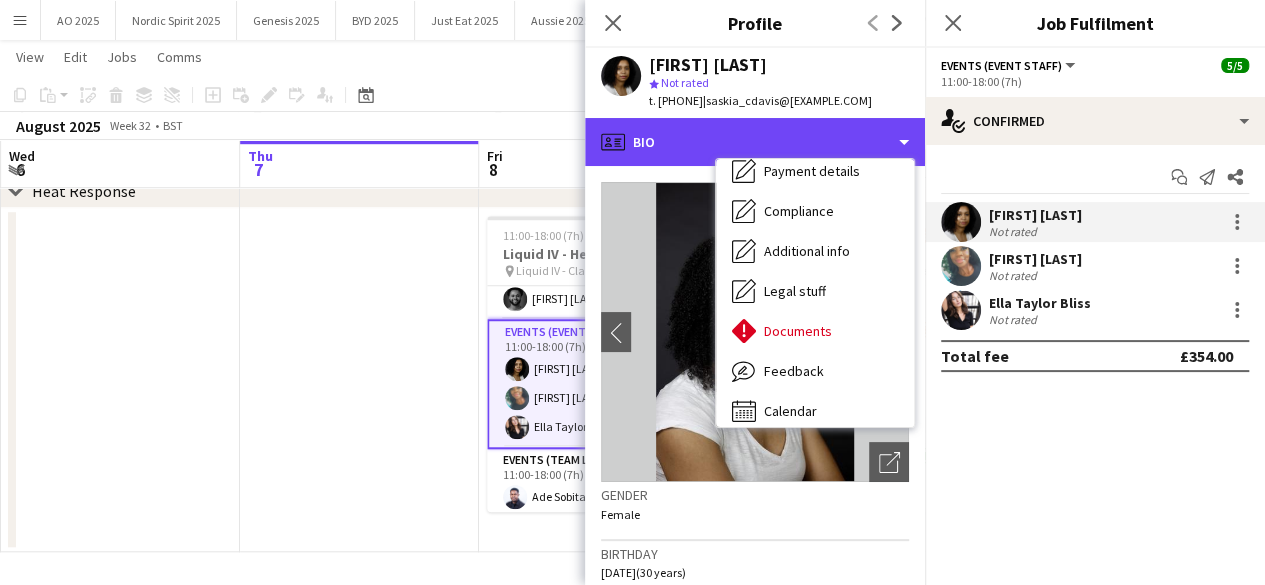 scroll, scrollTop: 268, scrollLeft: 0, axis: vertical 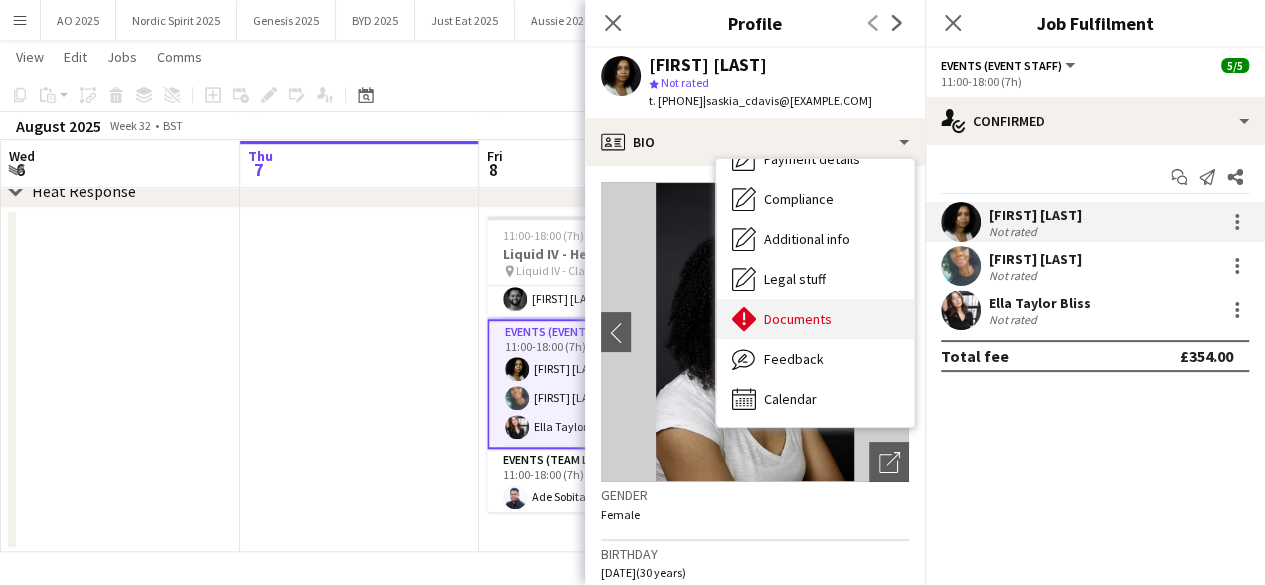 click on "Documents
Documents" at bounding box center [815, 319] 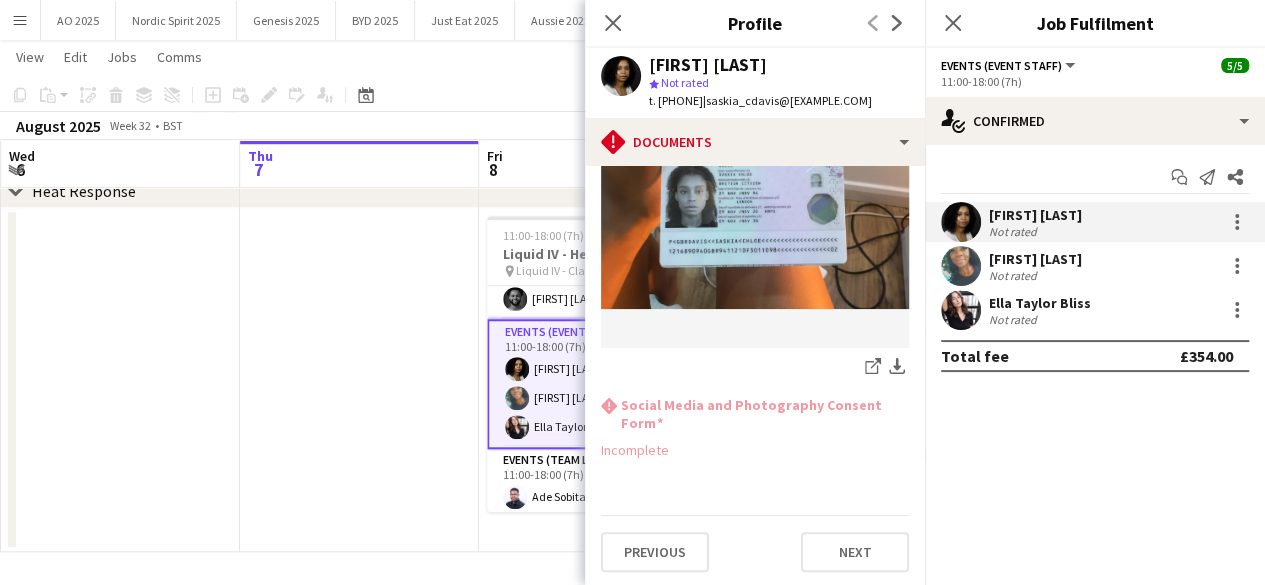 scroll, scrollTop: 204, scrollLeft: 0, axis: vertical 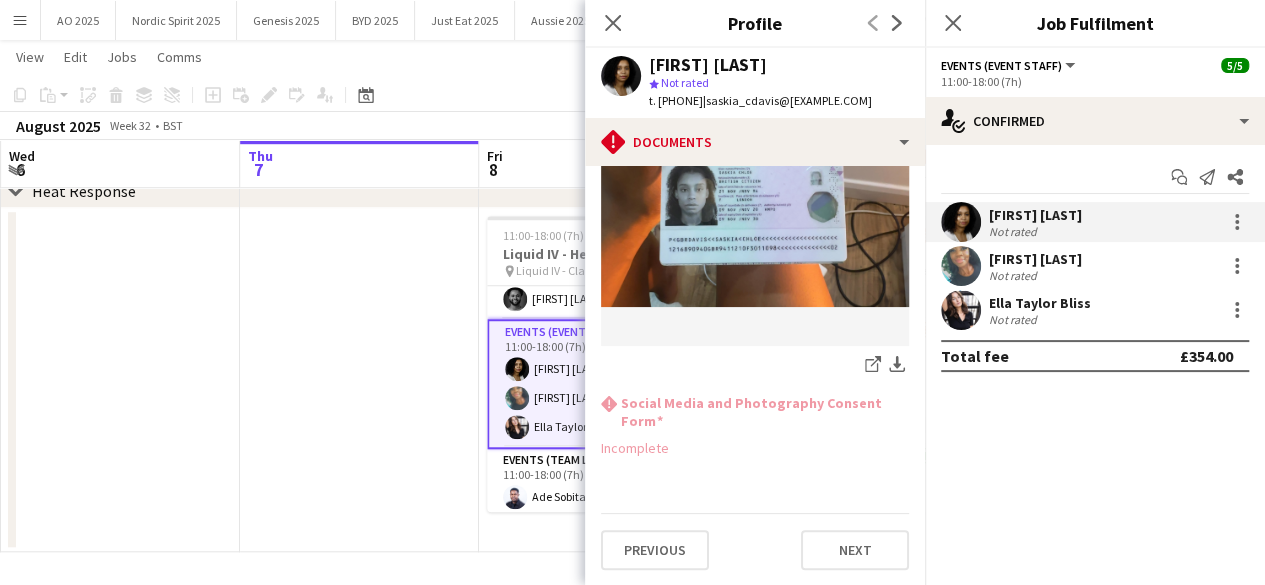 click at bounding box center (961, 266) 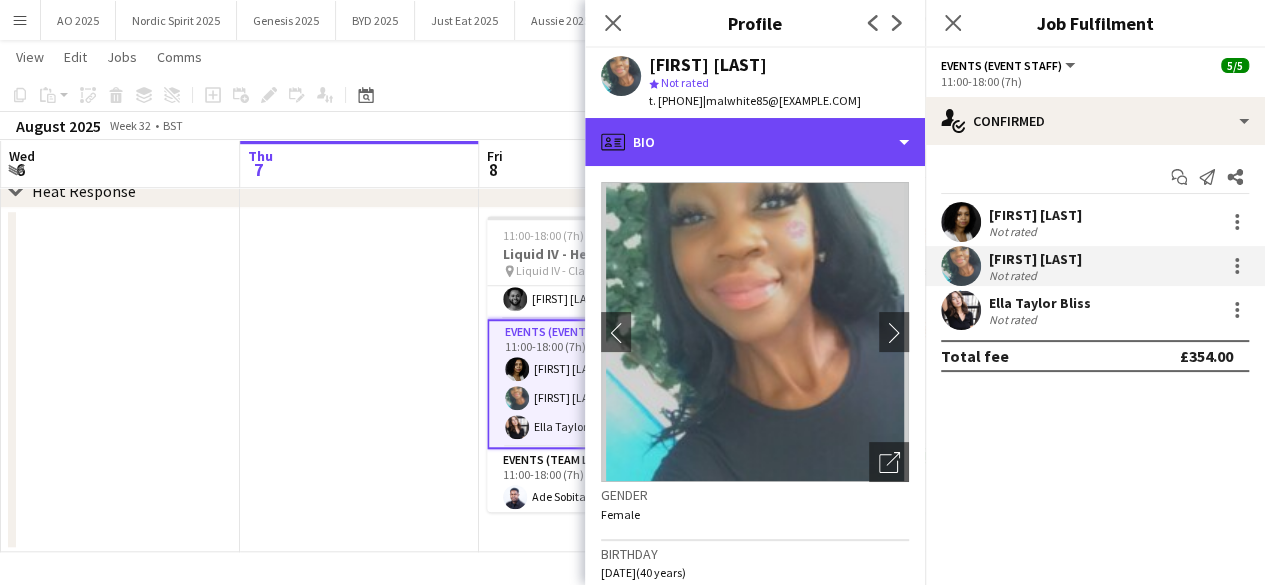 click on "profile
Bio" 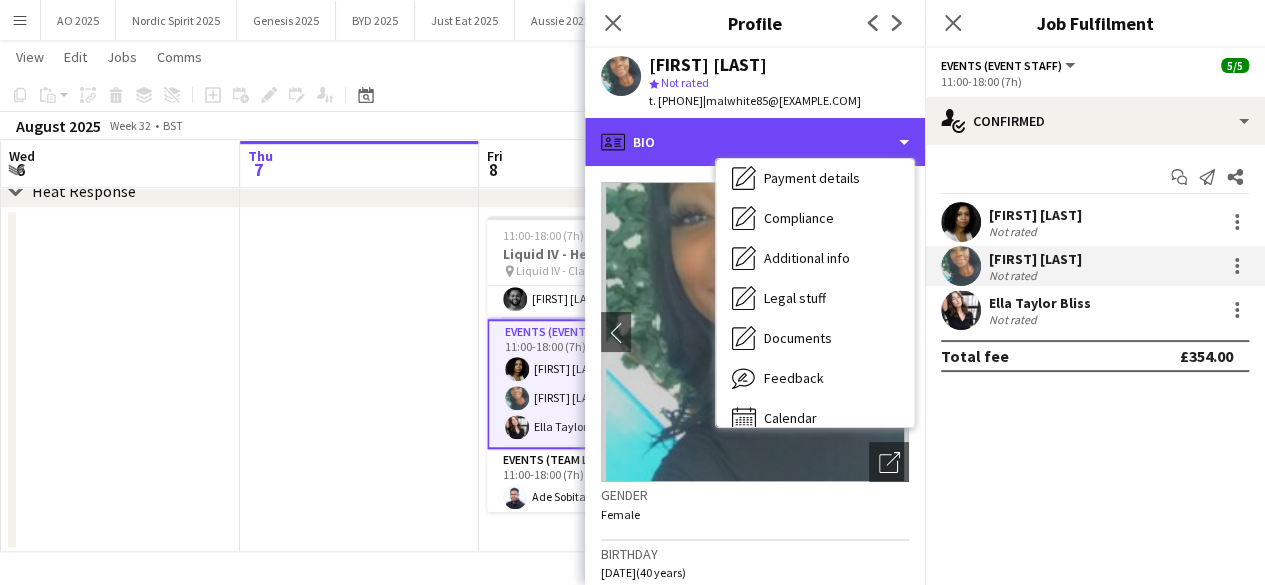 scroll, scrollTop: 268, scrollLeft: 0, axis: vertical 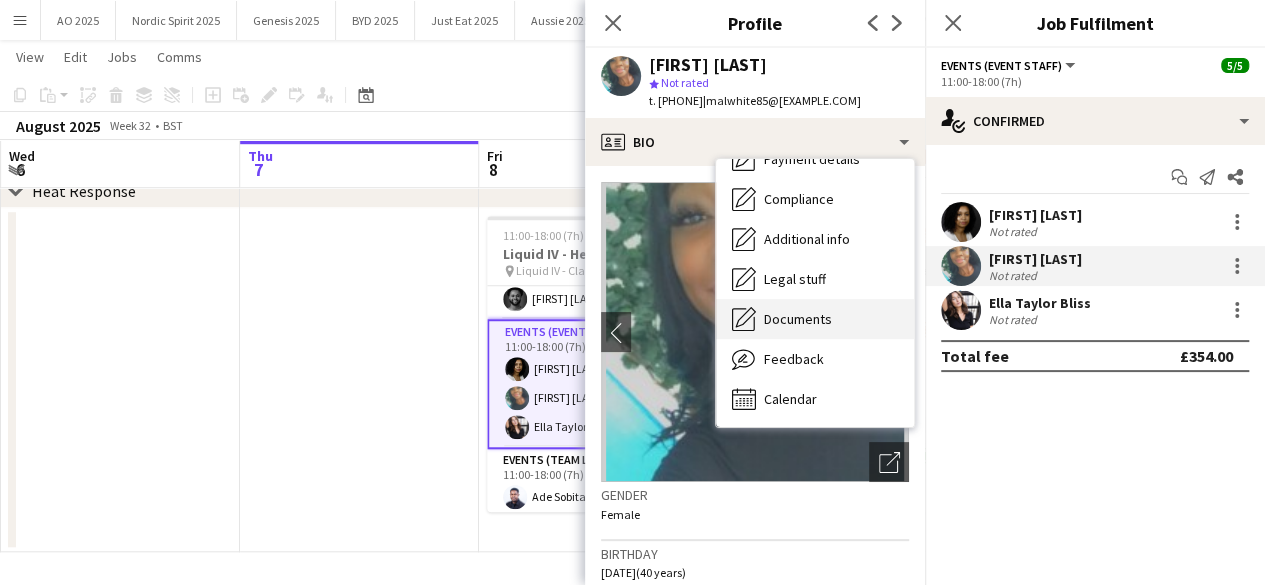 click on "Documents
Documents" at bounding box center [815, 319] 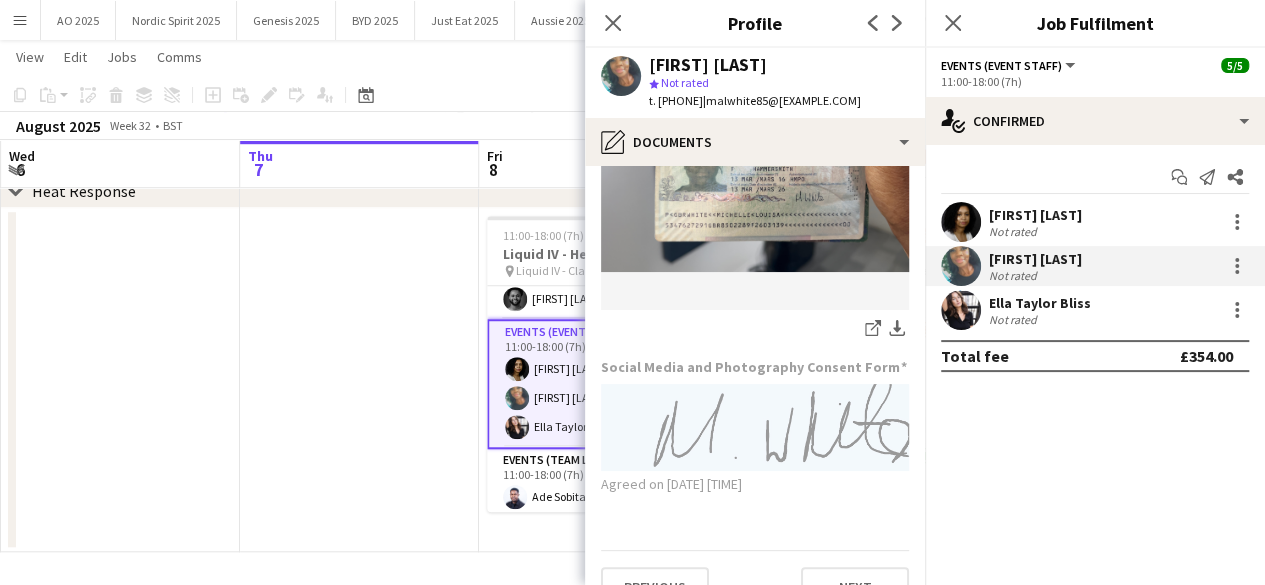 scroll, scrollTop: 318, scrollLeft: 0, axis: vertical 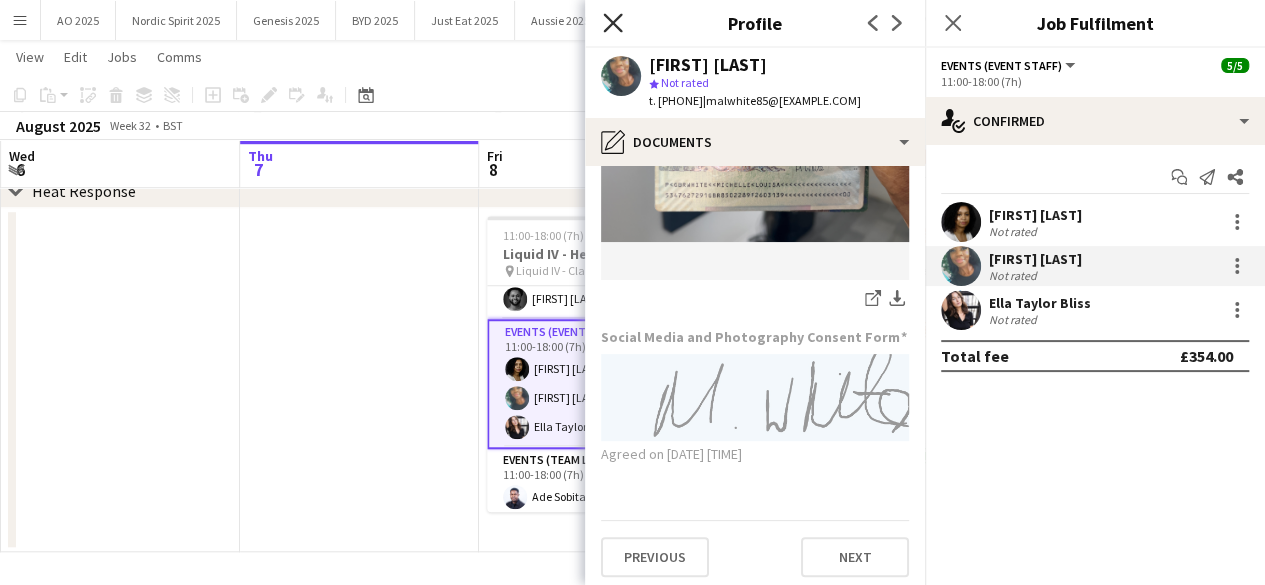 click on "Close pop-in" 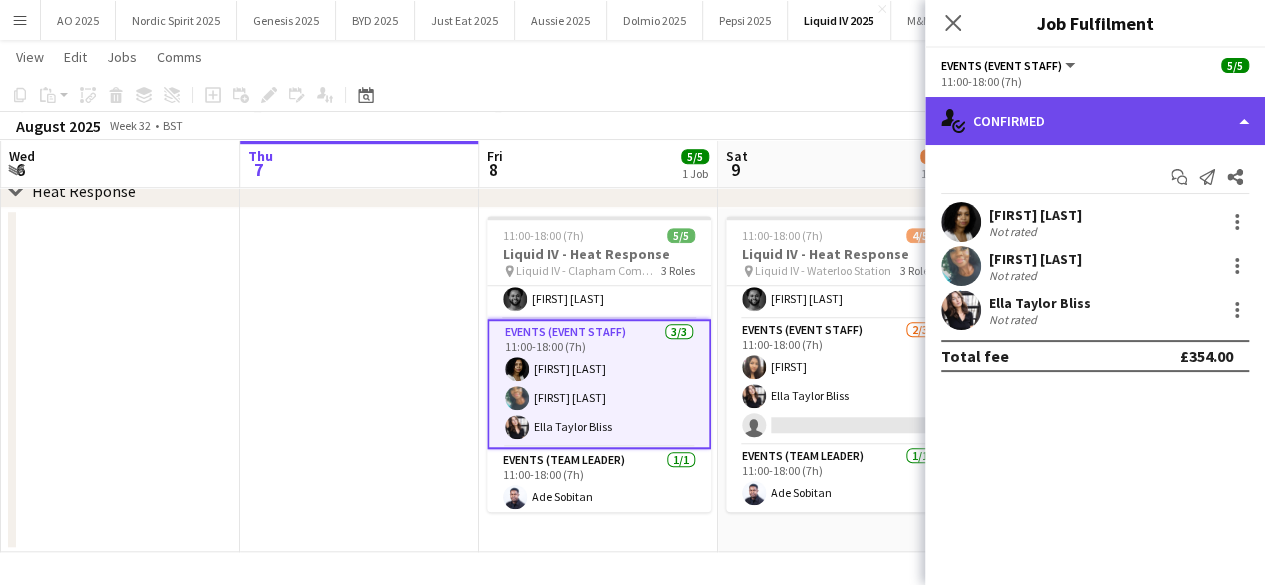 click on "single-neutral-actions-check-2
Confirmed" 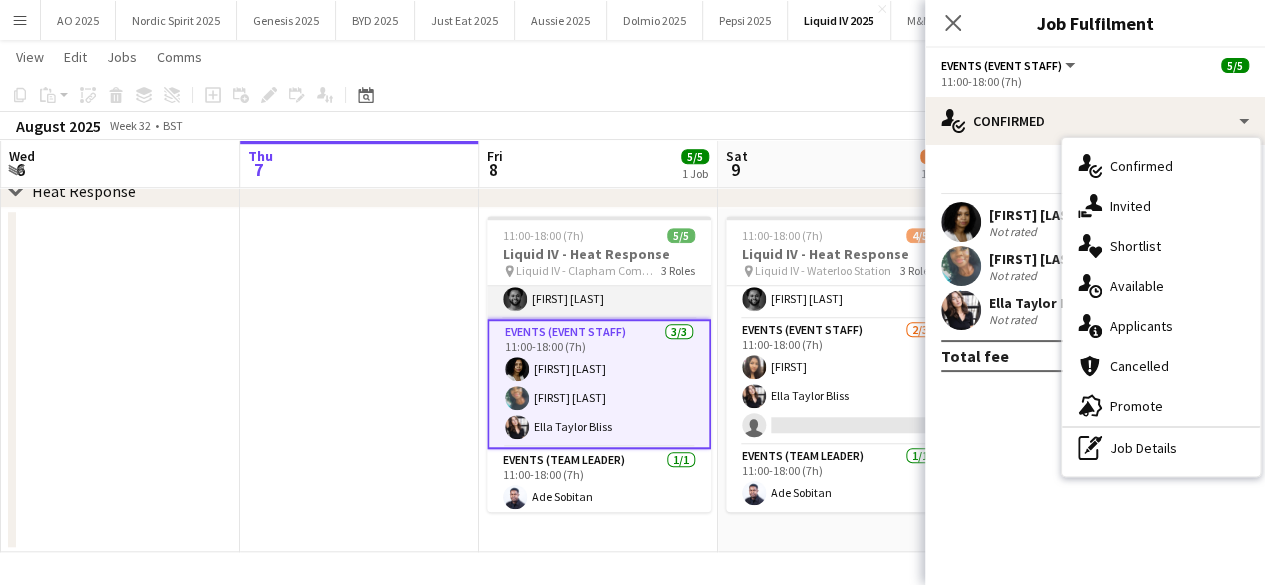 click at bounding box center [515, 299] 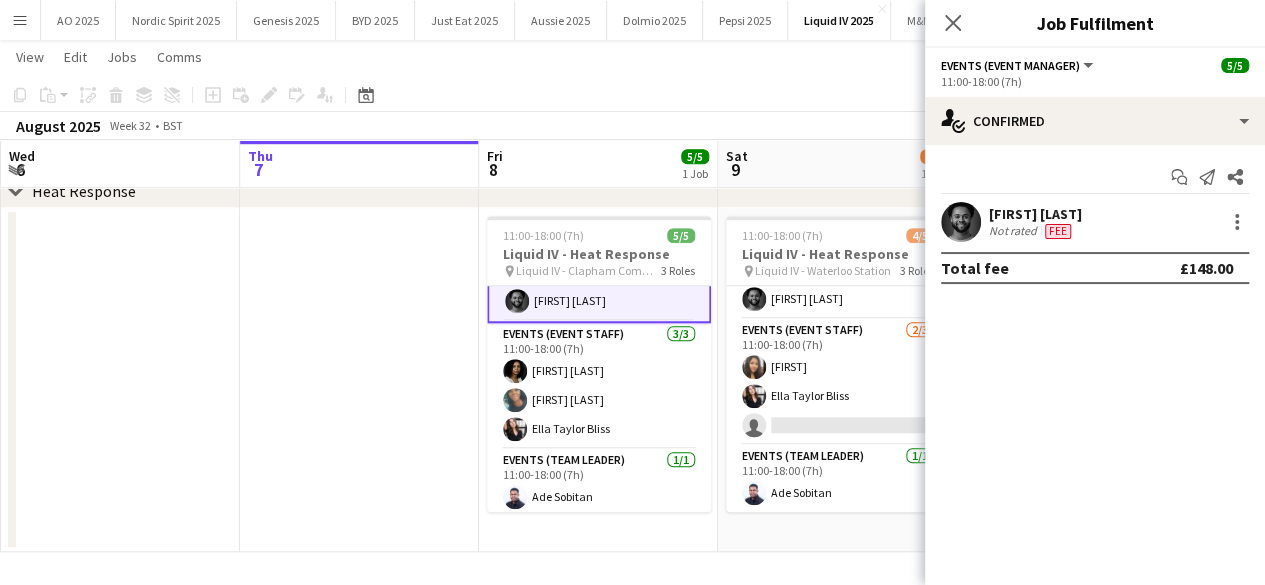scroll, scrollTop: 37, scrollLeft: 0, axis: vertical 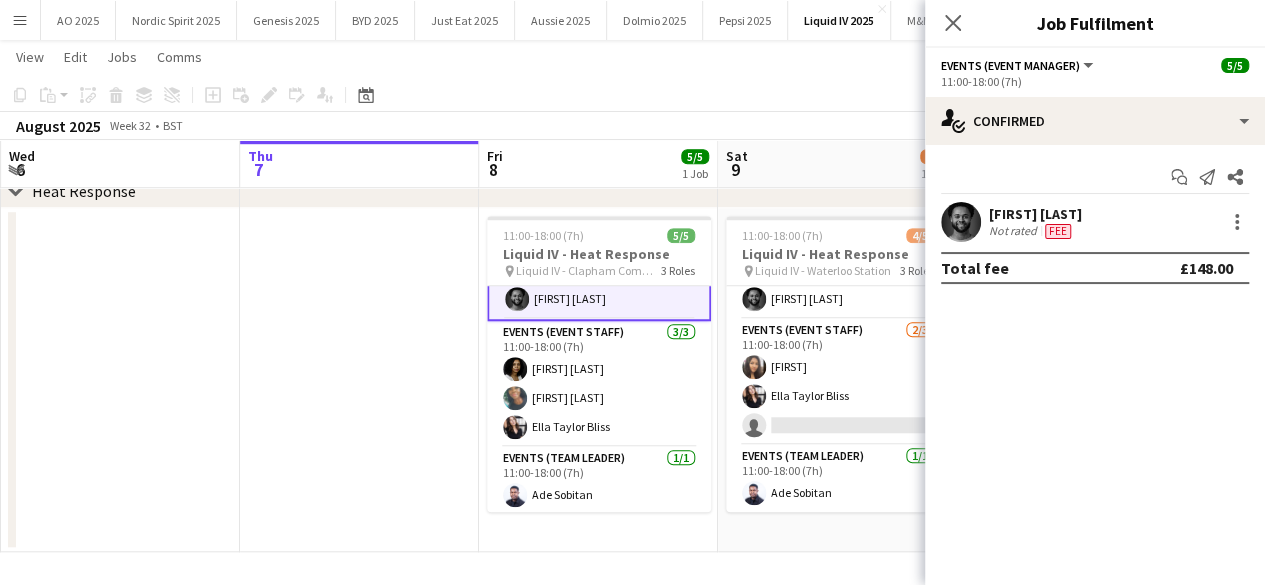 click on "Start chat
Send notification
Share
[FIRST] [LAST]   Not rated   Fee   Total fee   £148.00" at bounding box center [1095, 222] 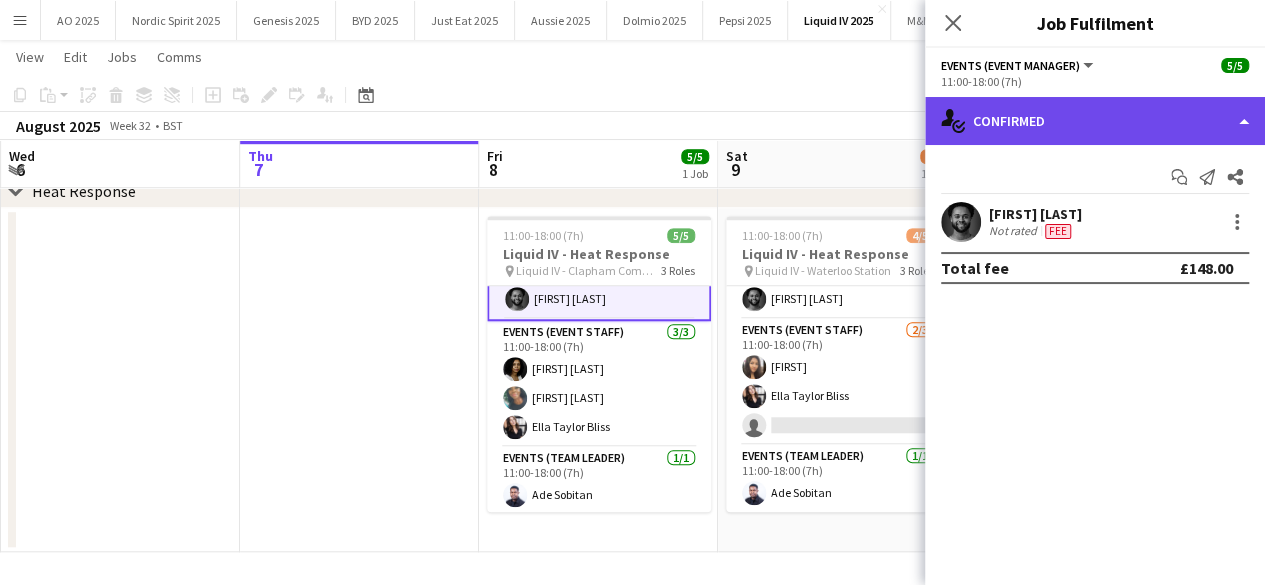 click on "single-neutral-actions-check-2
Confirmed" 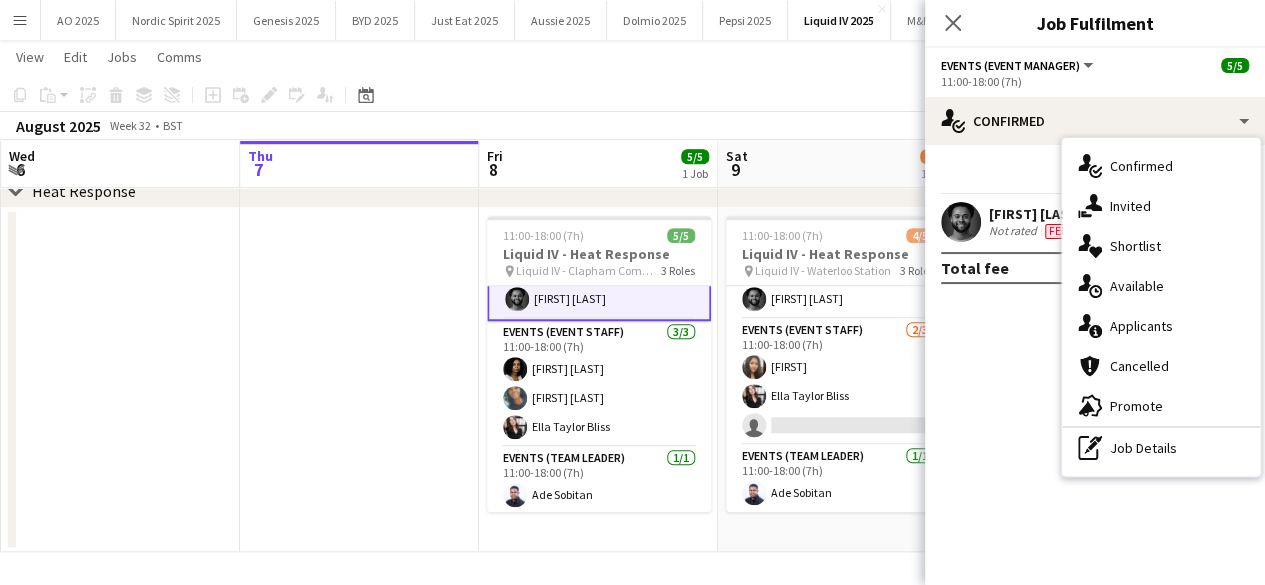click on "check
Confirmed
Start chat
Send notification
Share
[NAME]   Not rated   Fee   Total fee   £148.00" 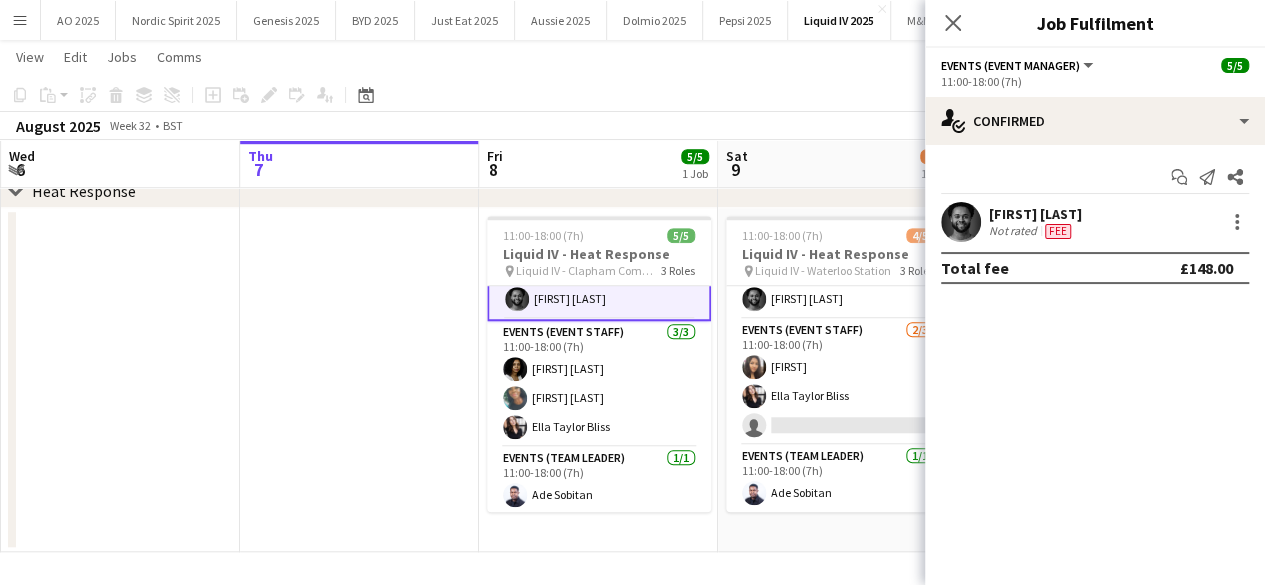 click at bounding box center (961, 222) 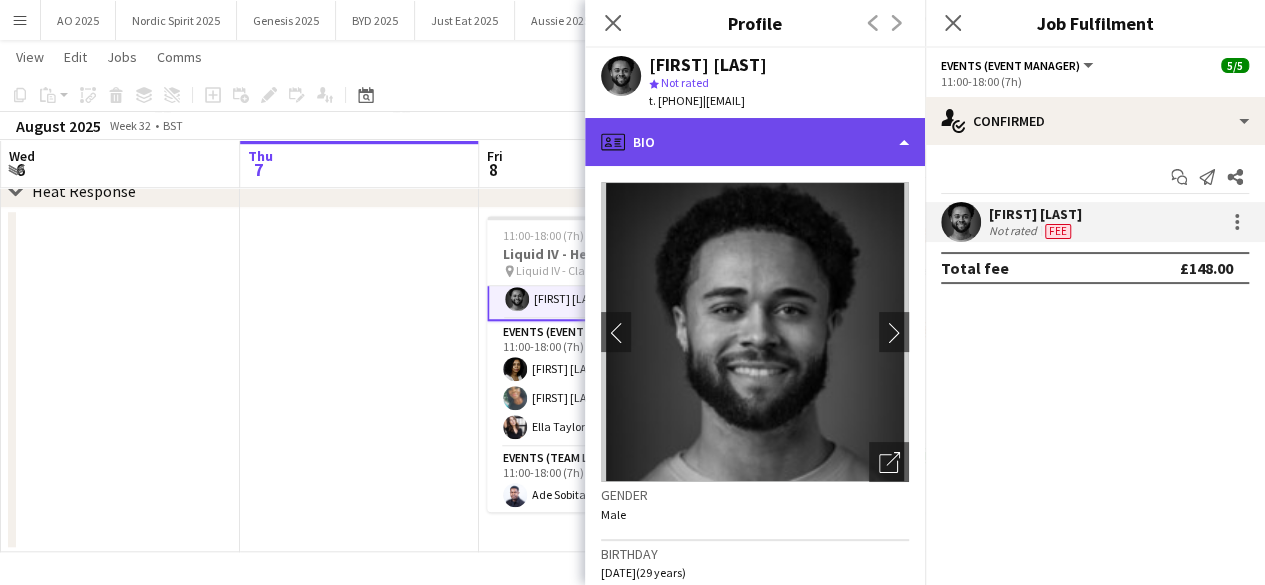 click on "profile
Bio" 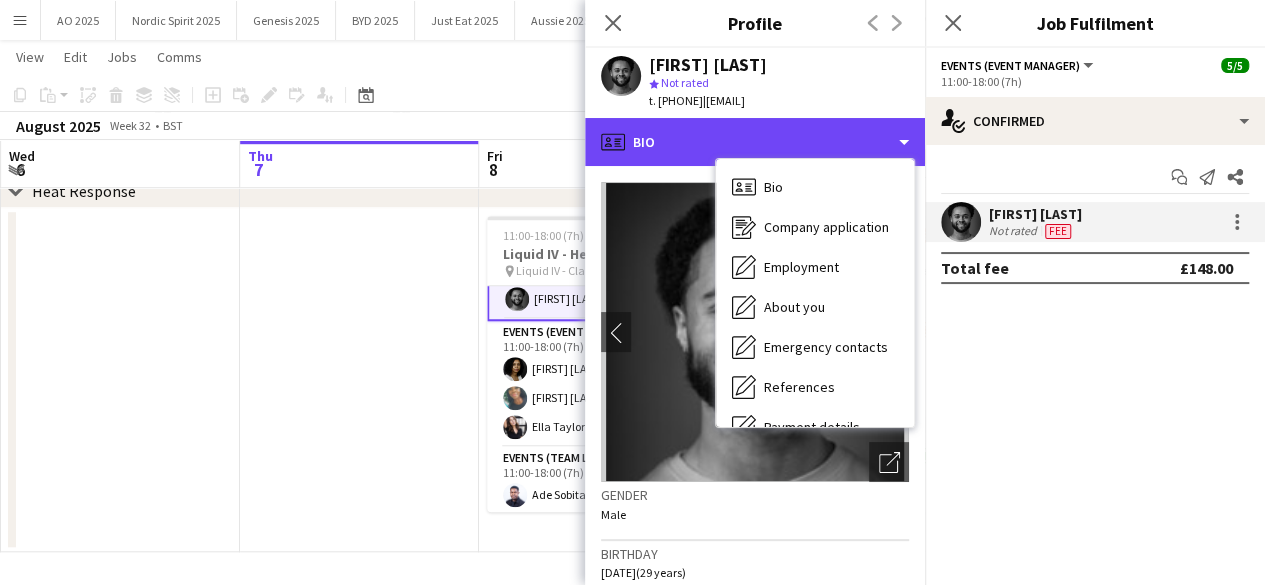 scroll, scrollTop: 268, scrollLeft: 0, axis: vertical 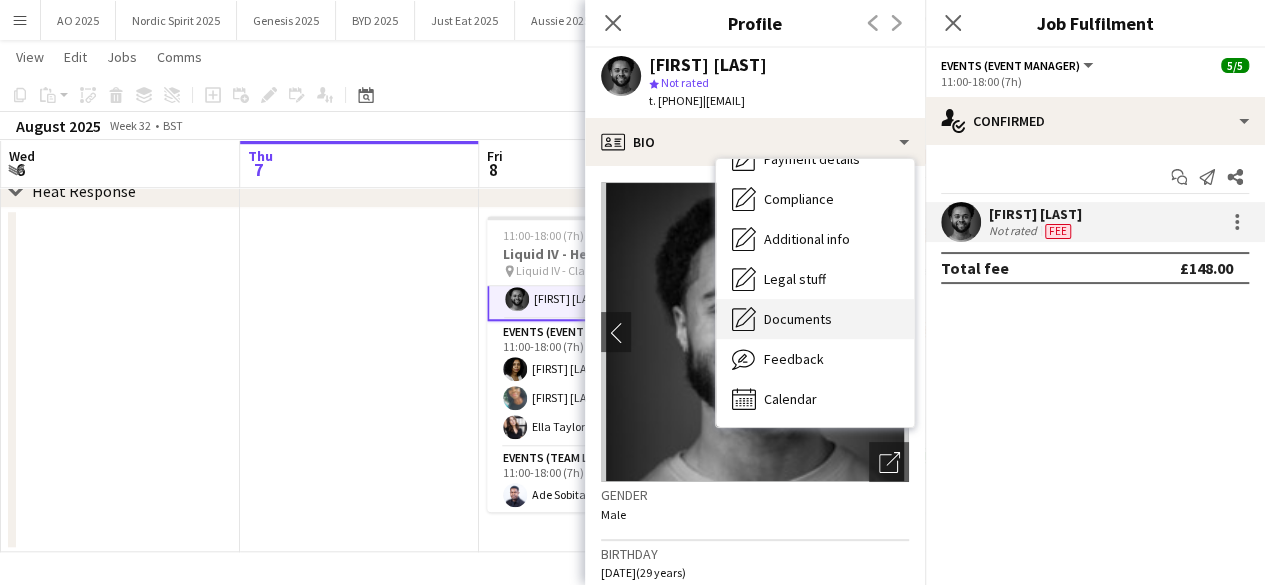 click on "Documents
Documents" at bounding box center (815, 319) 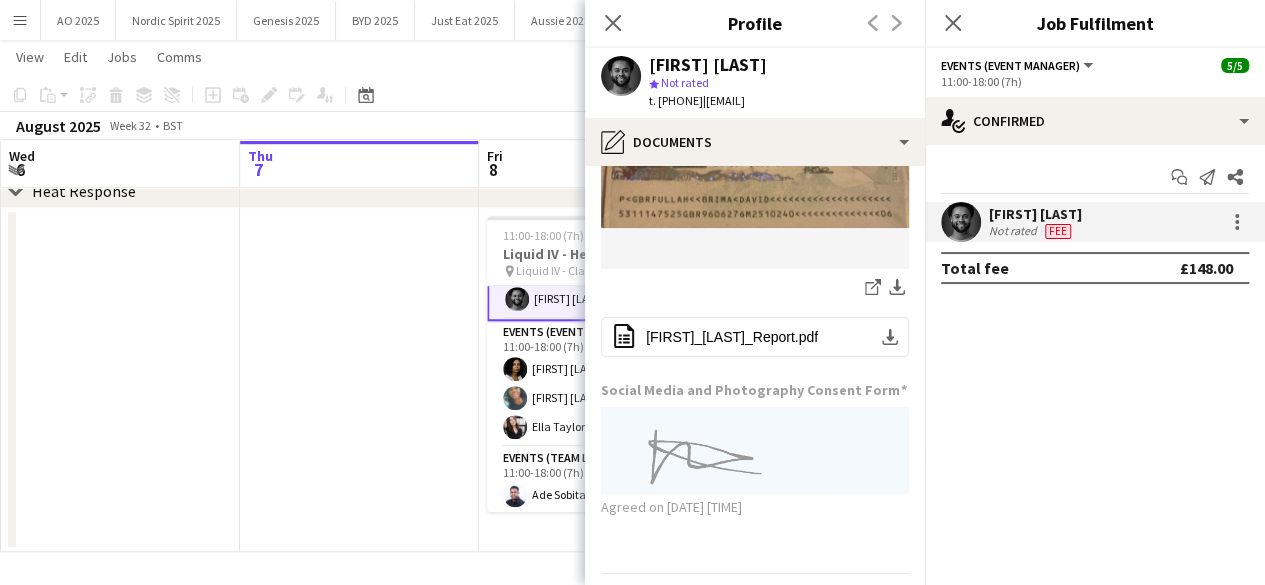 scroll, scrollTop: 288, scrollLeft: 0, axis: vertical 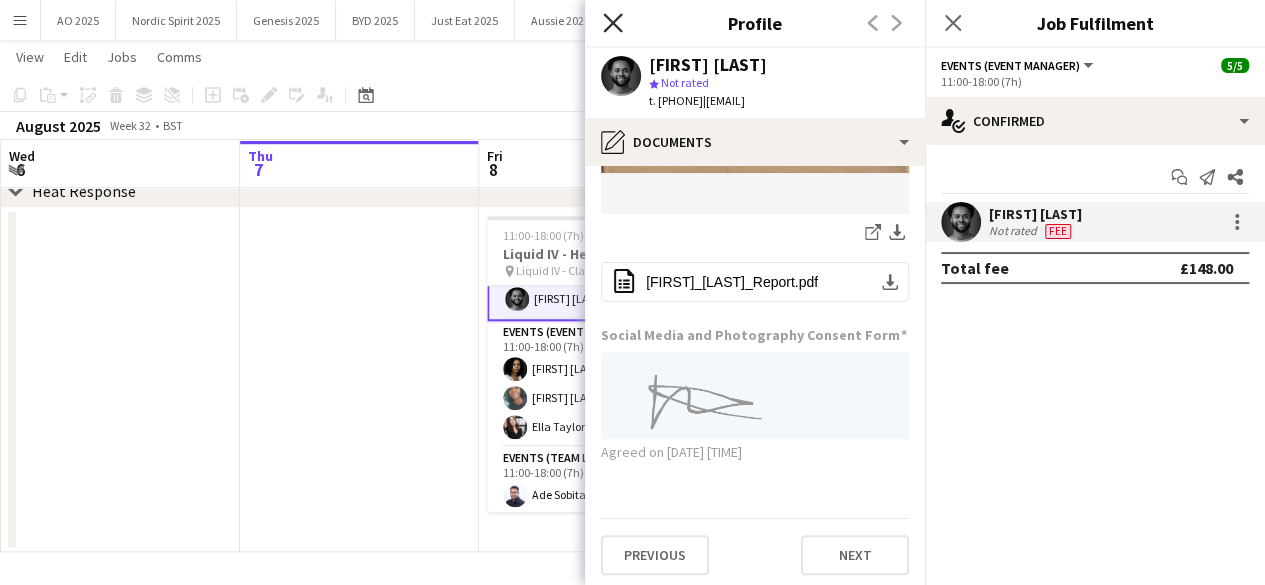 click on "Close pop-in" 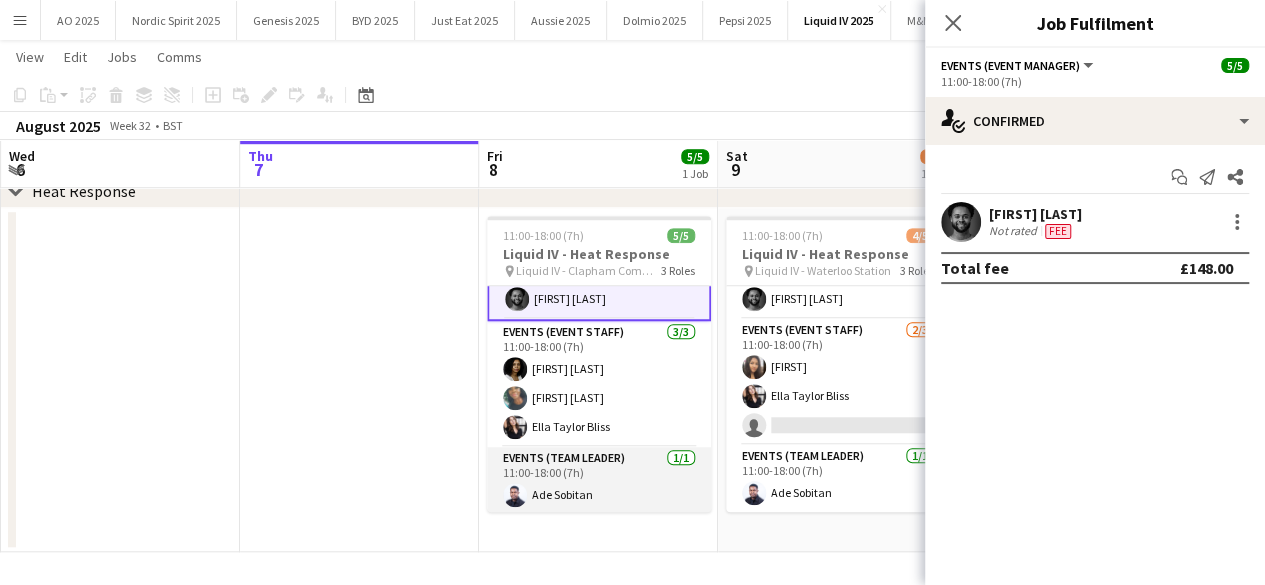 click at bounding box center (515, 495) 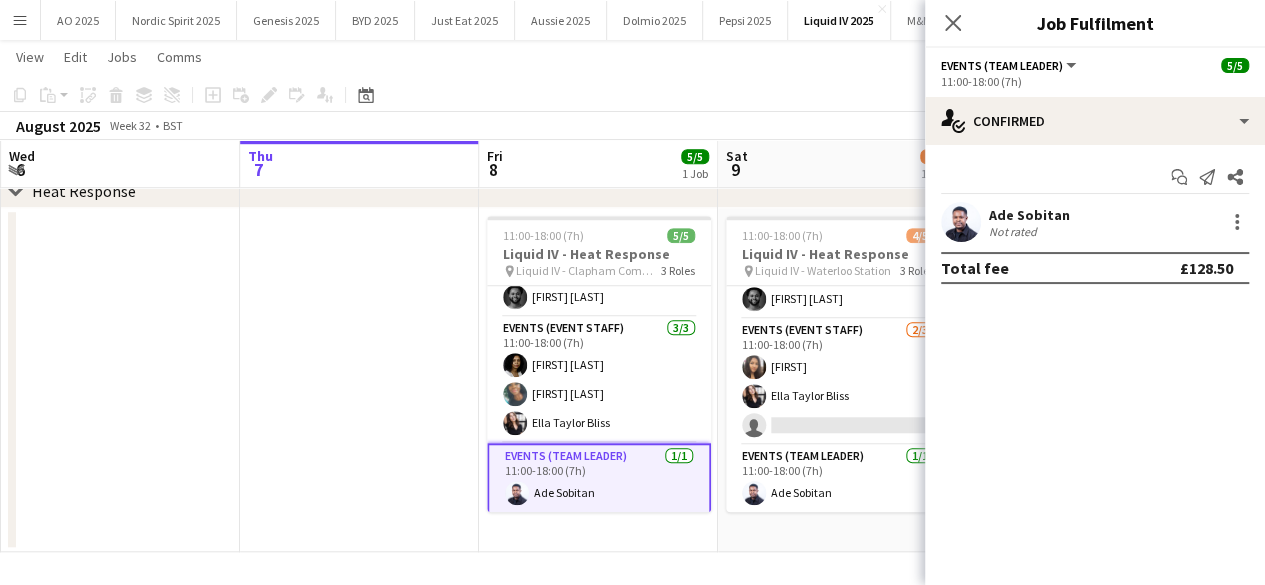 scroll, scrollTop: 35, scrollLeft: 0, axis: vertical 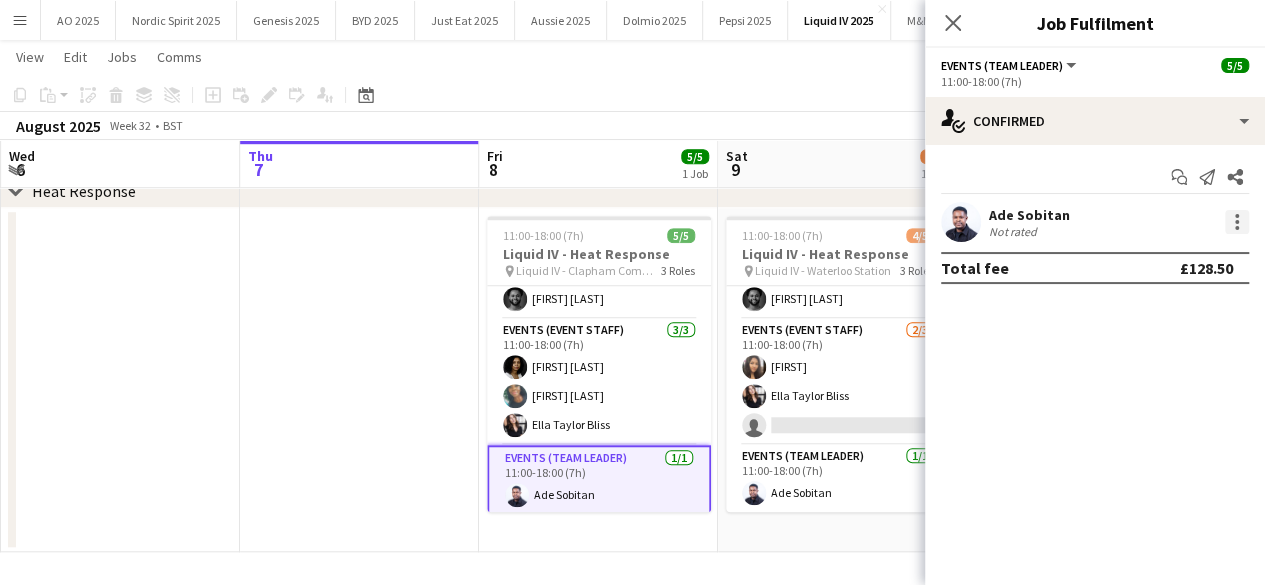 click at bounding box center (1237, 222) 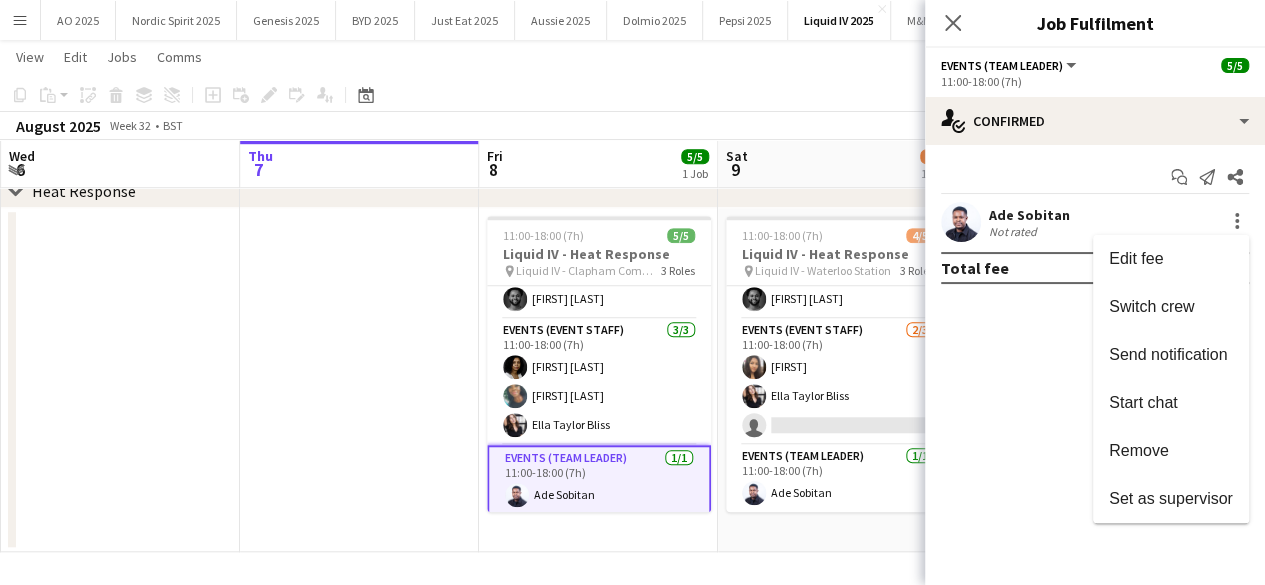 click at bounding box center (632, 292) 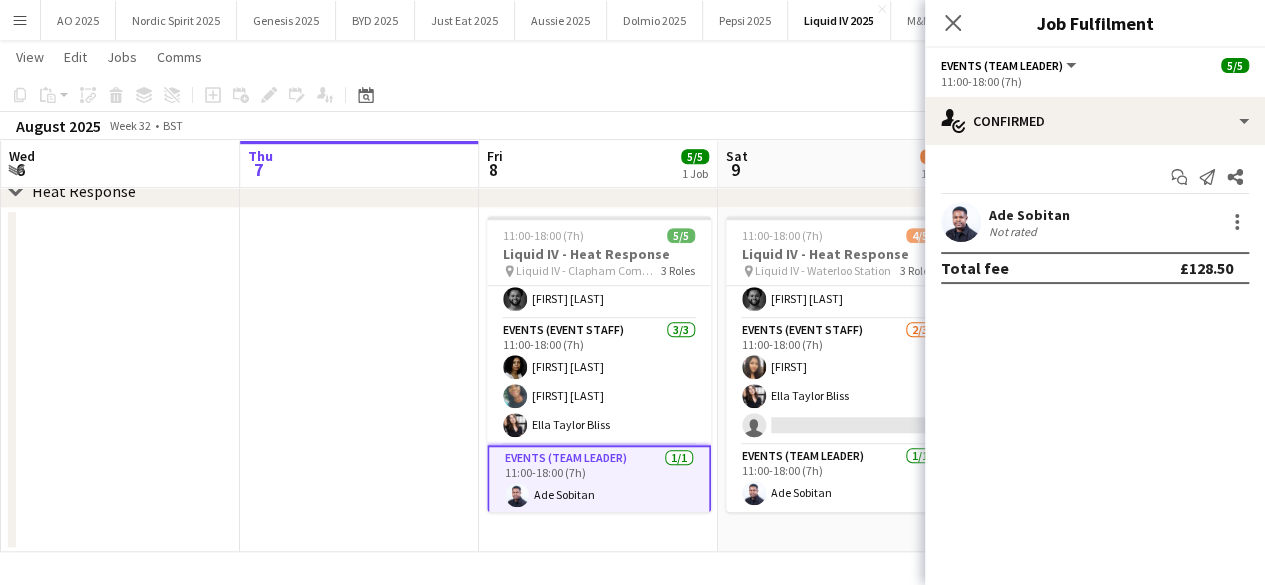 click at bounding box center [961, 222] 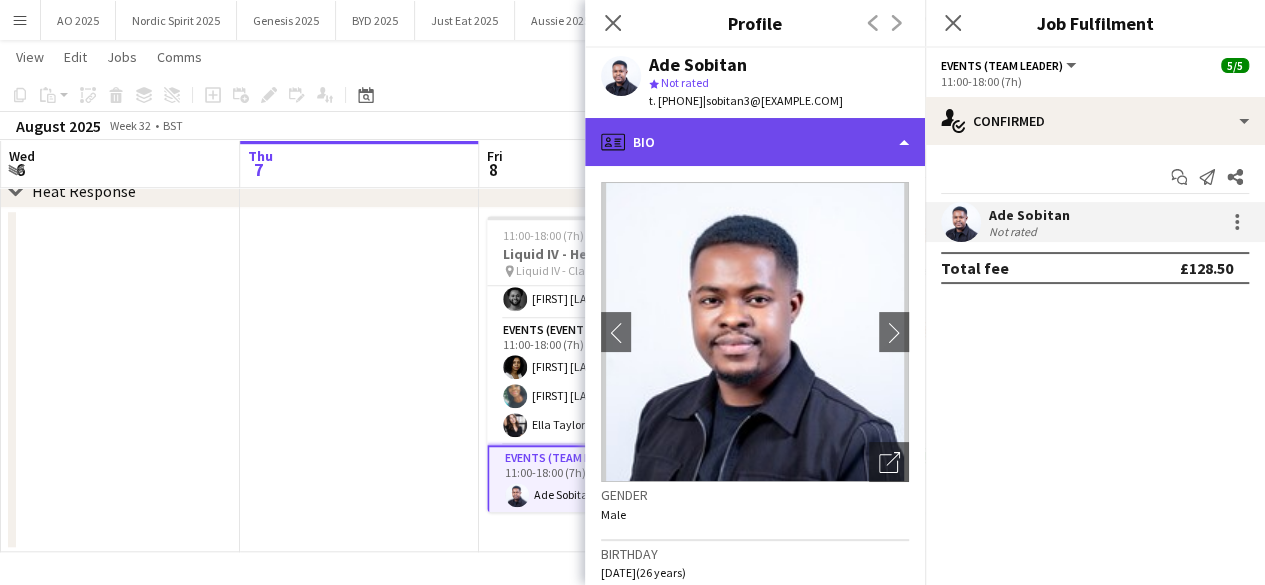 click on "profile
Bio" 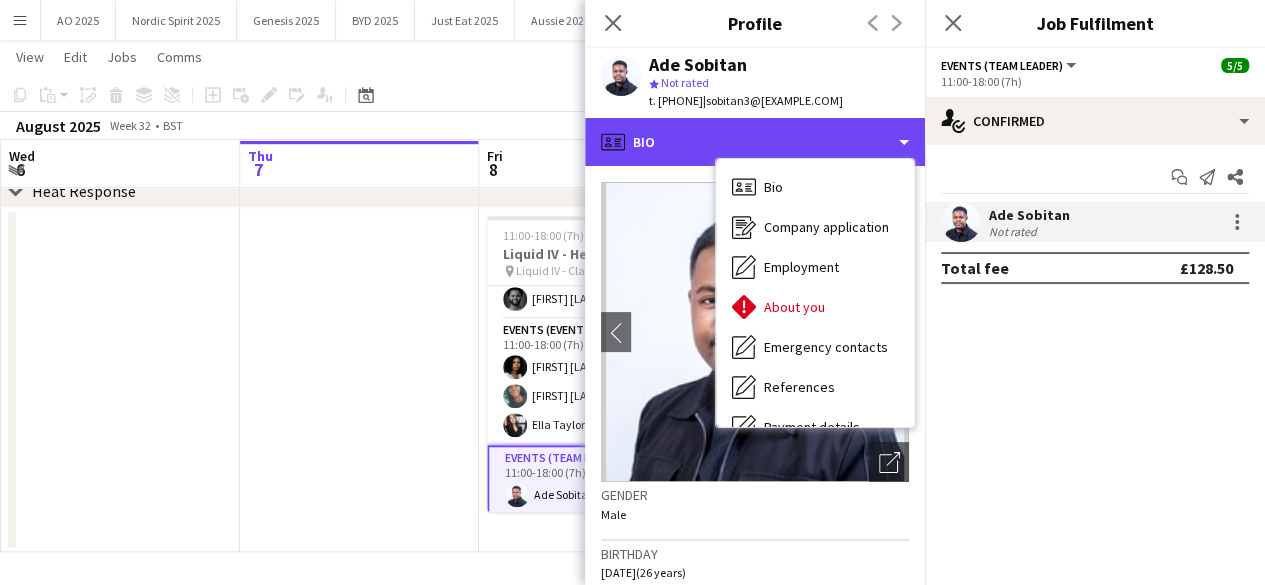 scroll, scrollTop: 268, scrollLeft: 0, axis: vertical 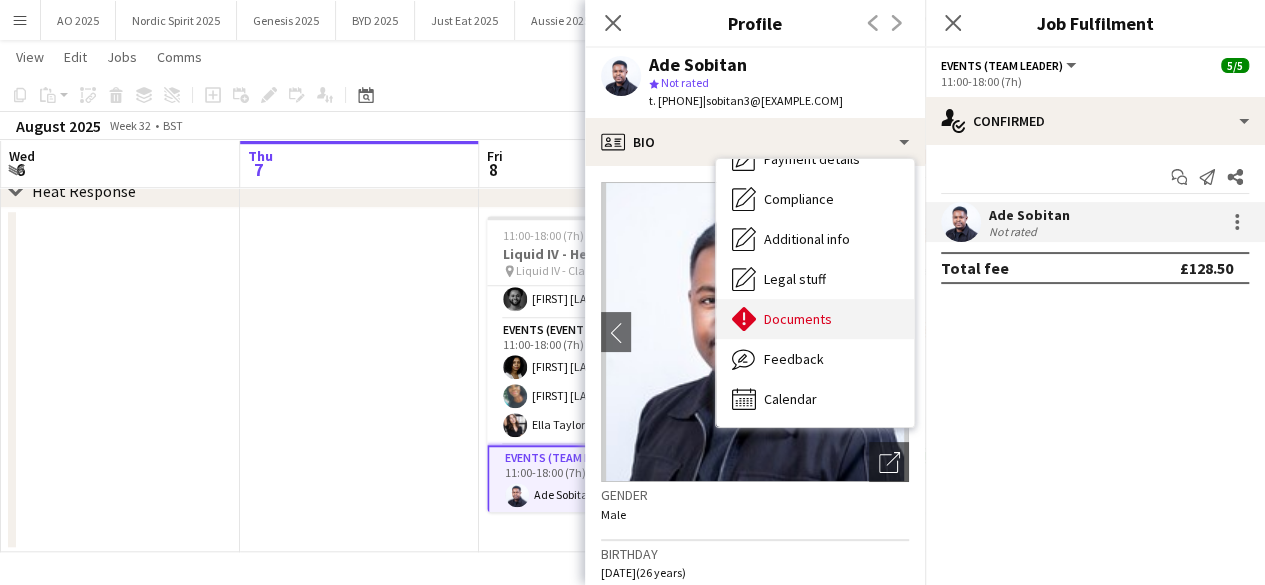 click on "Documents
Documents" at bounding box center (815, 319) 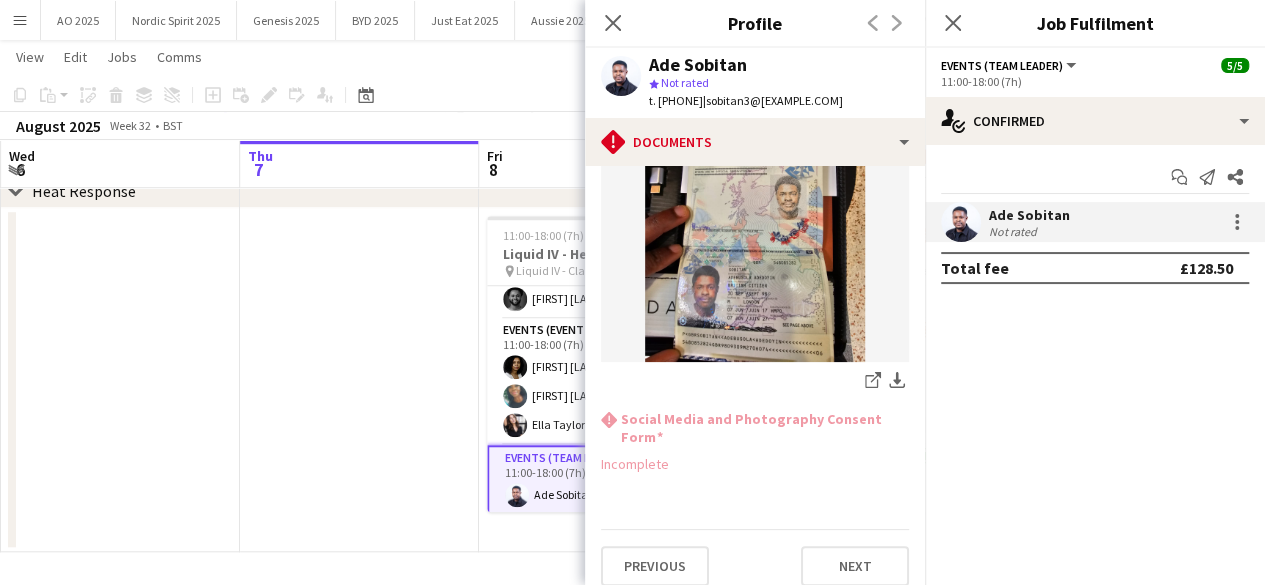 scroll, scrollTop: 156, scrollLeft: 0, axis: vertical 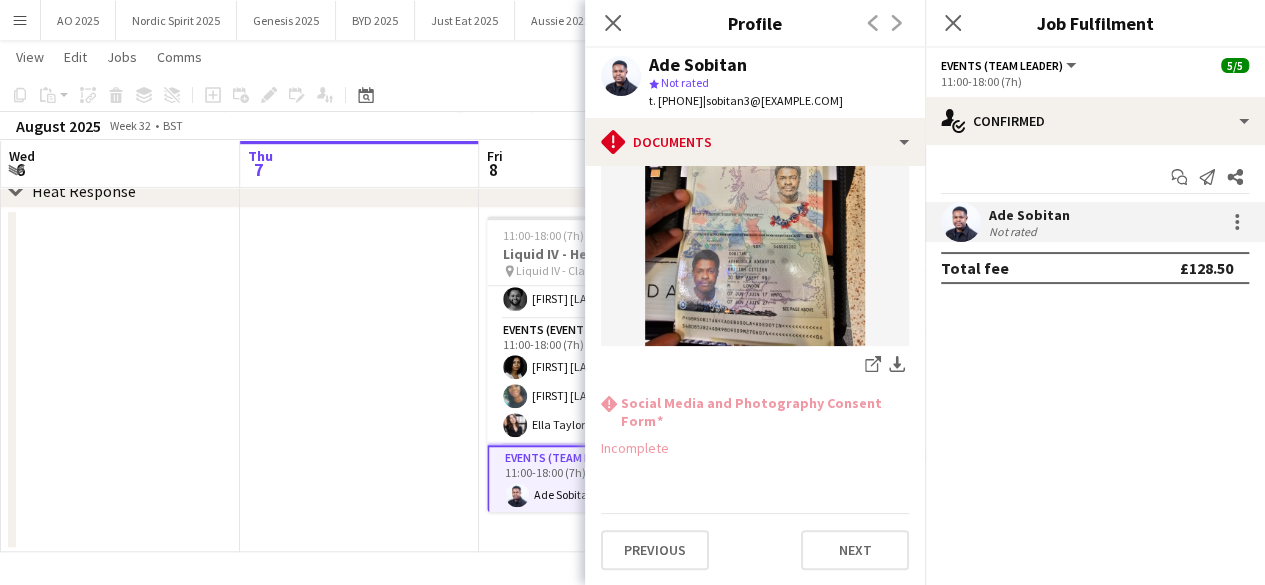 click at bounding box center [359, 380] 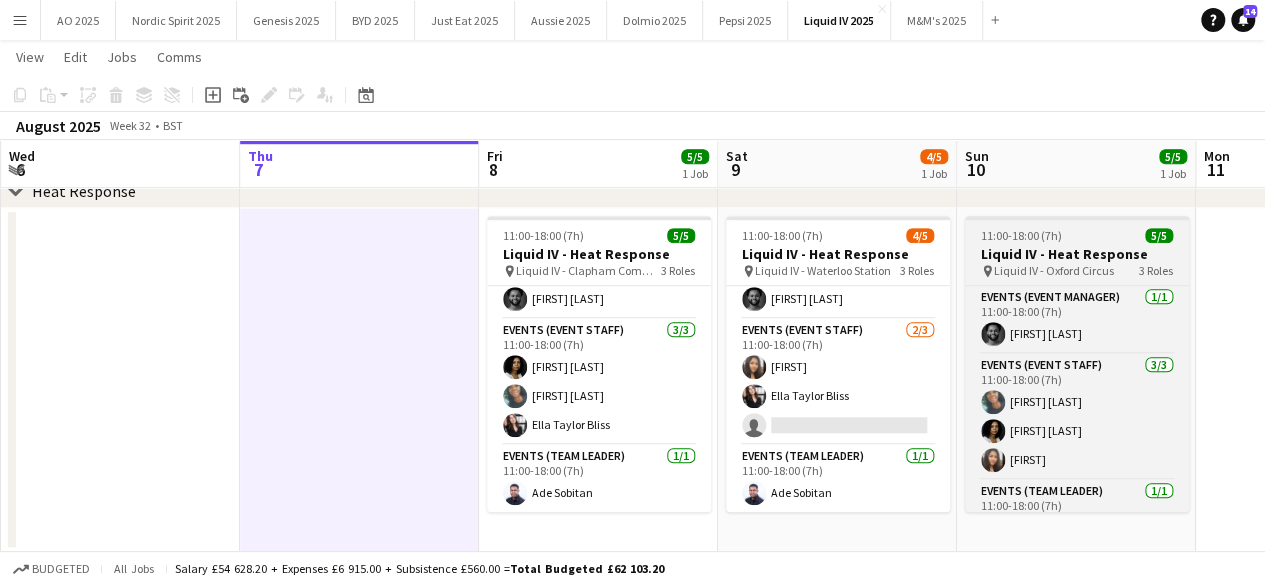 scroll, scrollTop: 35, scrollLeft: 0, axis: vertical 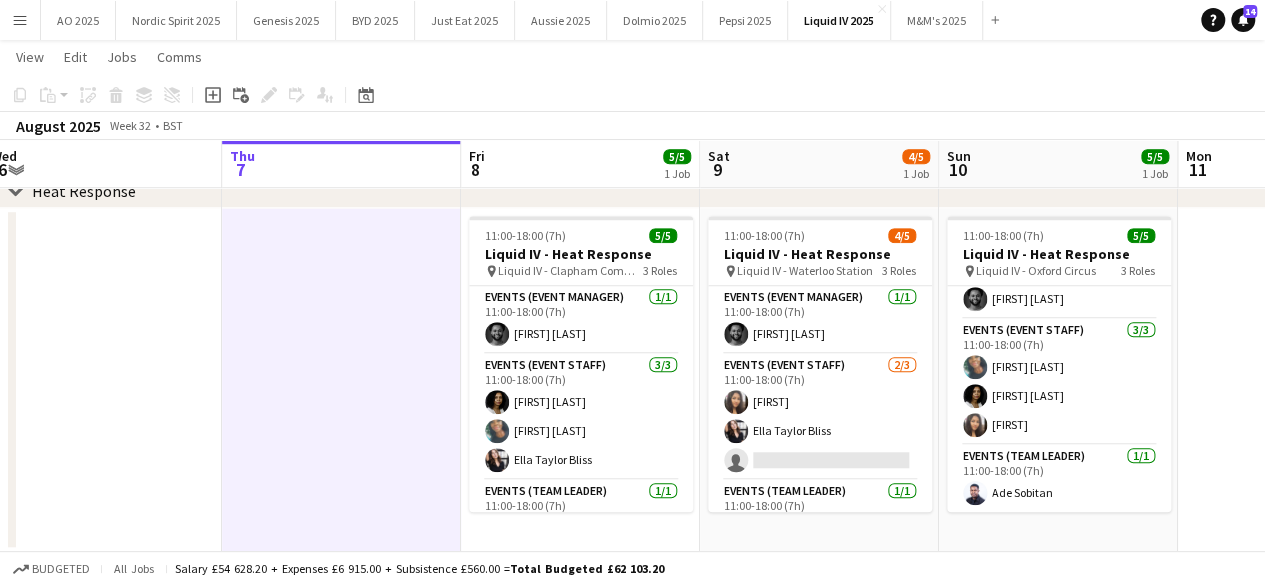 drag, startPoint x: 931, startPoint y: 396, endPoint x: 912, endPoint y: 429, distance: 38.078865 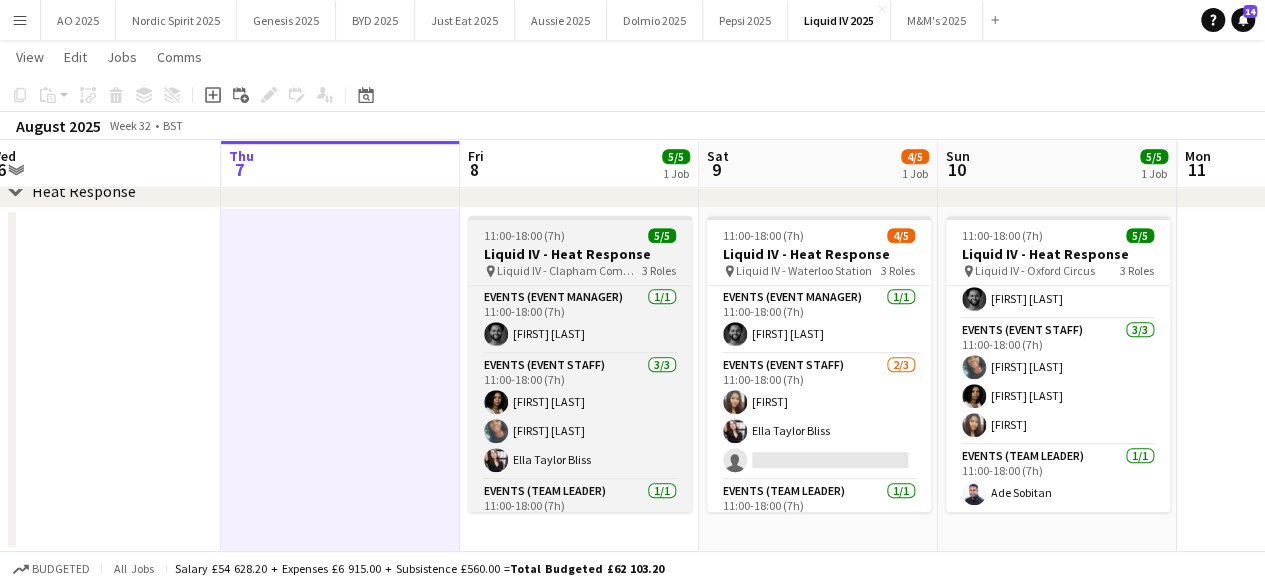 scroll, scrollTop: 35, scrollLeft: 0, axis: vertical 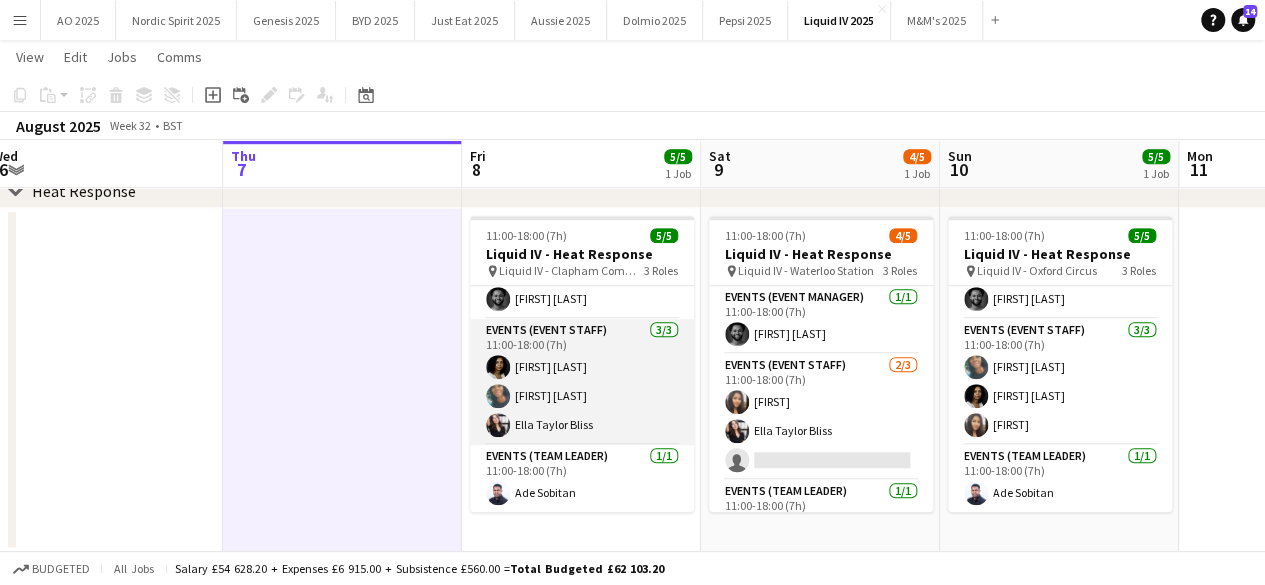 click at bounding box center (498, 367) 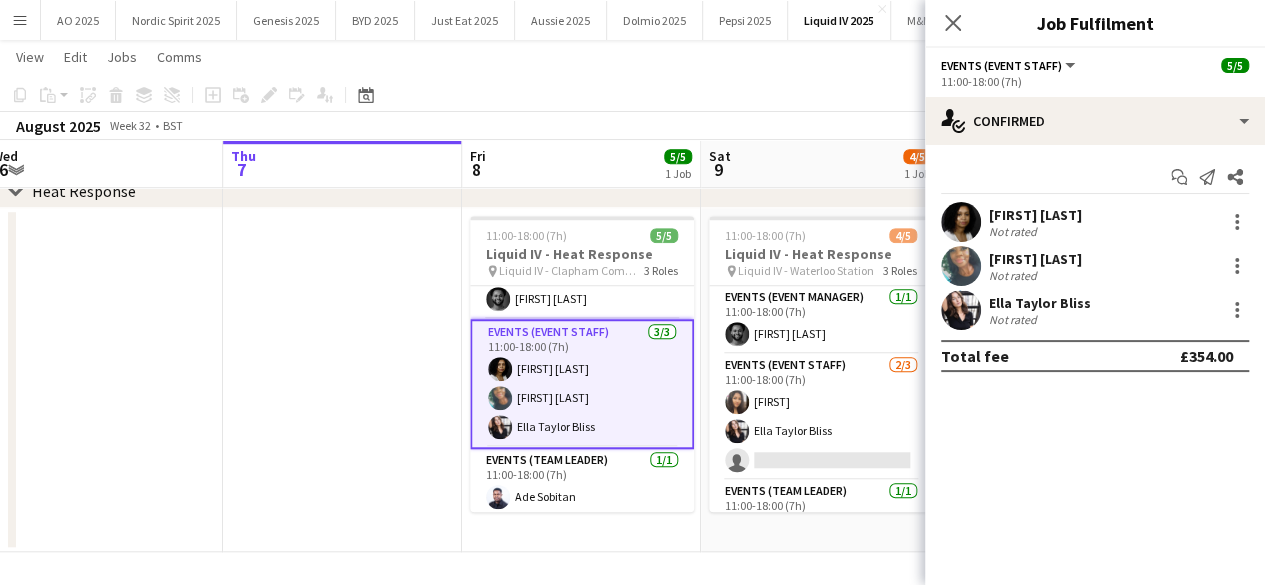 click at bounding box center [961, 222] 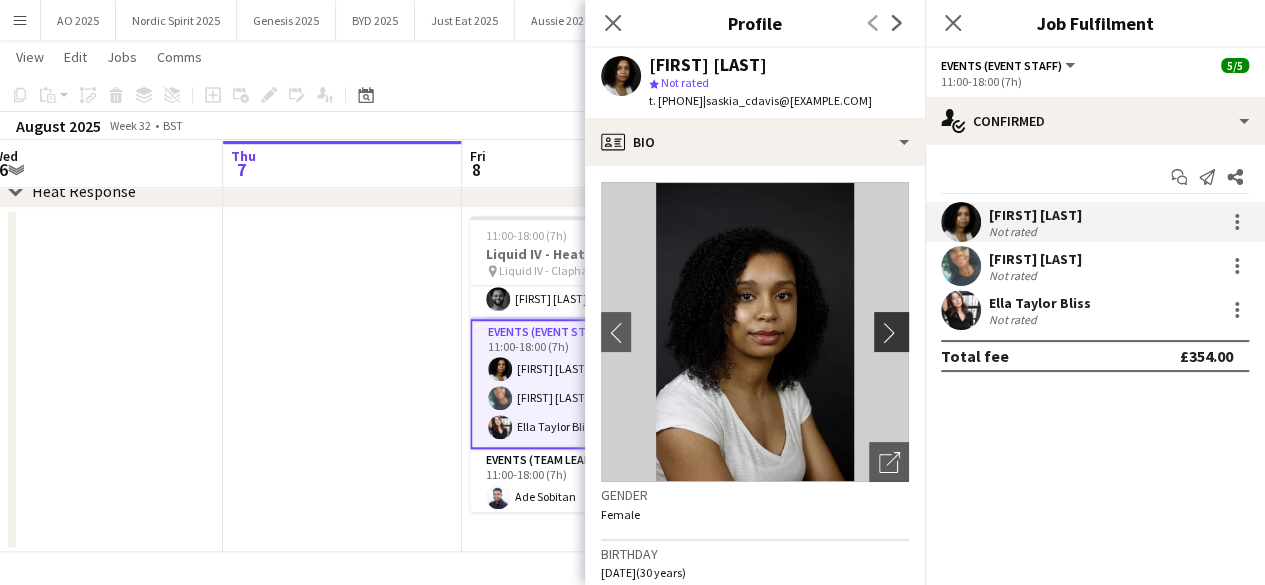 click on "chevron-right" 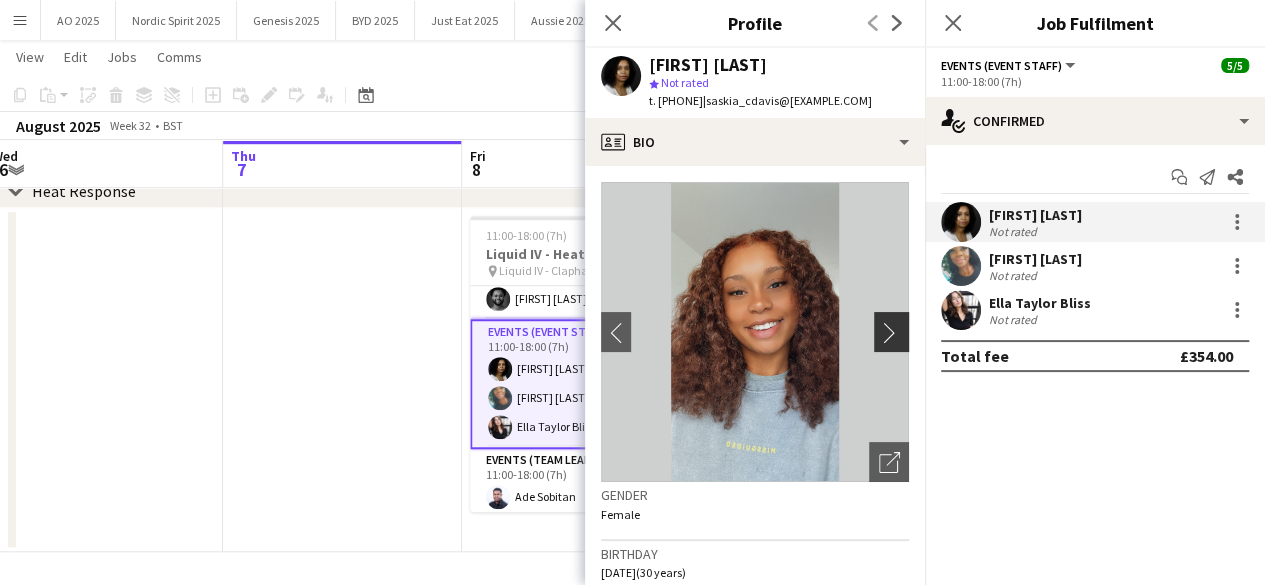 click on "chevron-right" 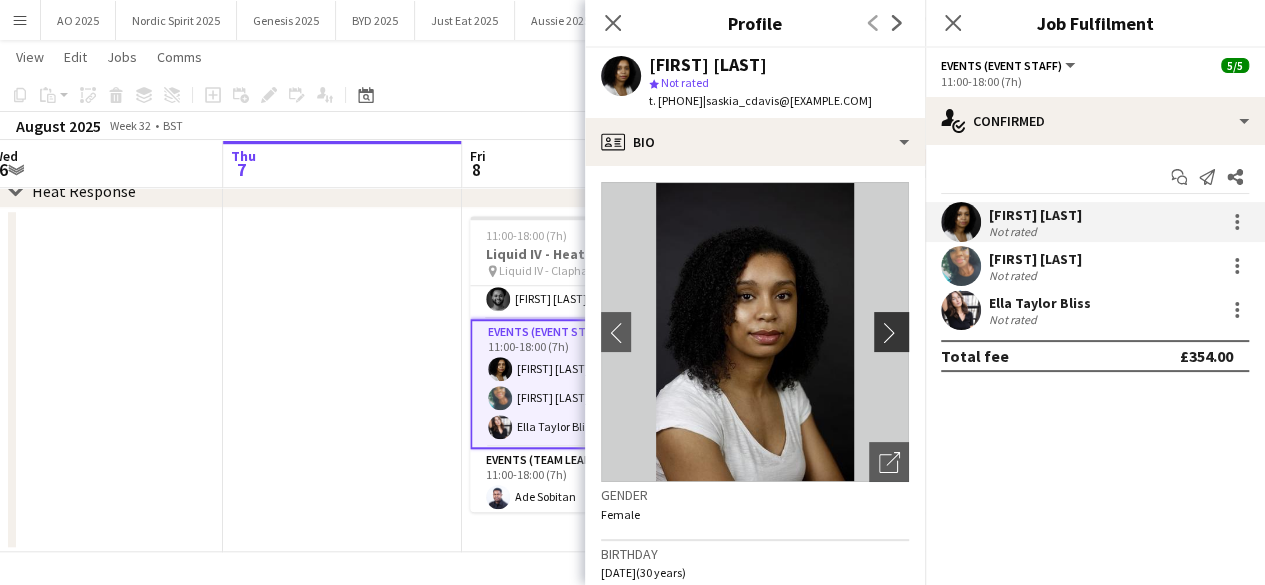 click on "chevron-right" 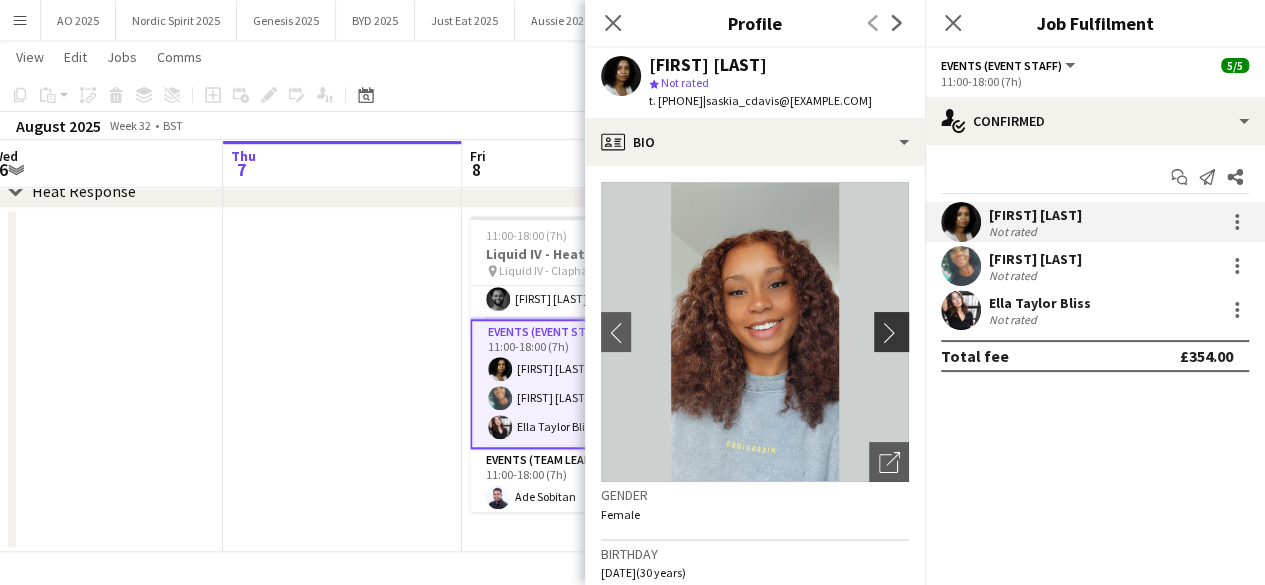 click on "chevron-right" 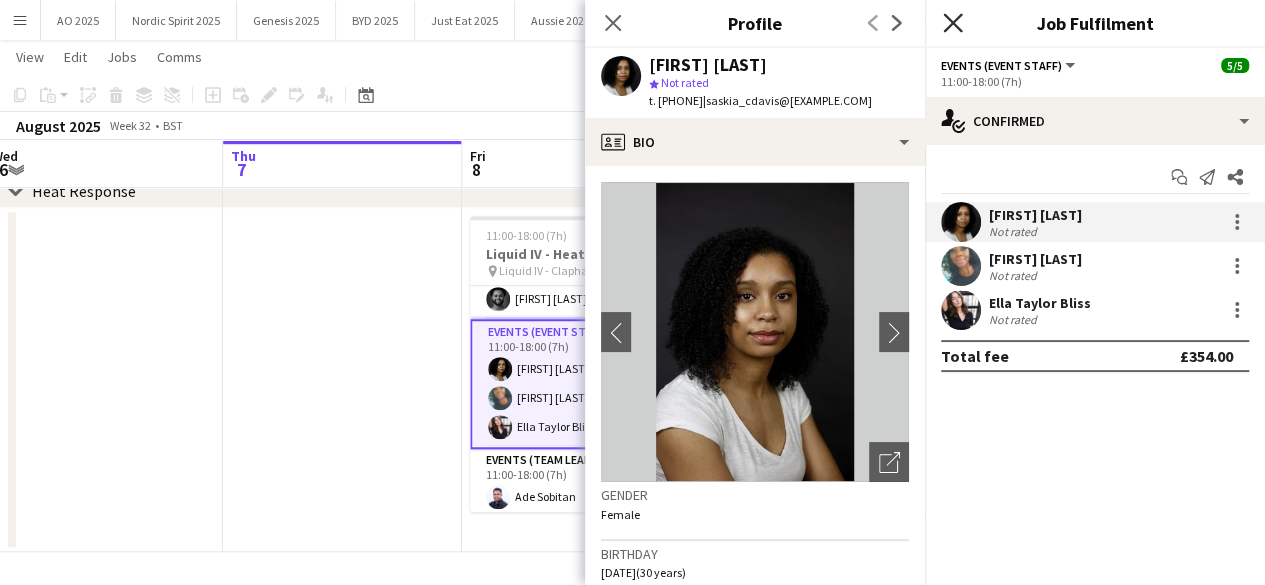 click 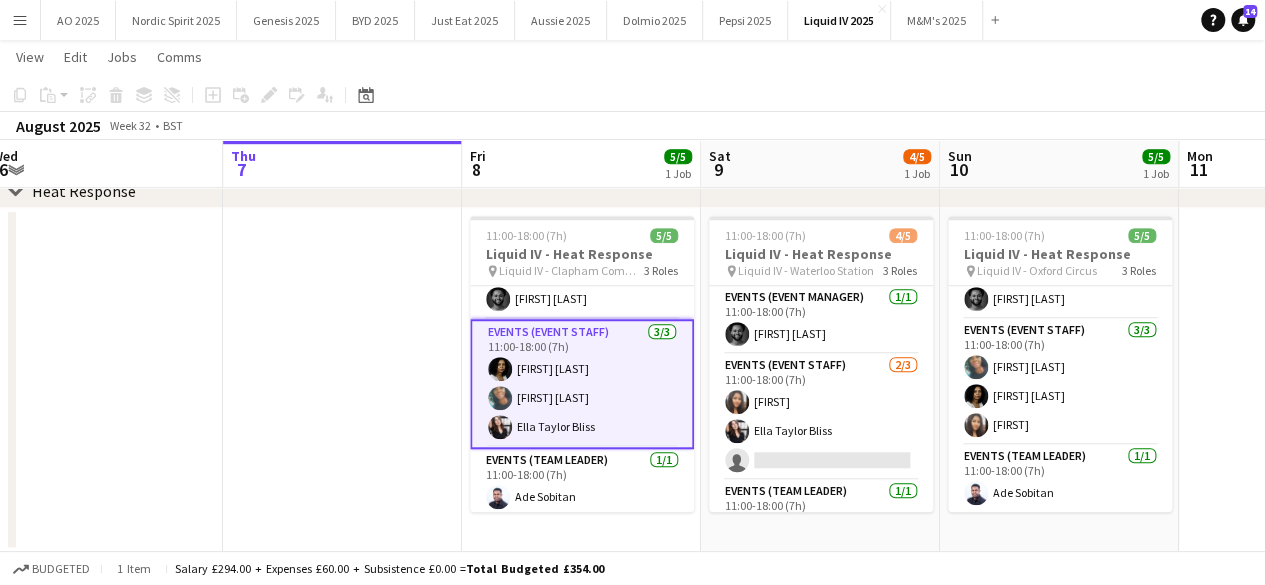 click at bounding box center (342, 380) 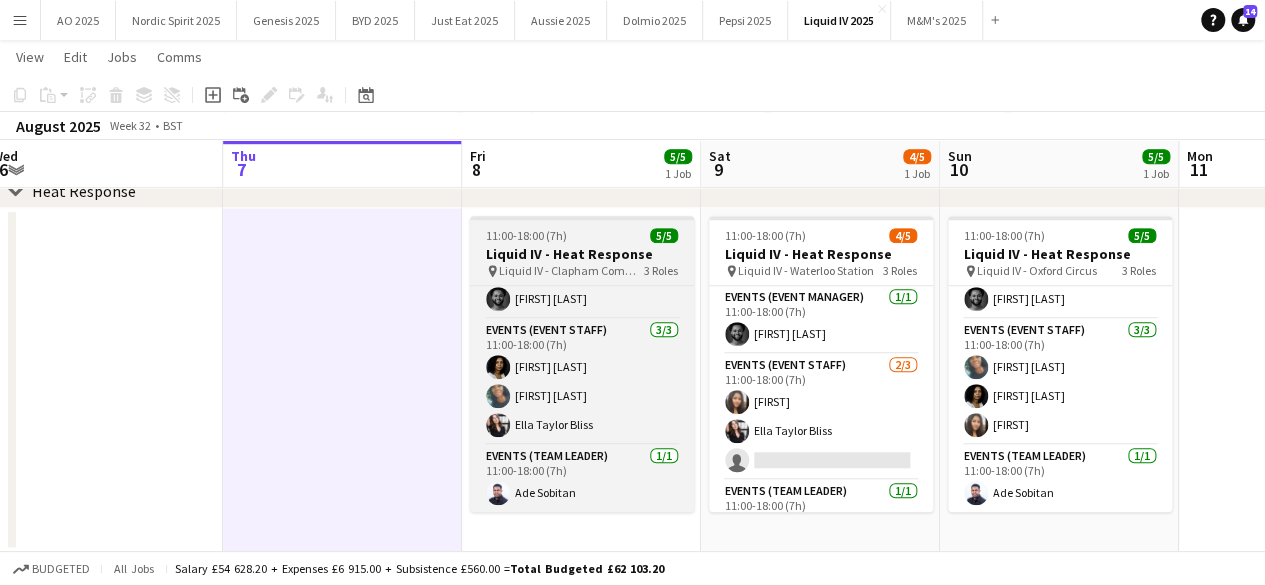scroll, scrollTop: 0, scrollLeft: 0, axis: both 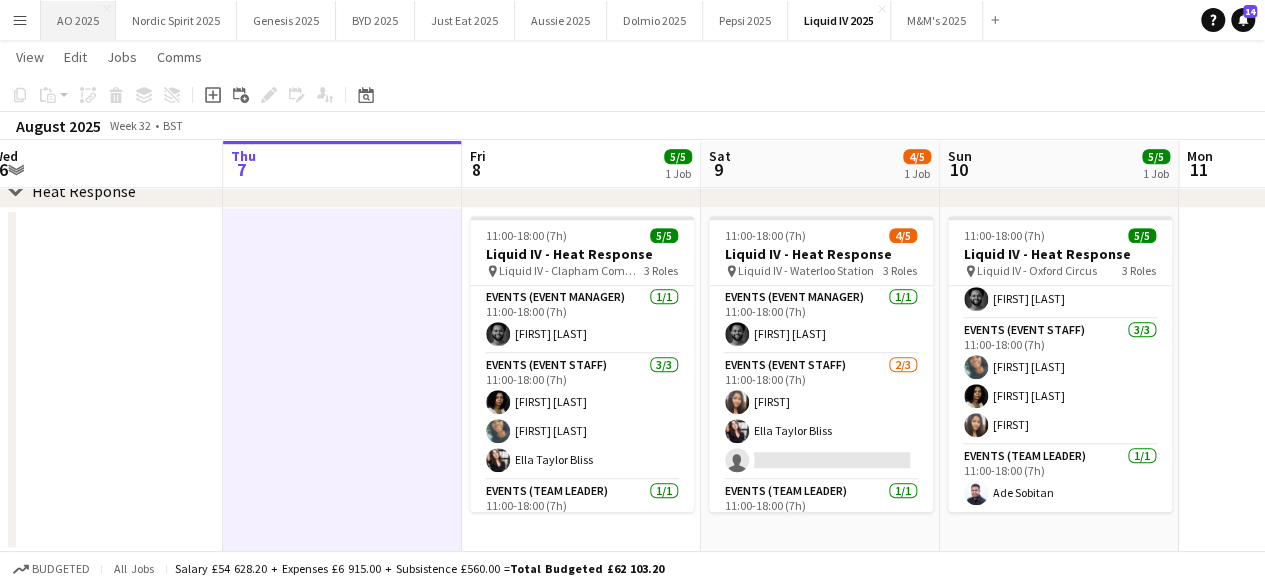 click on "AO 2025
Close" at bounding box center [78, 20] 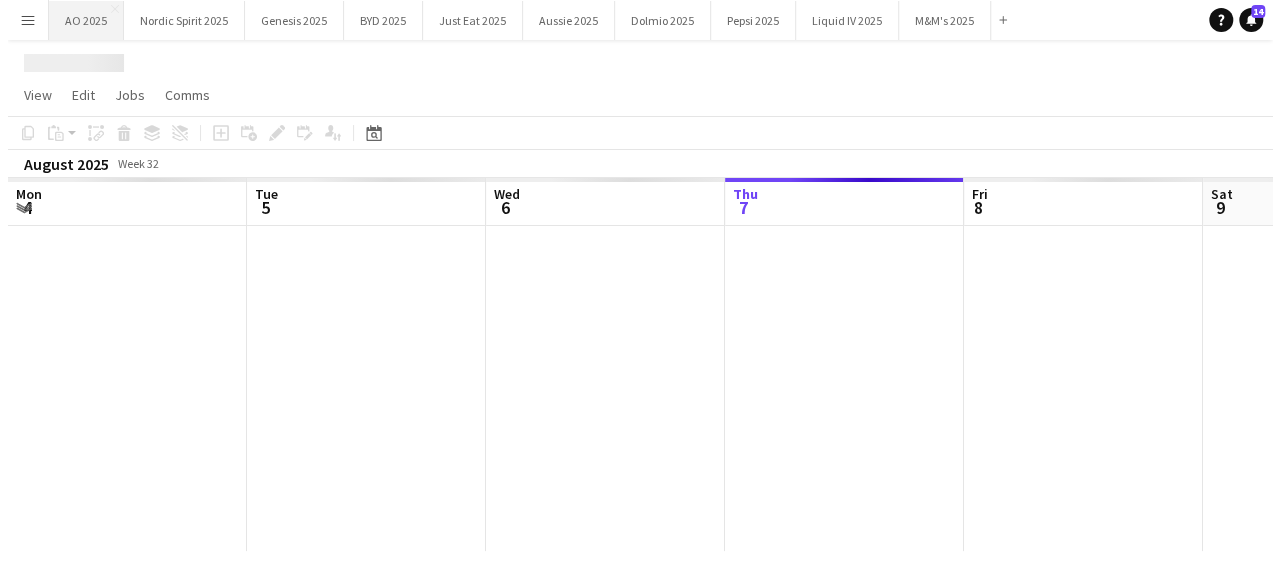 scroll, scrollTop: 0, scrollLeft: 0, axis: both 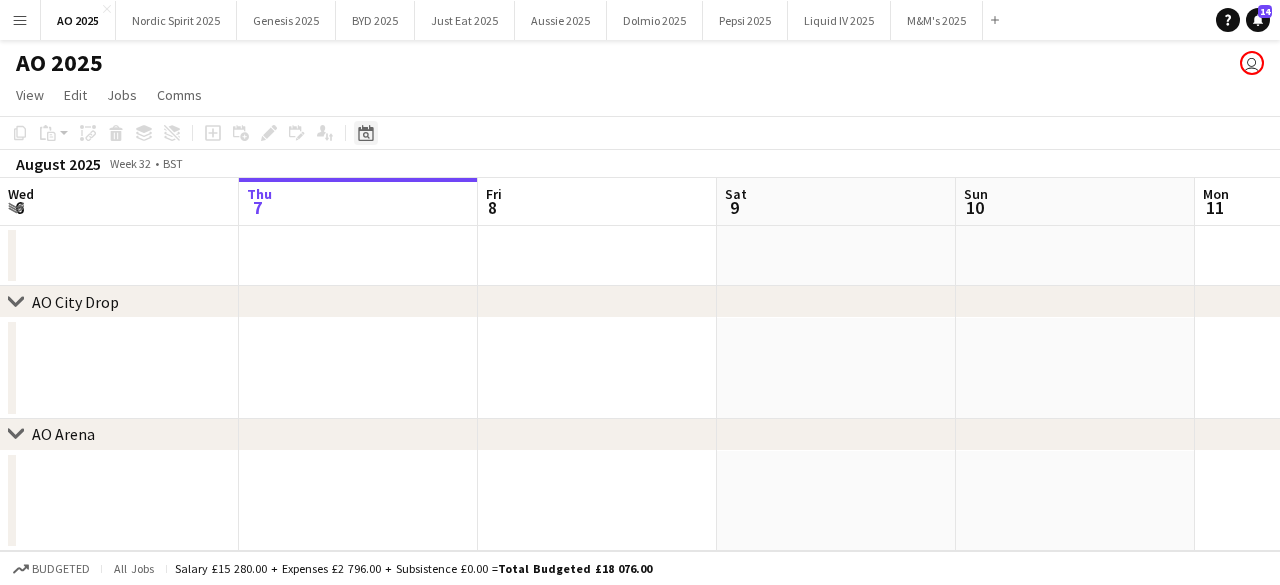 click 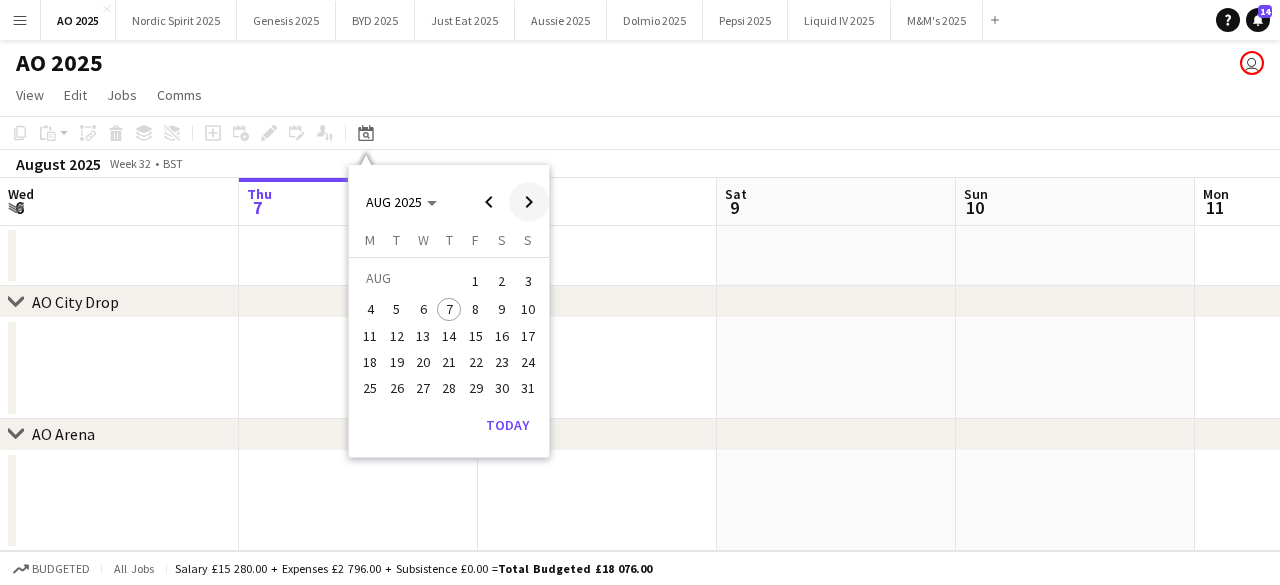 click at bounding box center (529, 202) 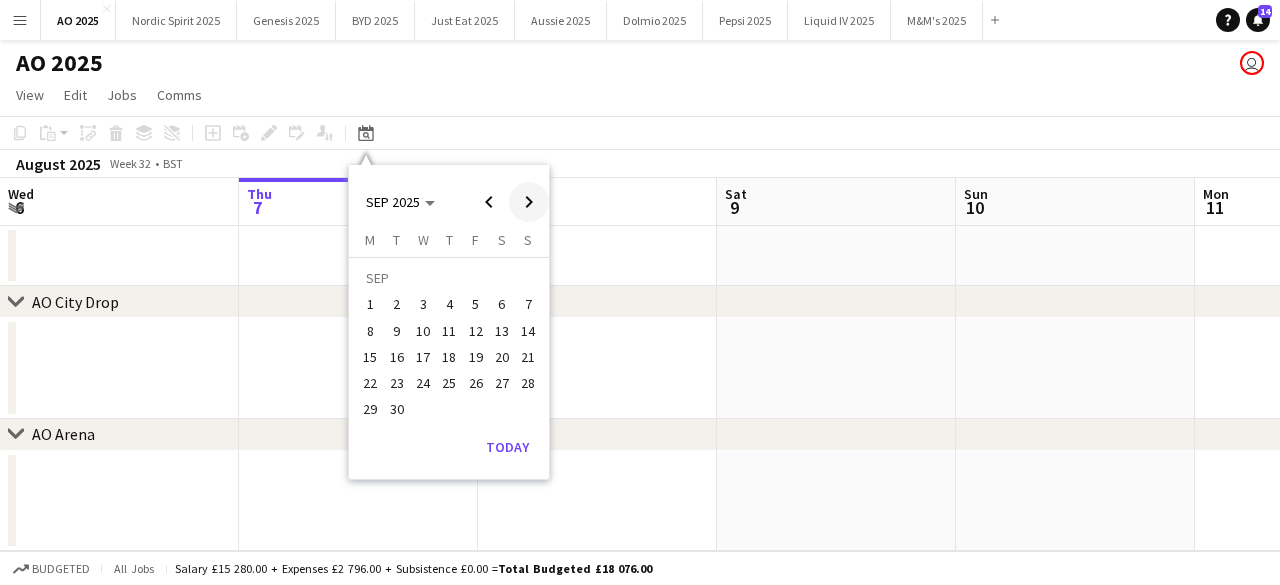 click at bounding box center [529, 202] 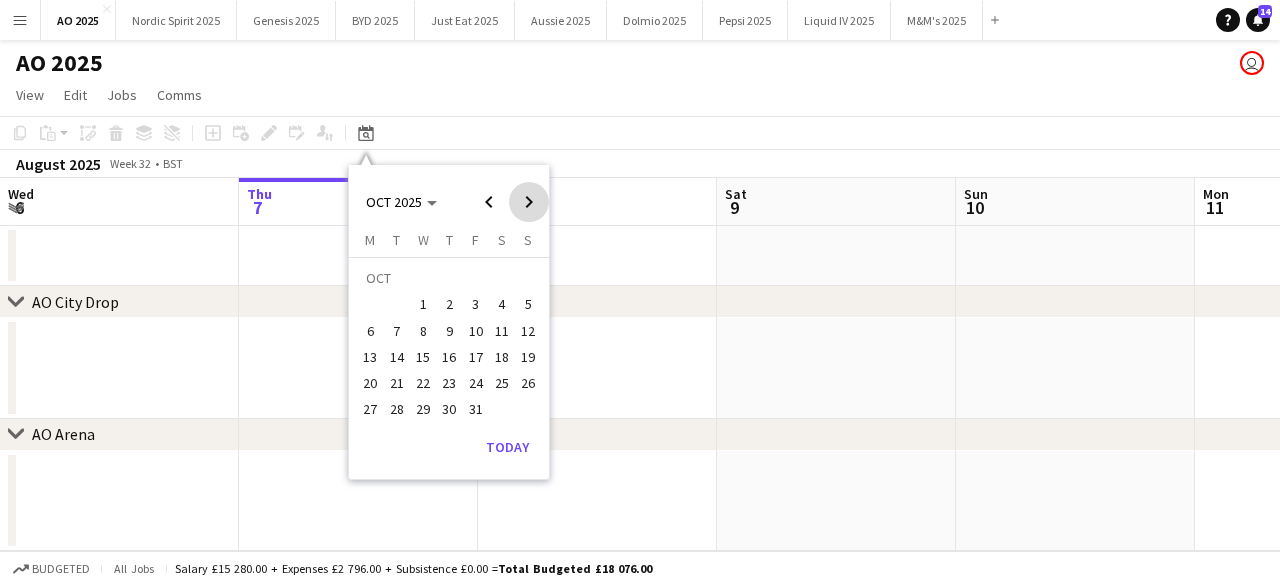 click at bounding box center [529, 202] 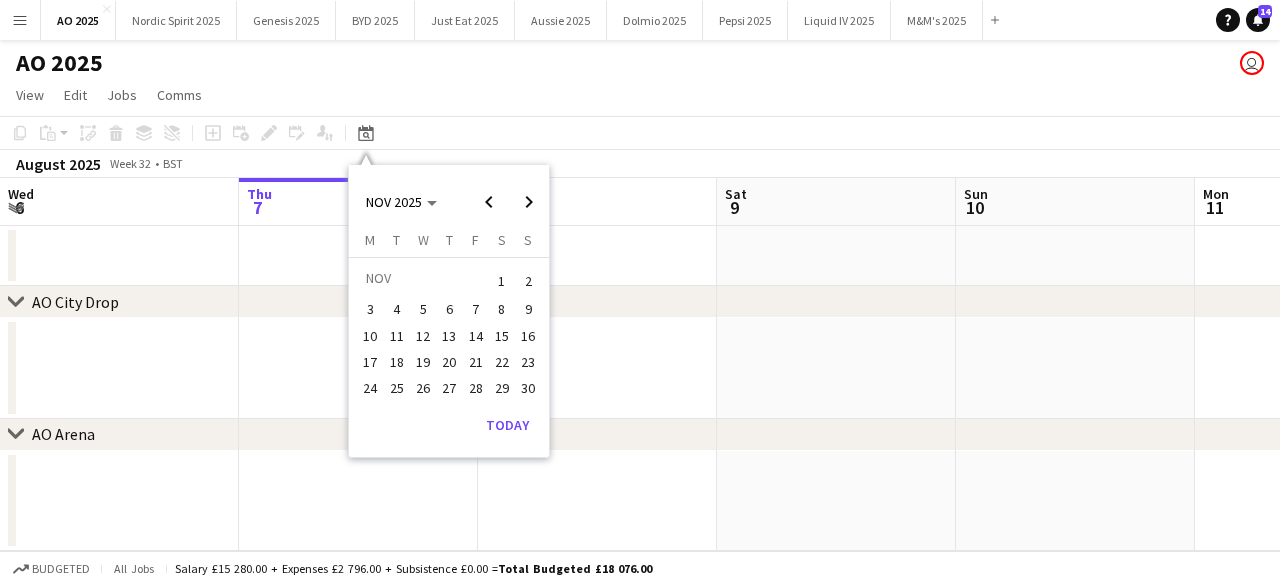 click on "7" at bounding box center [476, 310] 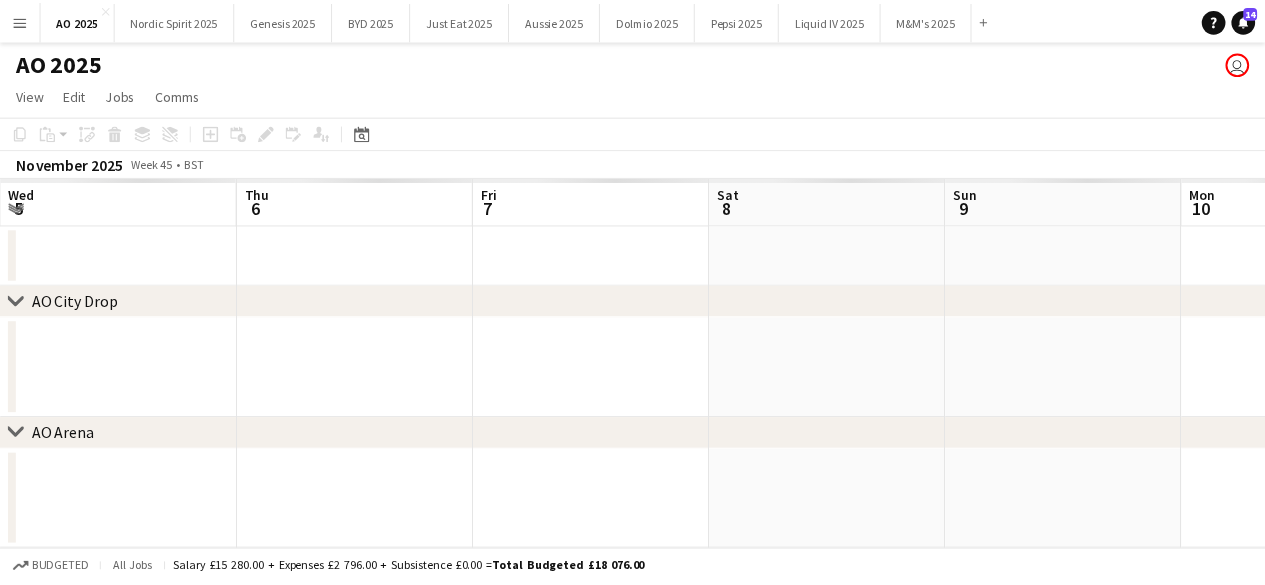 scroll, scrollTop: 0, scrollLeft: 688, axis: horizontal 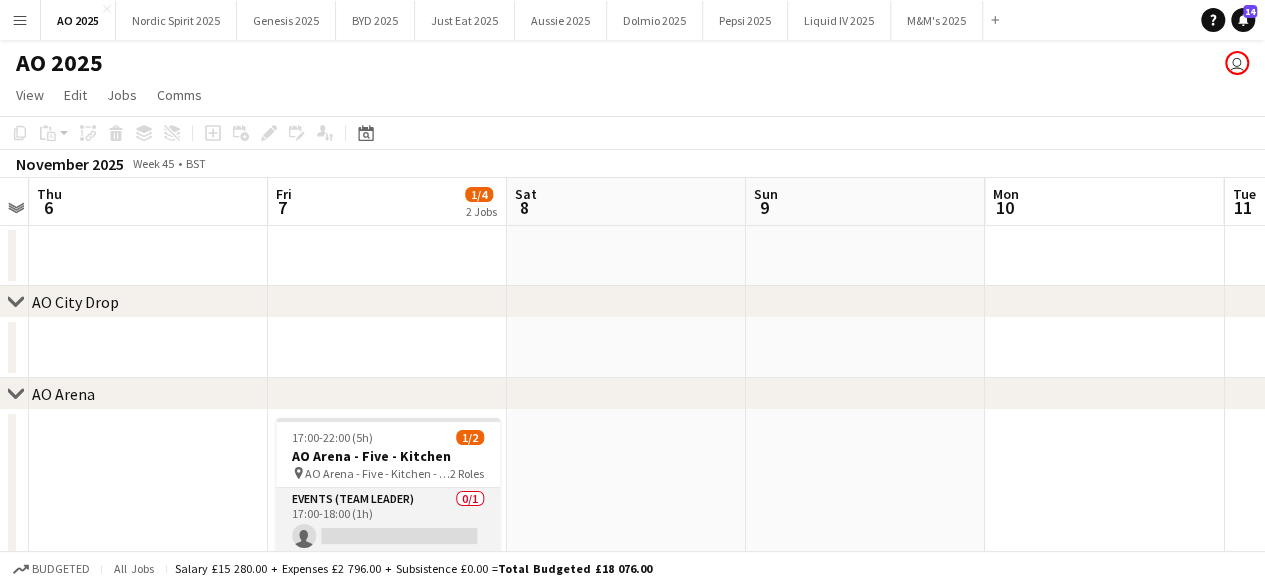 click on "Events (Team Leader)   0/1   17:00-18:00 (1h)
single-neutral-actions" at bounding box center [388, 522] 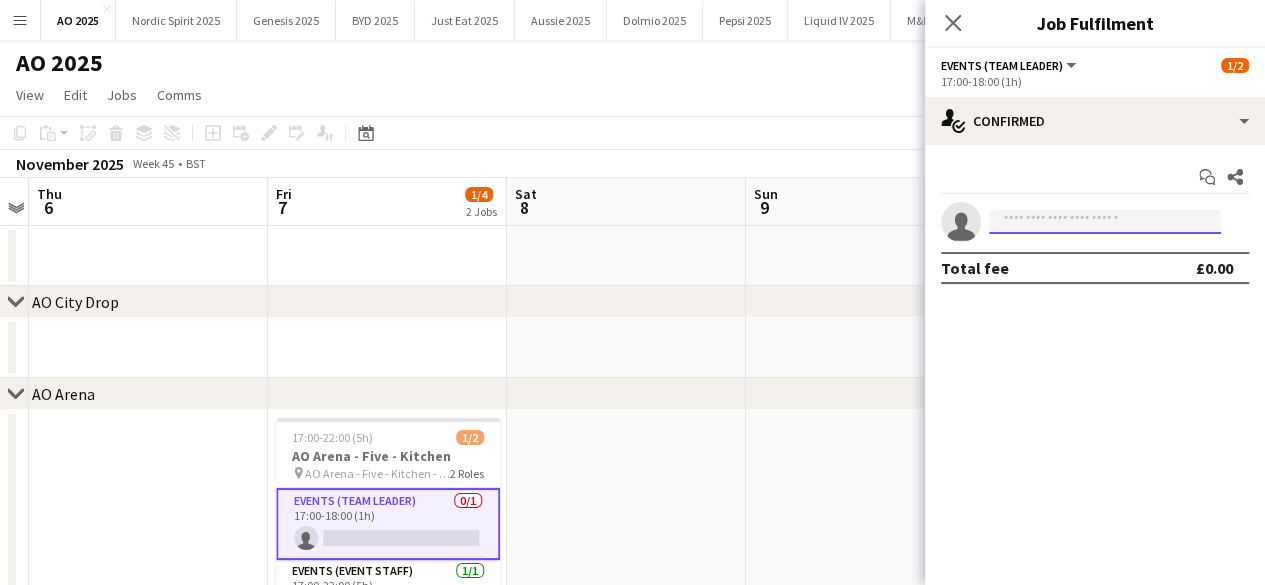 click at bounding box center [1105, 222] 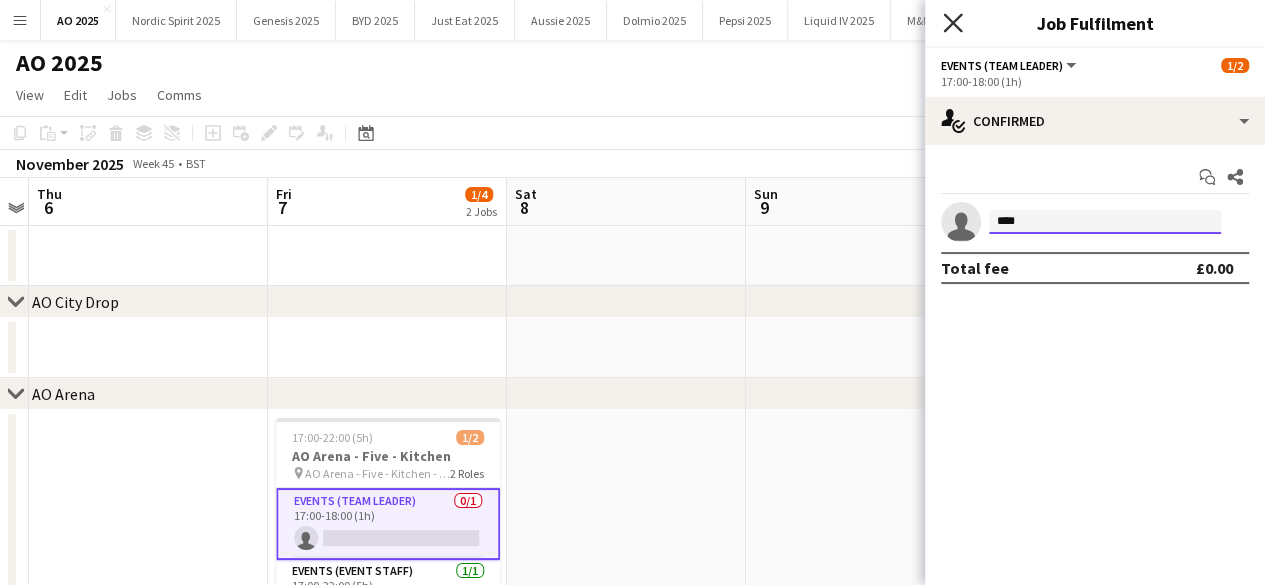 type on "****" 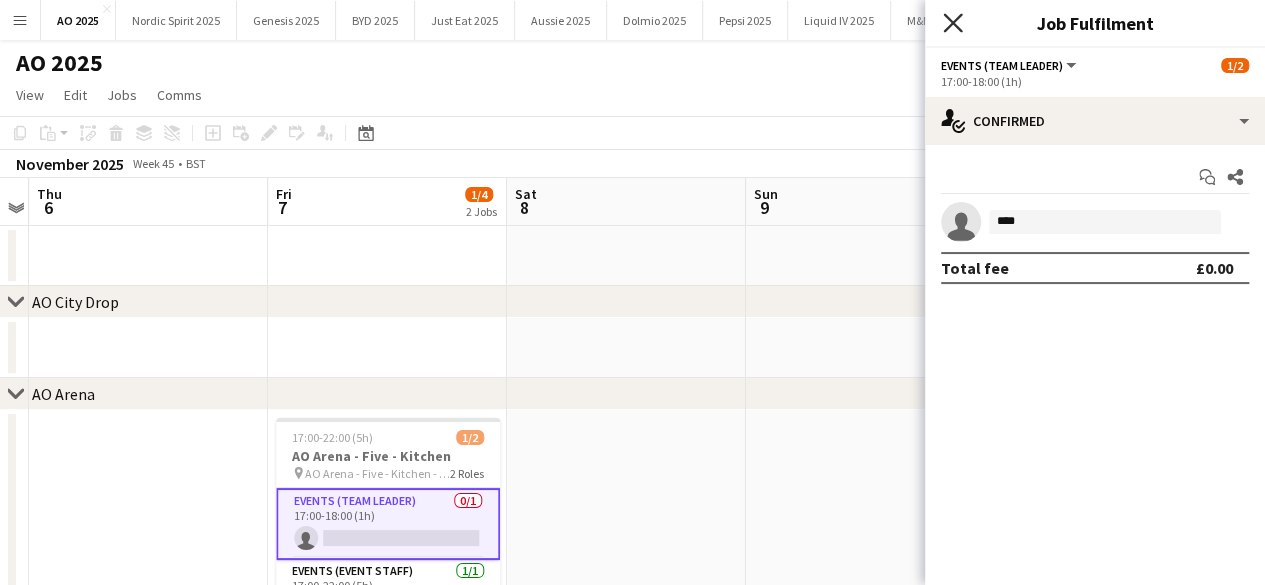 click 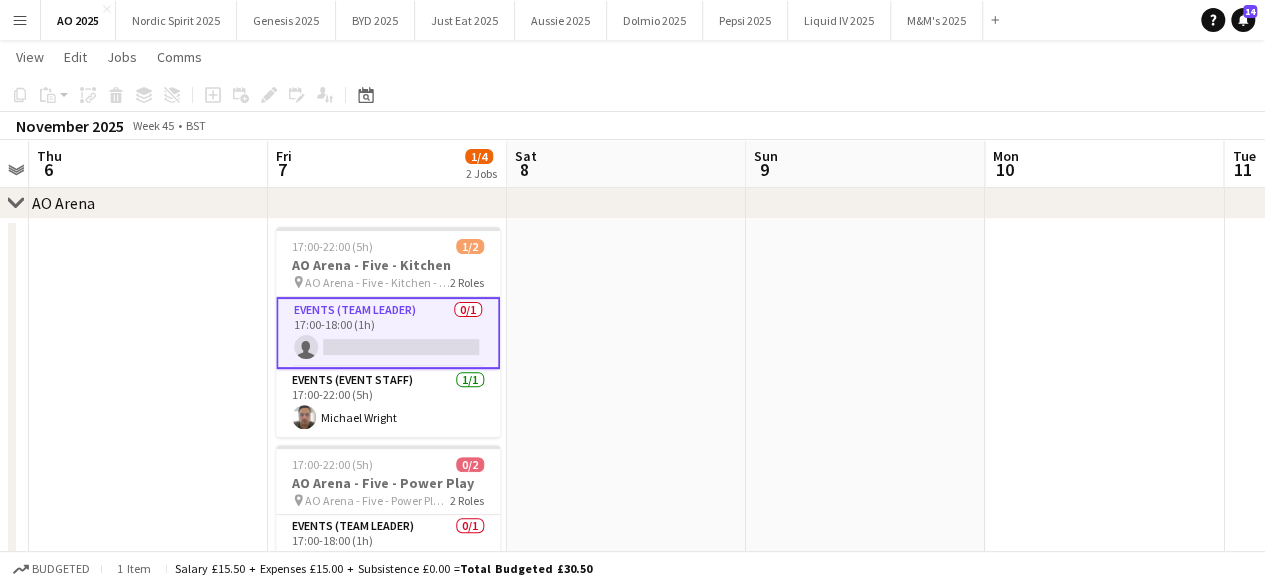 scroll, scrollTop: 190, scrollLeft: 0, axis: vertical 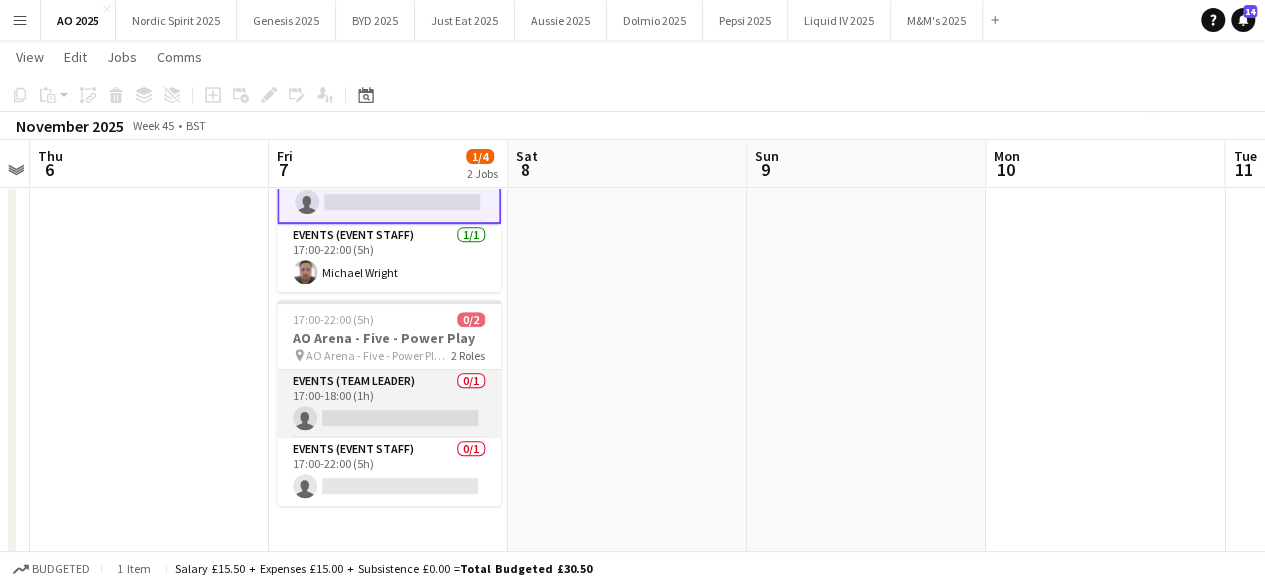 click on "Events (Team Leader)   0/1   17:00-18:00 (1h)
single-neutral-actions" at bounding box center (389, 404) 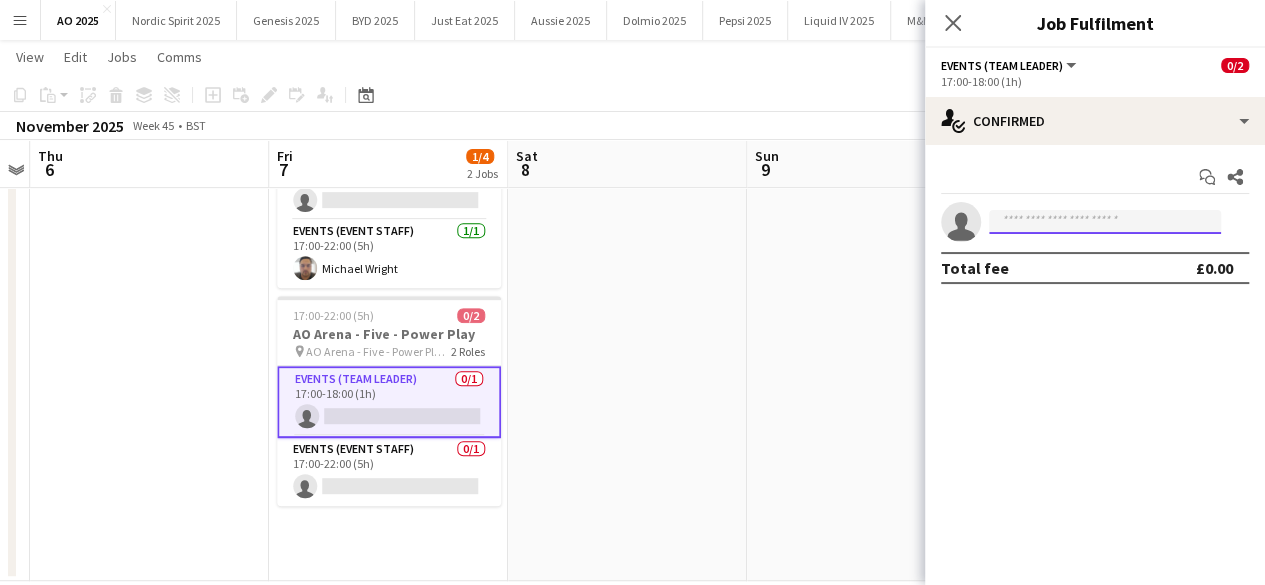 click at bounding box center [1105, 222] 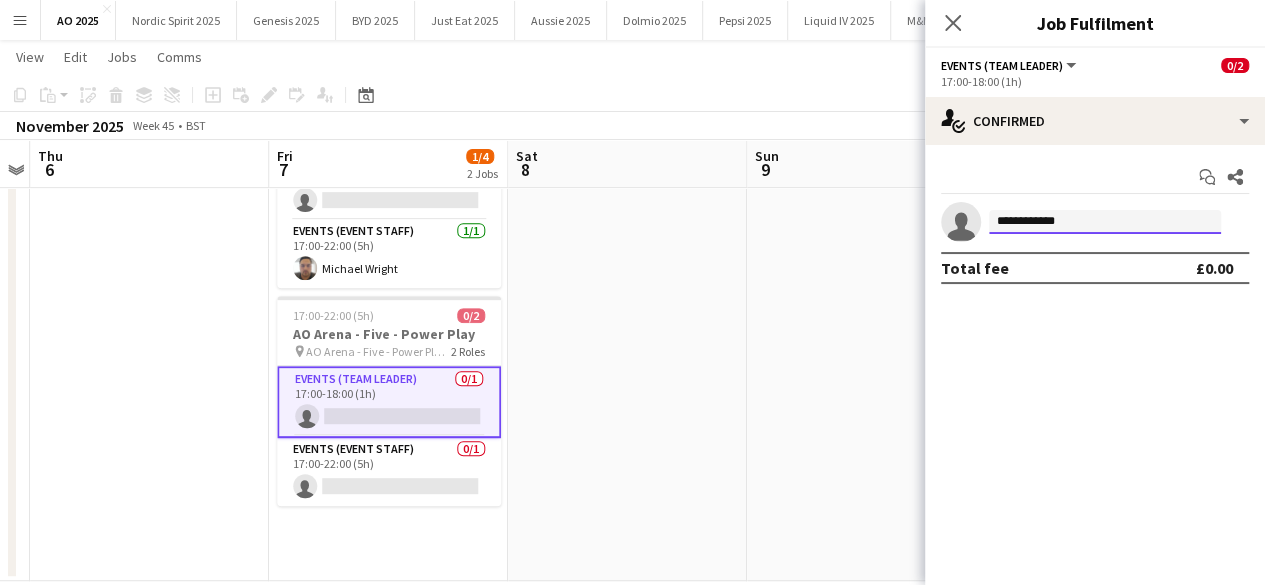 click on "**********" at bounding box center (1105, 222) 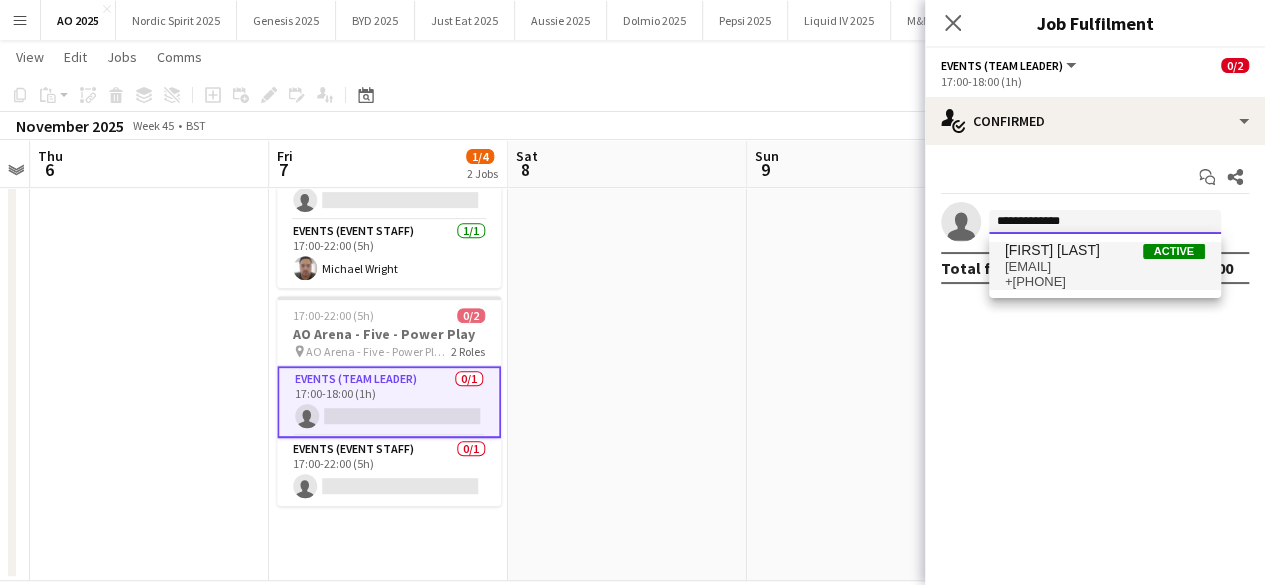 type on "**********" 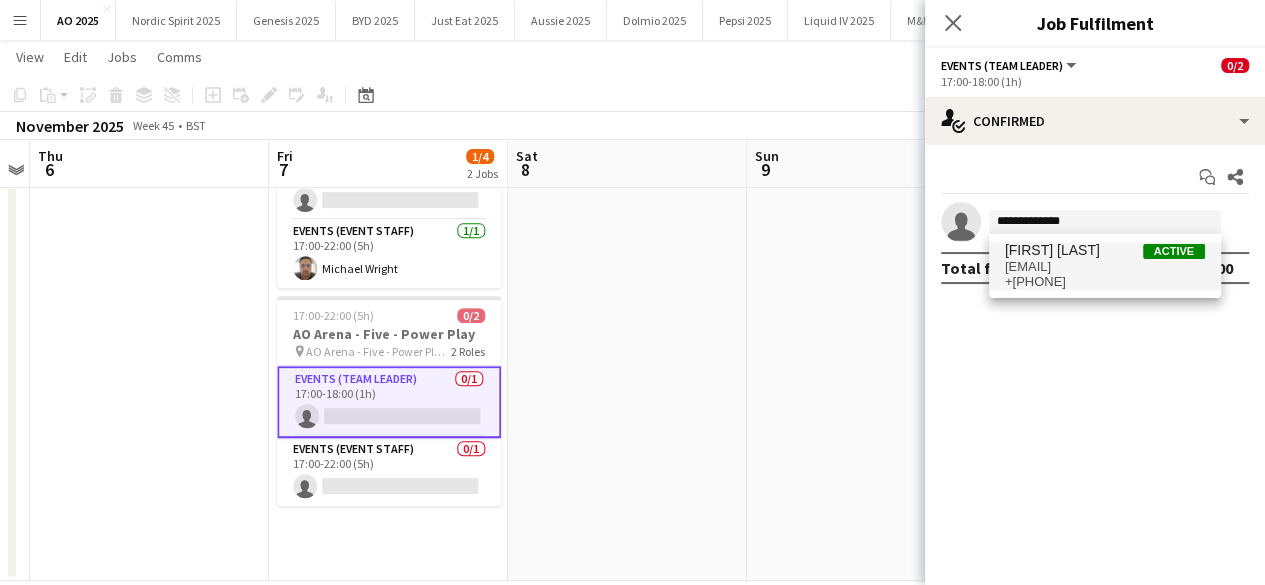 click on "[FIRST] [LAST]" at bounding box center [1052, 250] 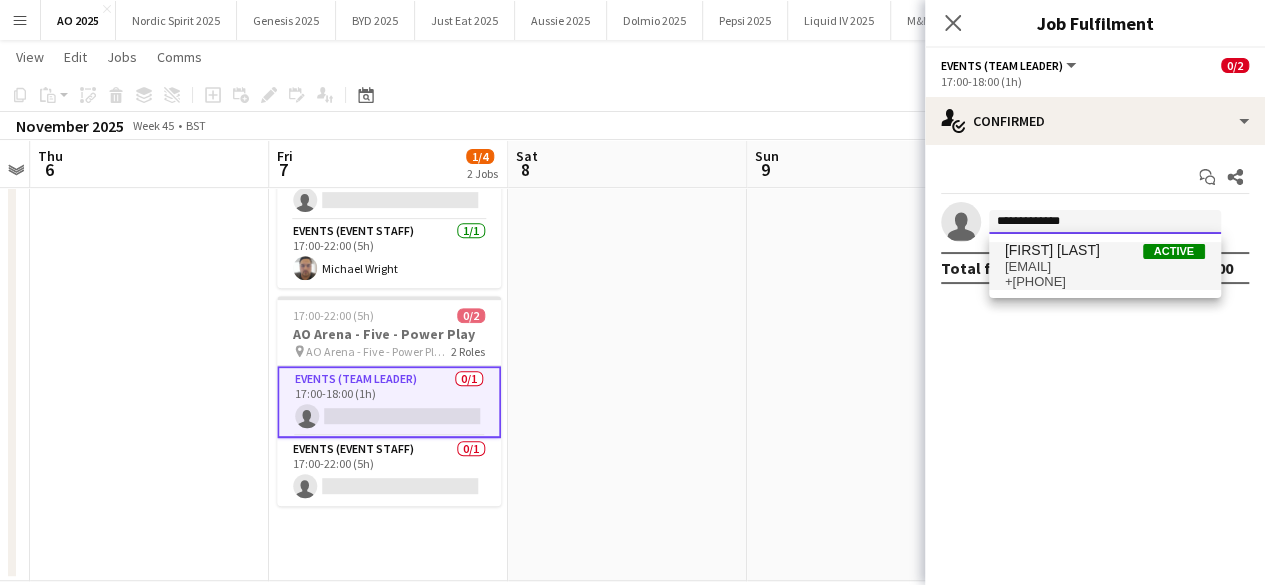 type 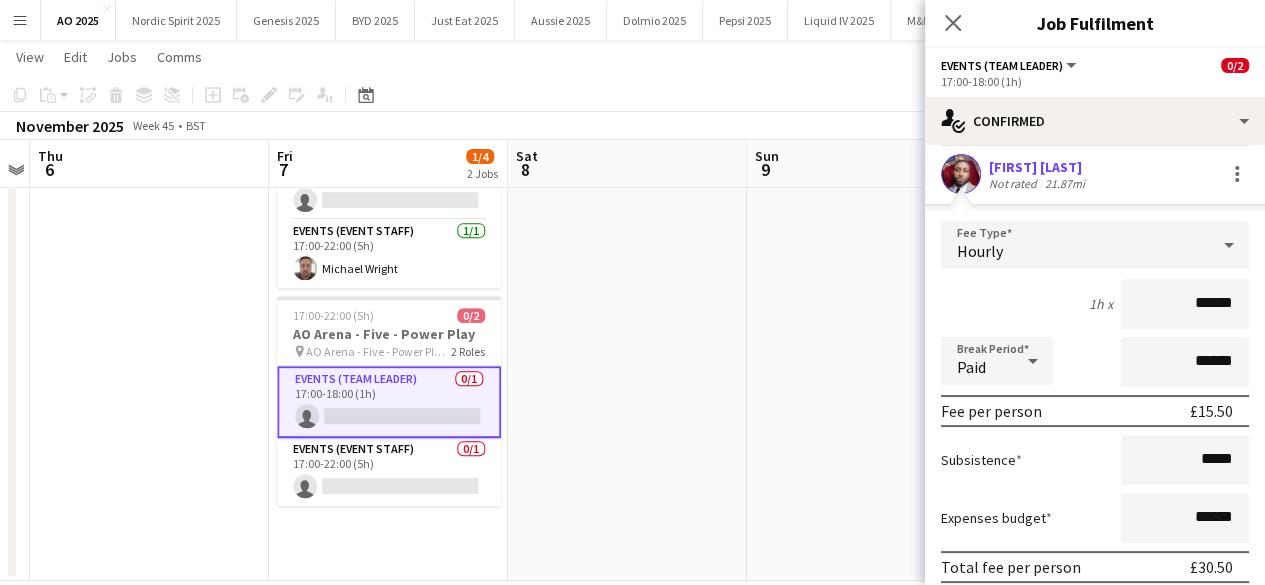scroll, scrollTop: 168, scrollLeft: 0, axis: vertical 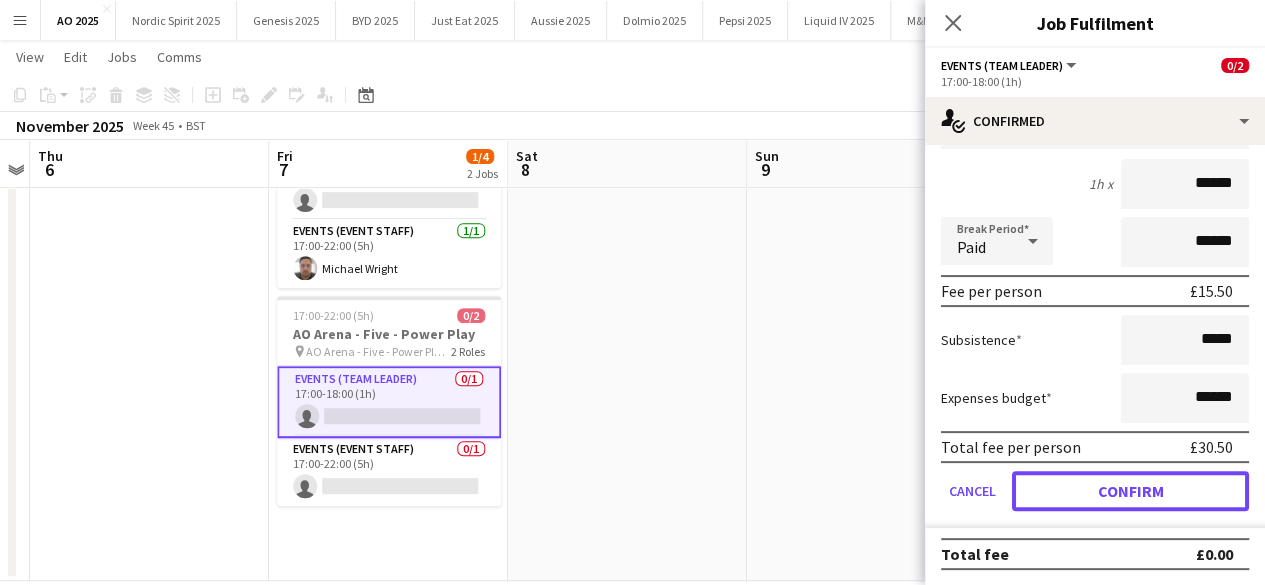 click on "Confirm" at bounding box center [1130, 491] 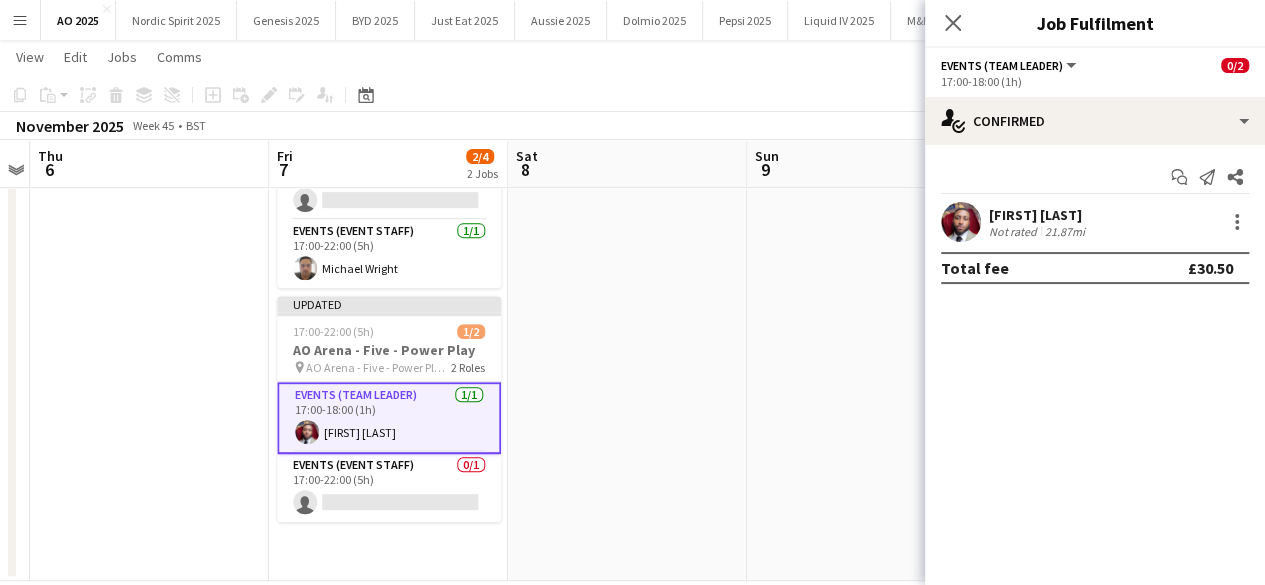 scroll, scrollTop: 0, scrollLeft: 0, axis: both 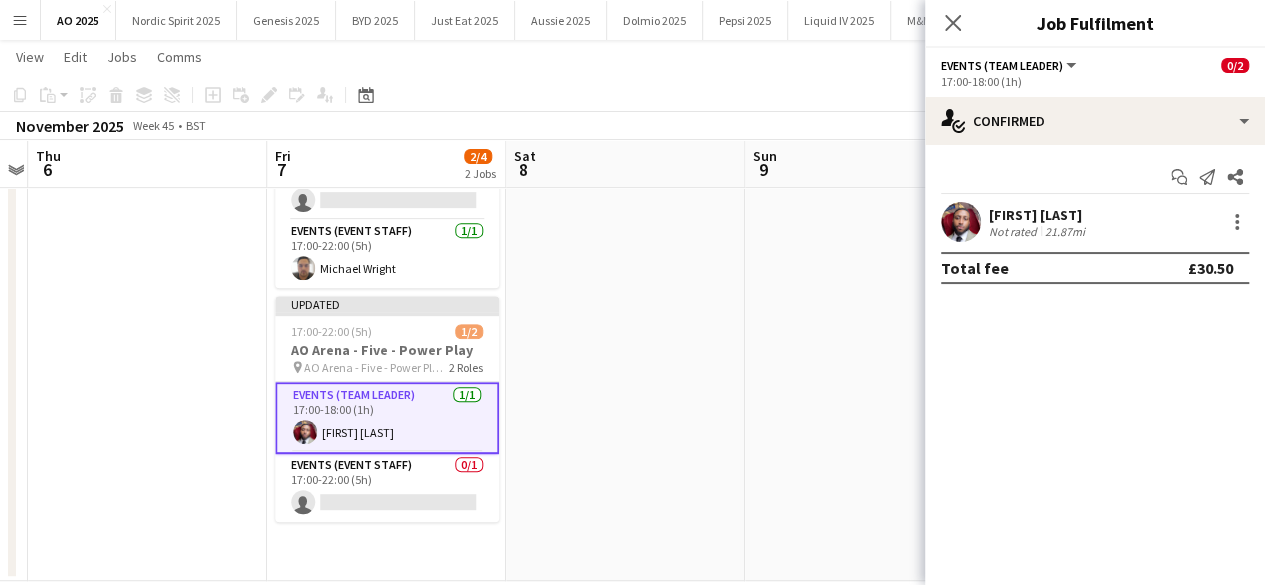 click at bounding box center (864, 327) 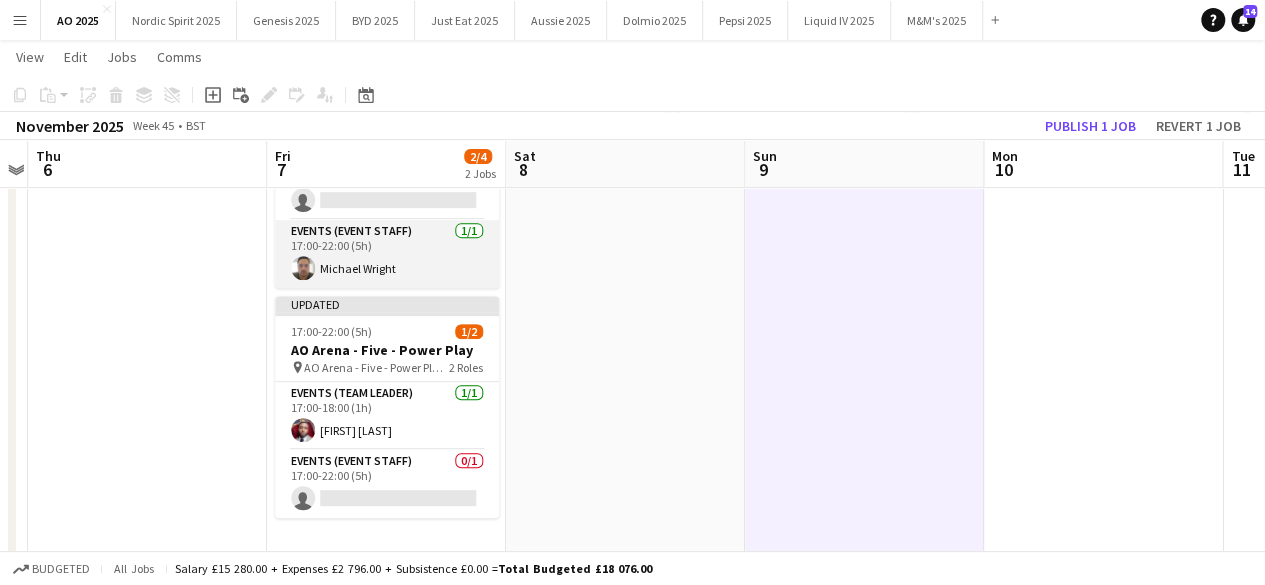 click at bounding box center (303, 268) 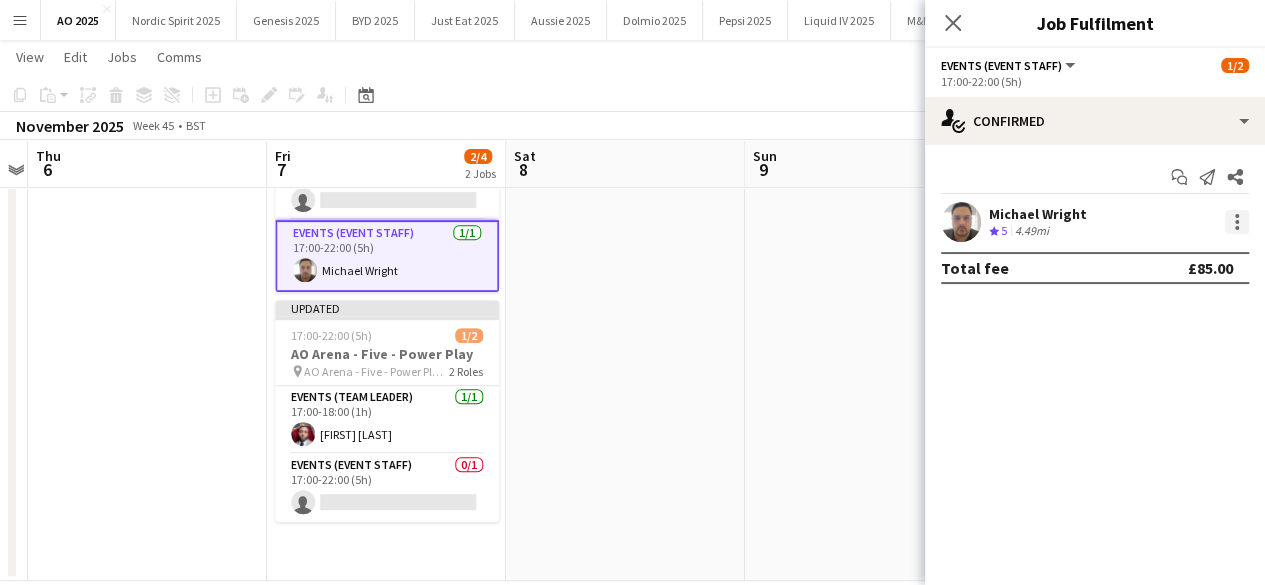 click at bounding box center [1237, 222] 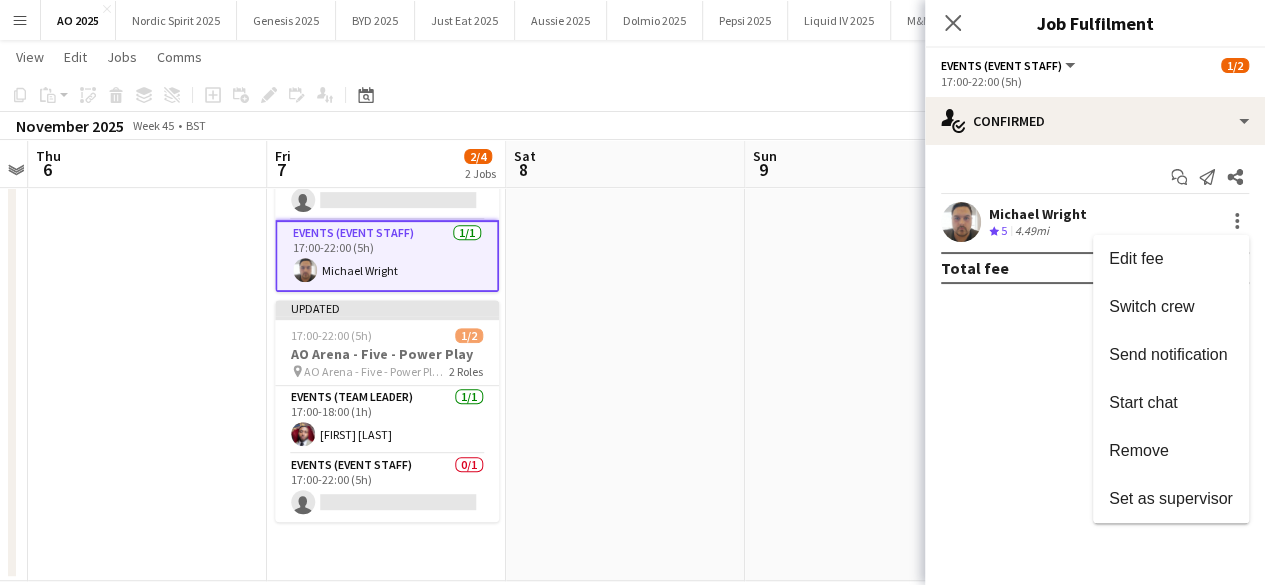 click on "Remove" at bounding box center (1171, 451) 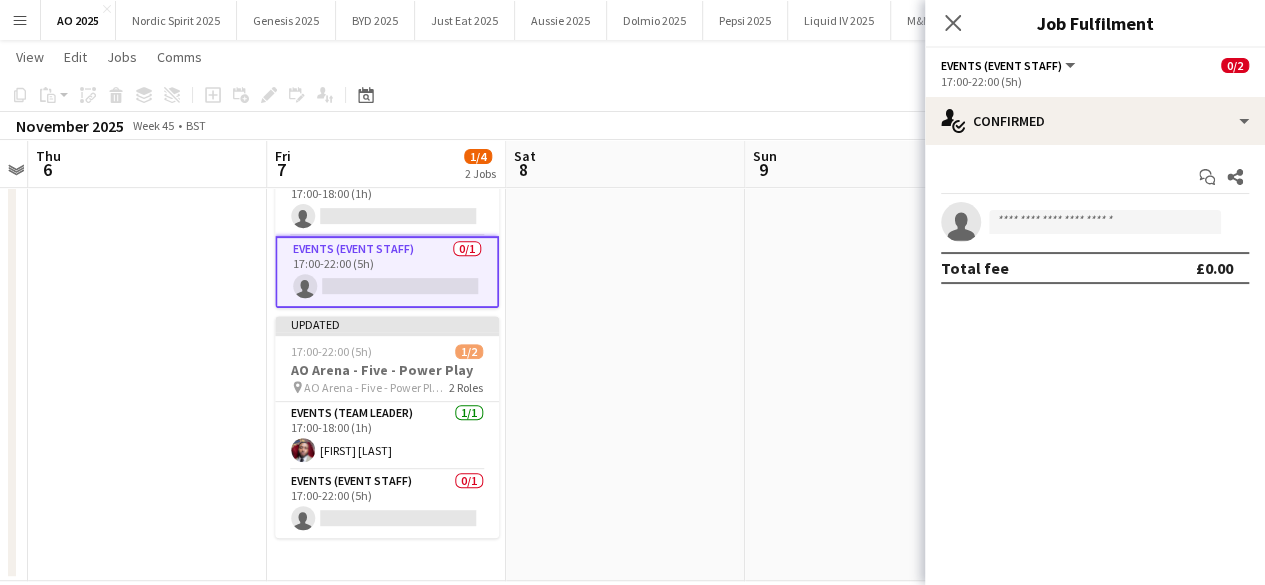 click at bounding box center (864, 327) 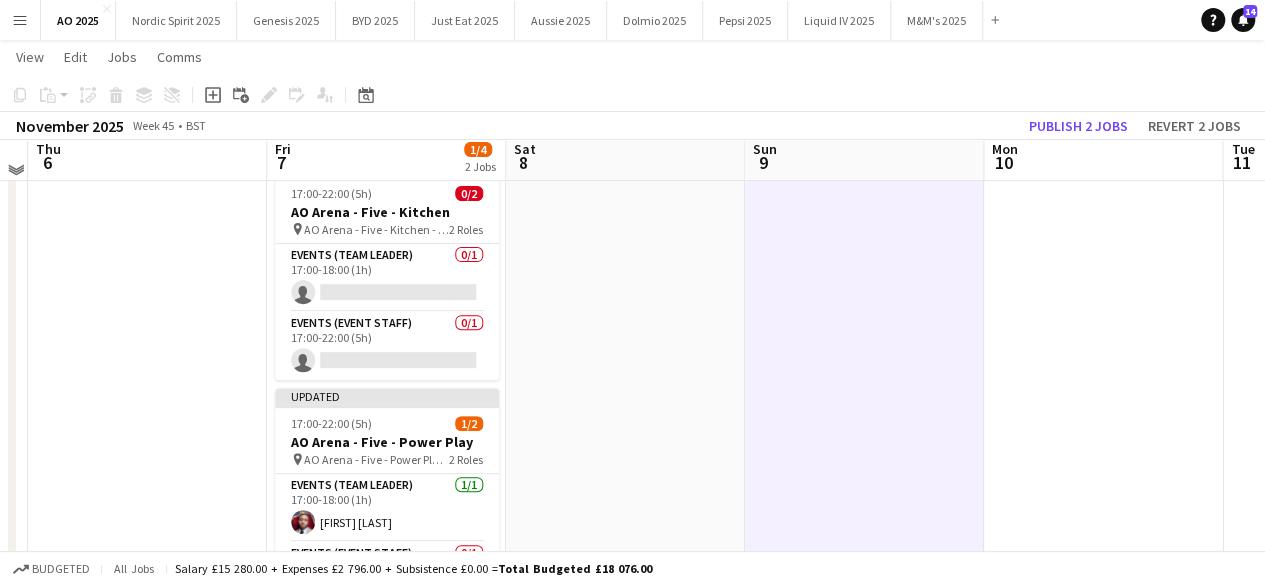 scroll, scrollTop: 246, scrollLeft: 0, axis: vertical 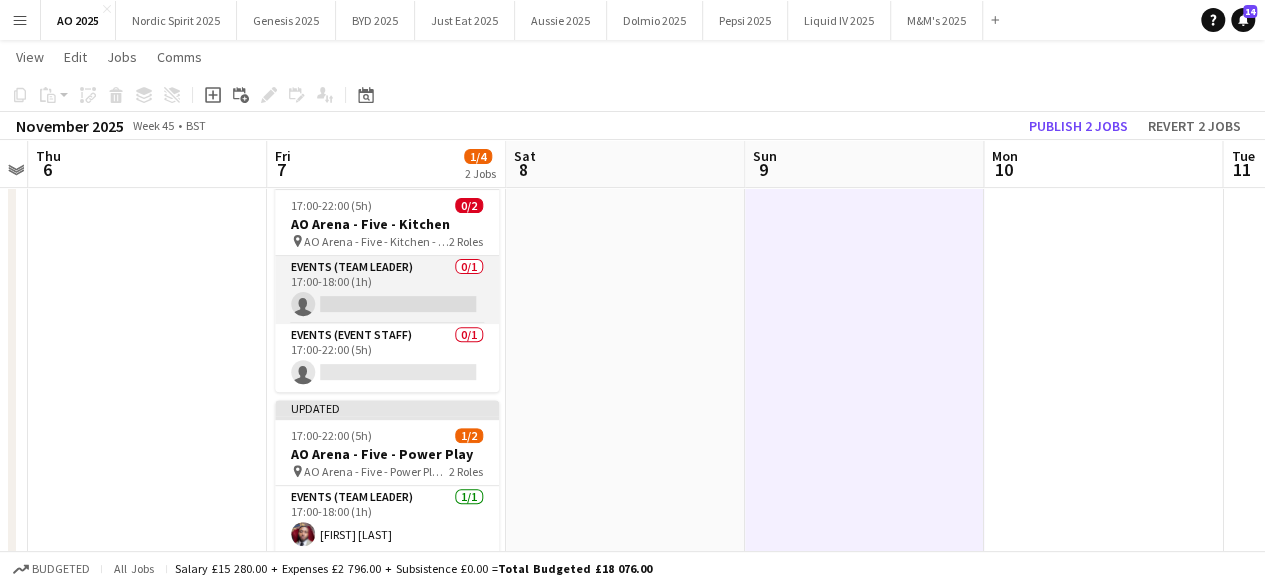 click on "Events (Team Leader)   0/1   17:00-18:00 (1h)
single-neutral-actions" at bounding box center [387, 290] 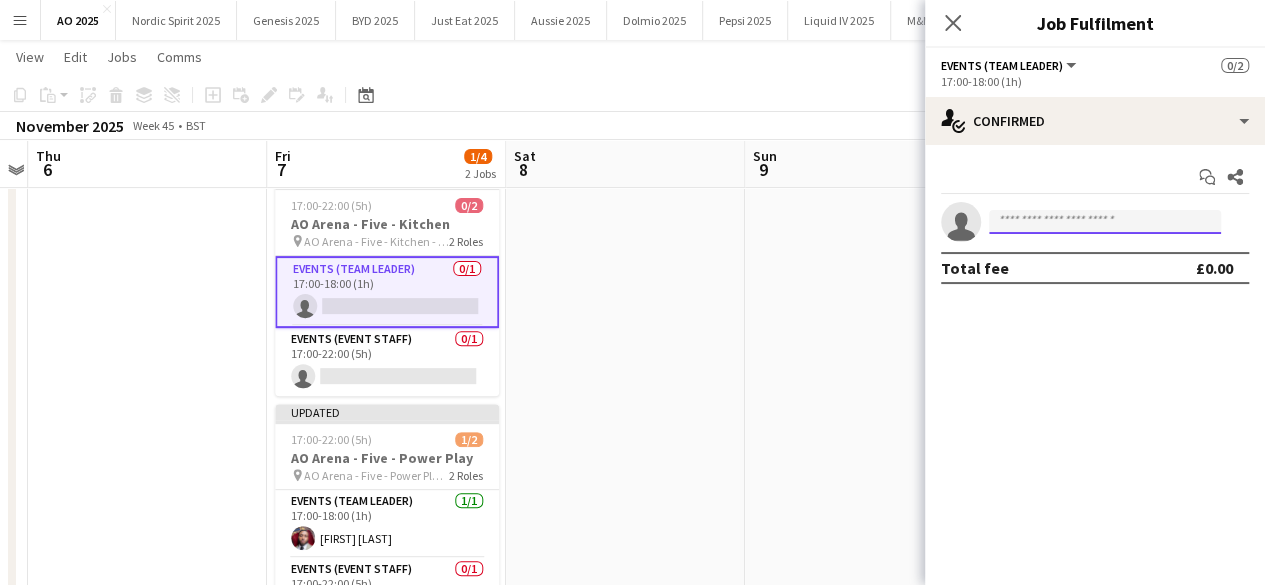 click at bounding box center (1105, 222) 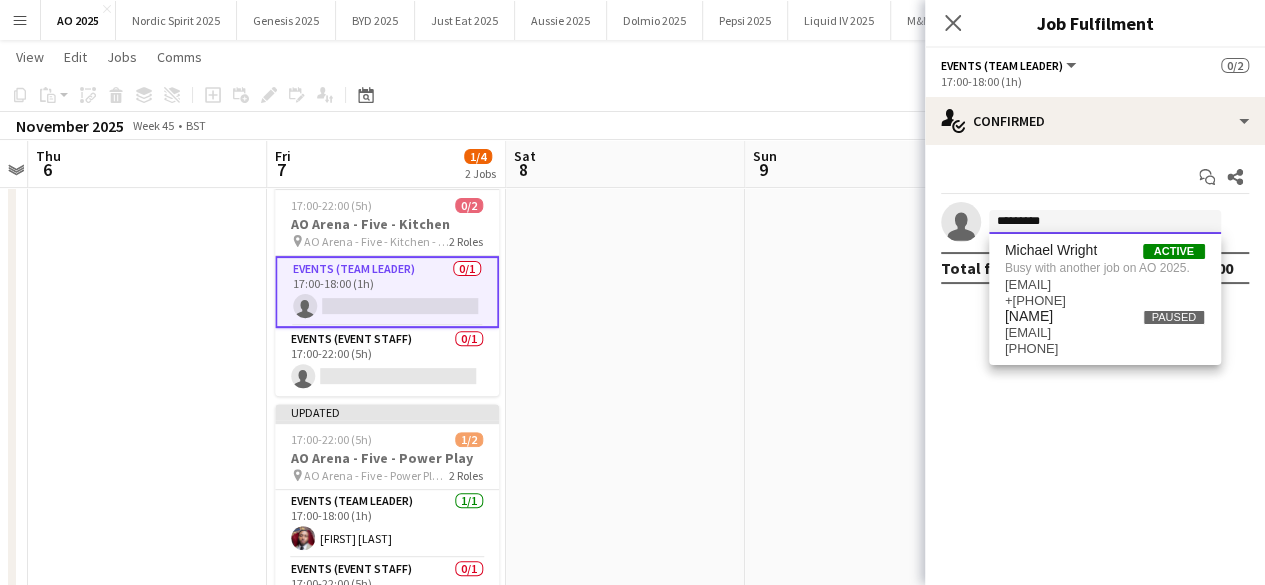 type on "*********" 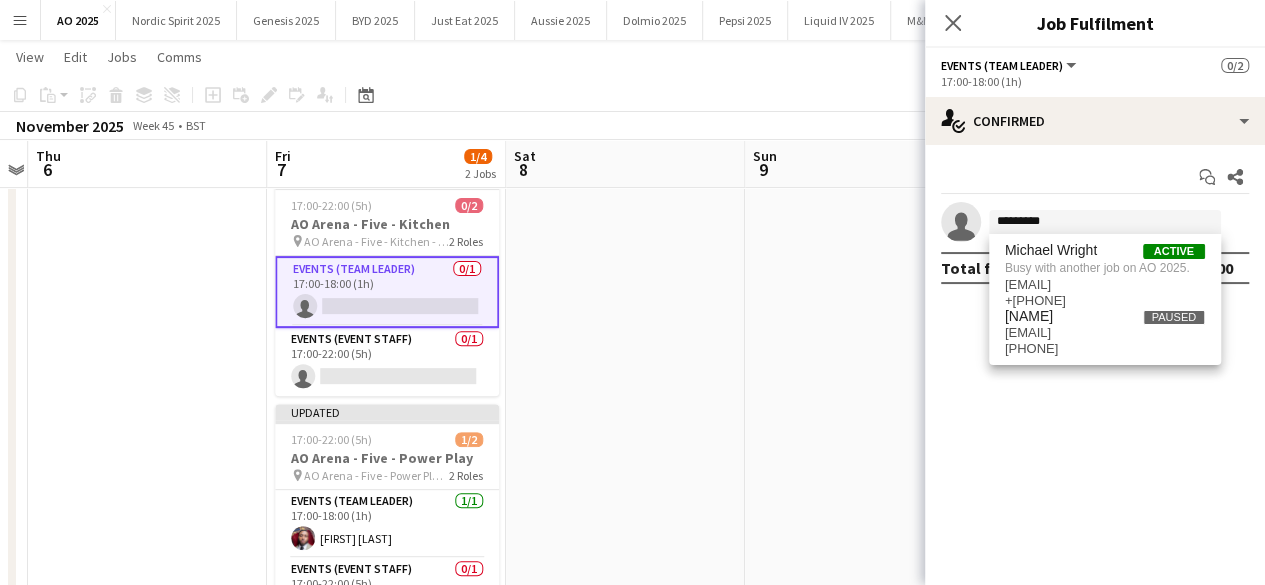 click at bounding box center (864, 415) 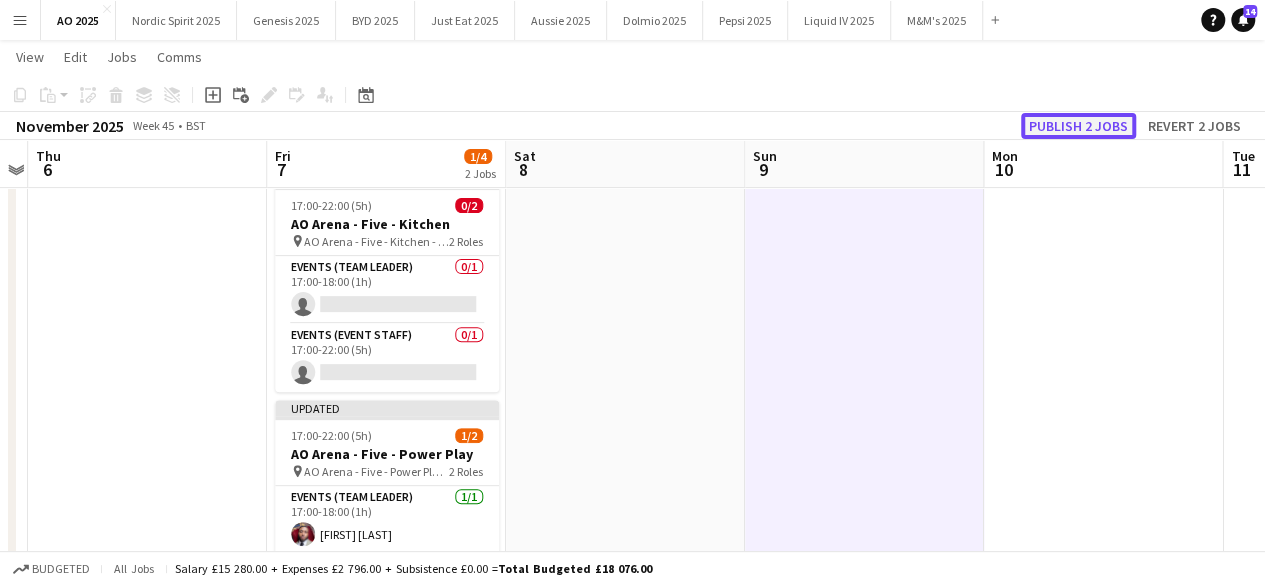 click on "Publish 2 jobs" 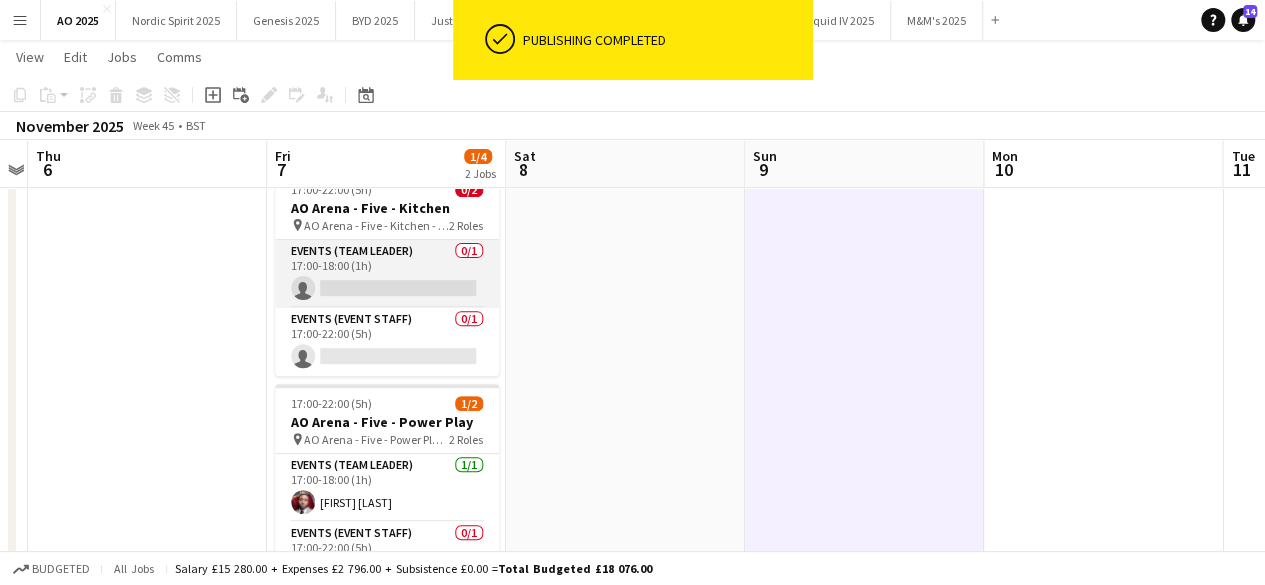 click on "Events (Team Leader)   0/1   17:00-18:00 (1h)
single-neutral-actions" at bounding box center (387, 274) 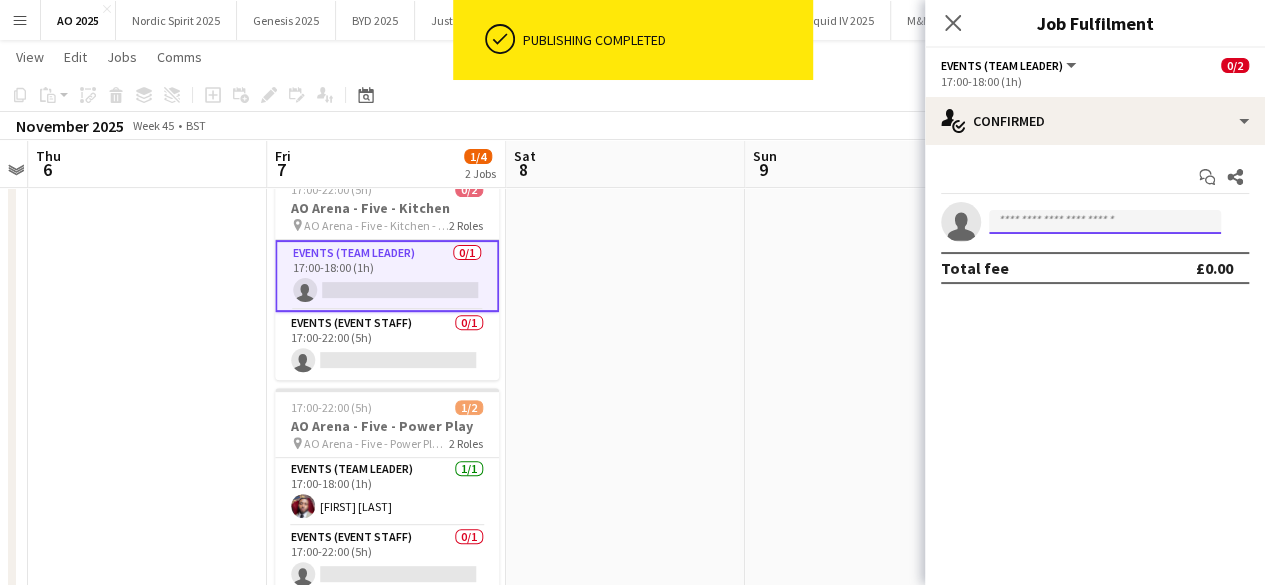 click at bounding box center (1105, 222) 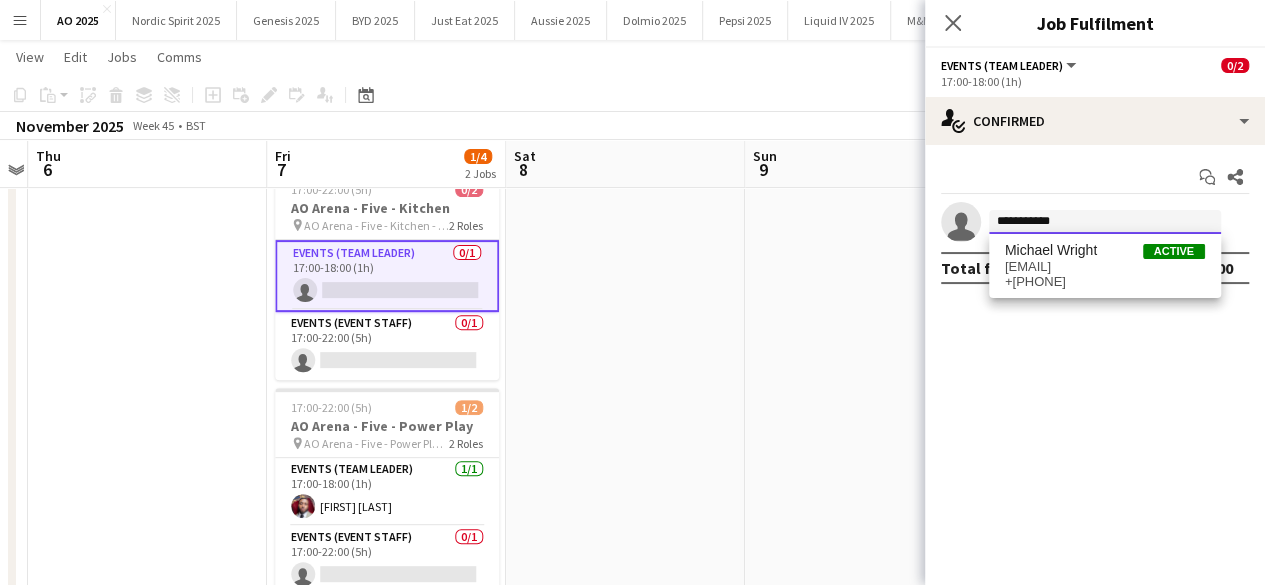 type on "**********" 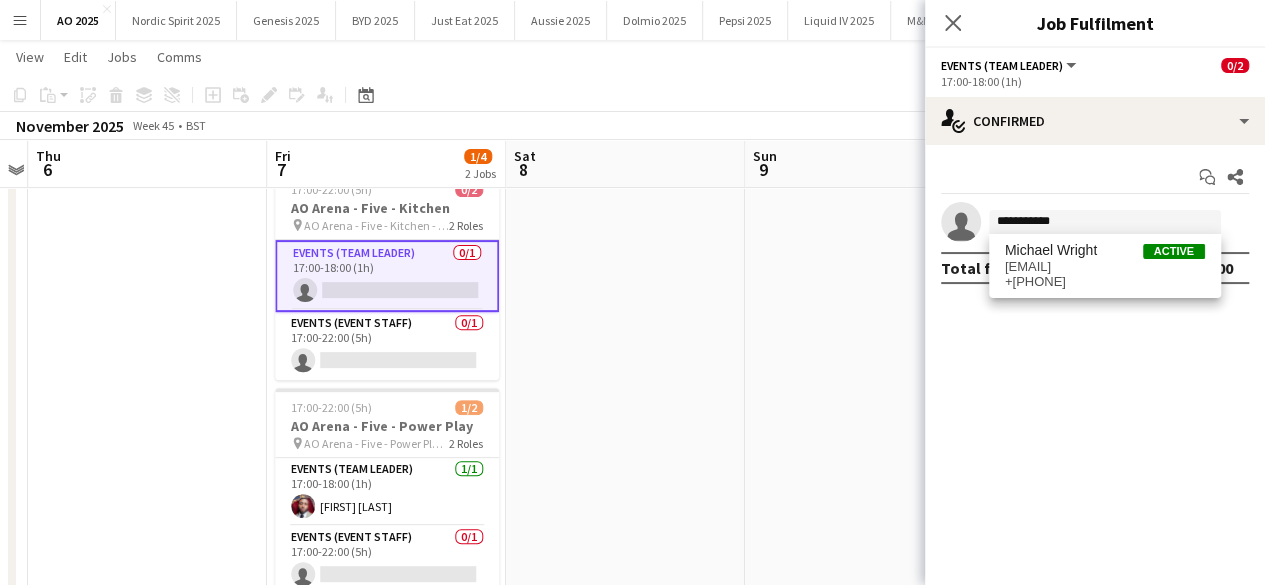 click on "+[PHONE]" at bounding box center (1105, 282) 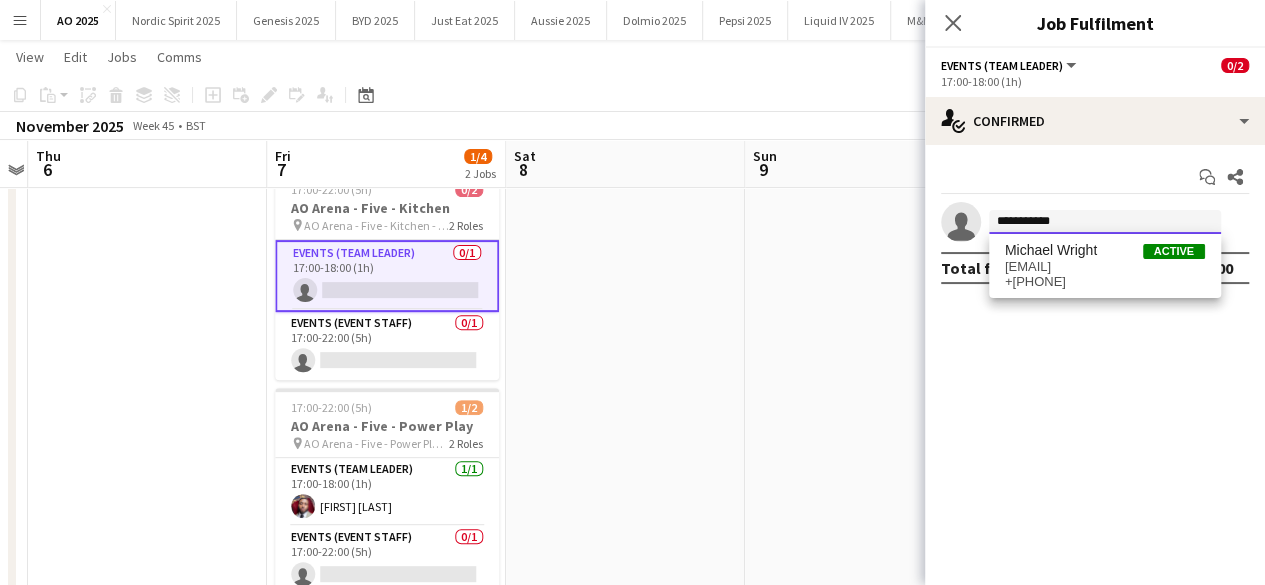 type 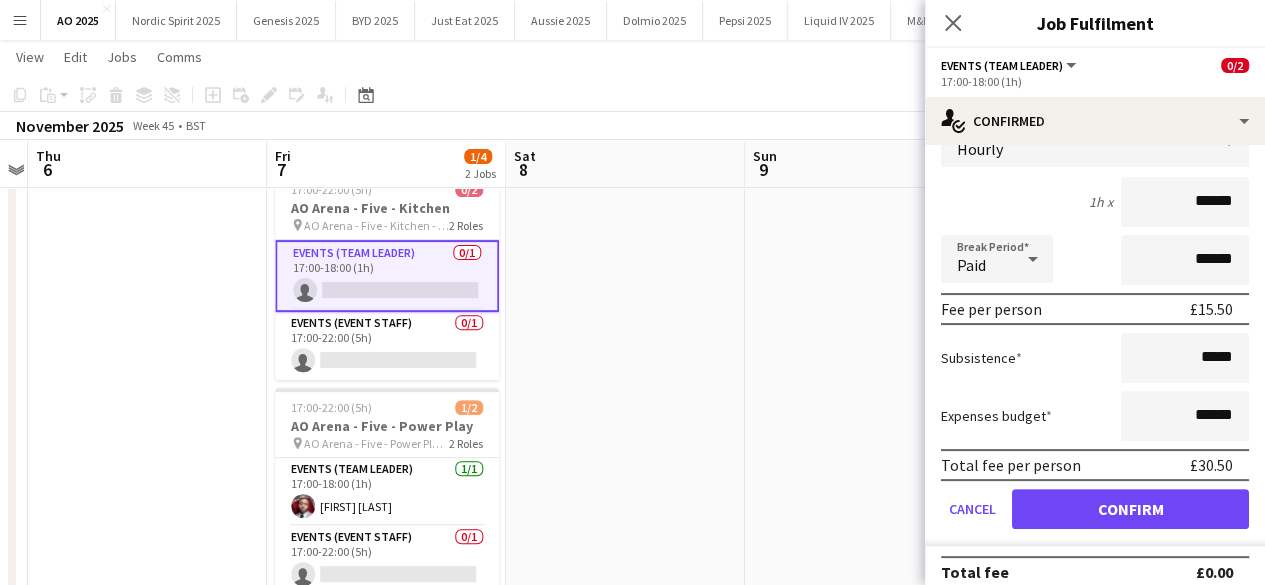 scroll, scrollTop: 168, scrollLeft: 0, axis: vertical 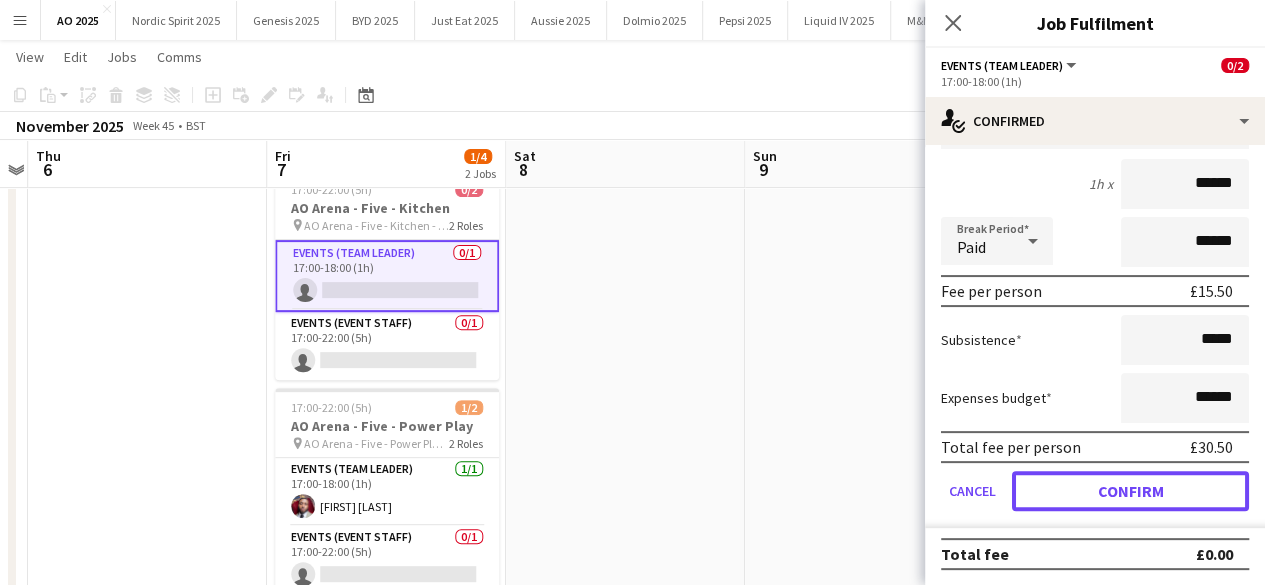 click on "Confirm" at bounding box center [1130, 491] 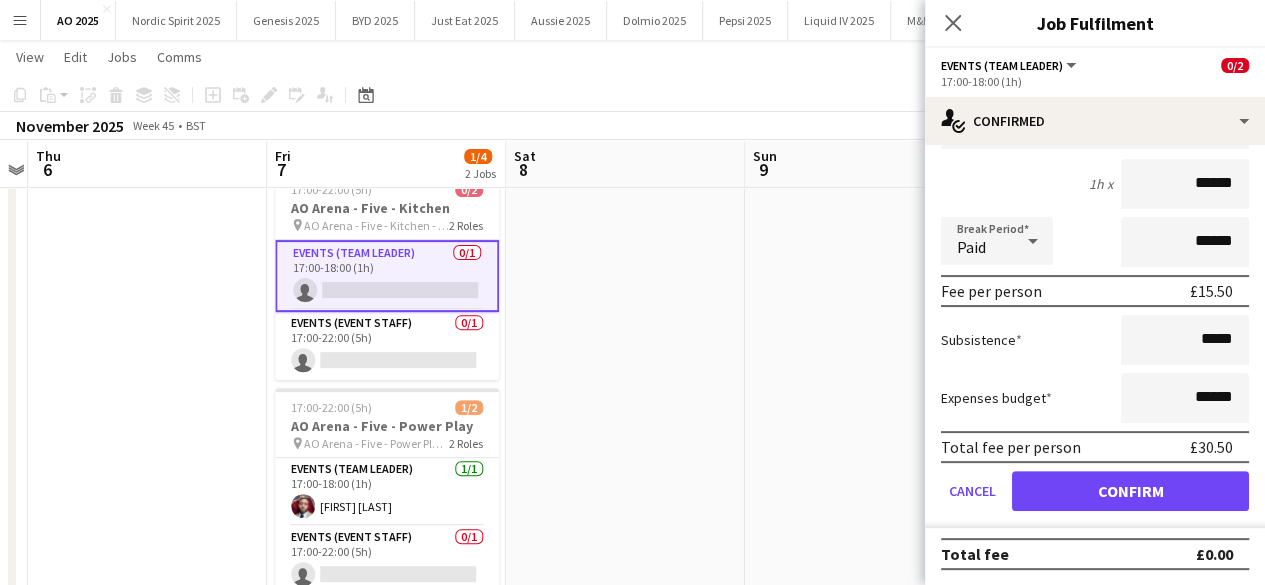 scroll, scrollTop: 0, scrollLeft: 0, axis: both 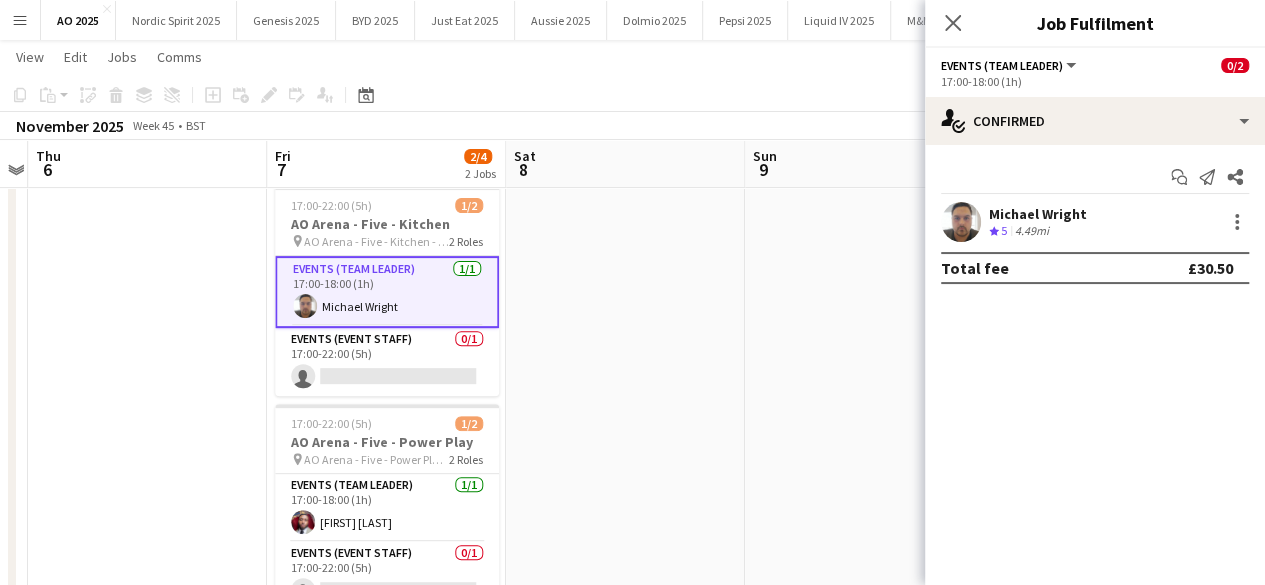 click at bounding box center (625, 415) 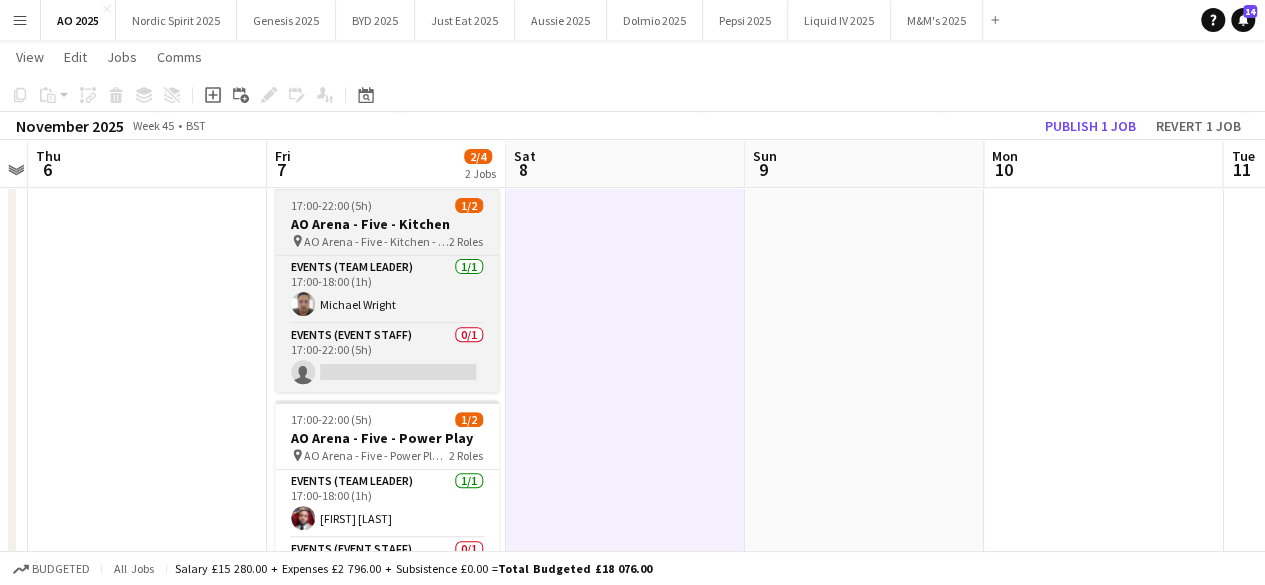 click on "17:00-22:00 (5h)" at bounding box center [331, 205] 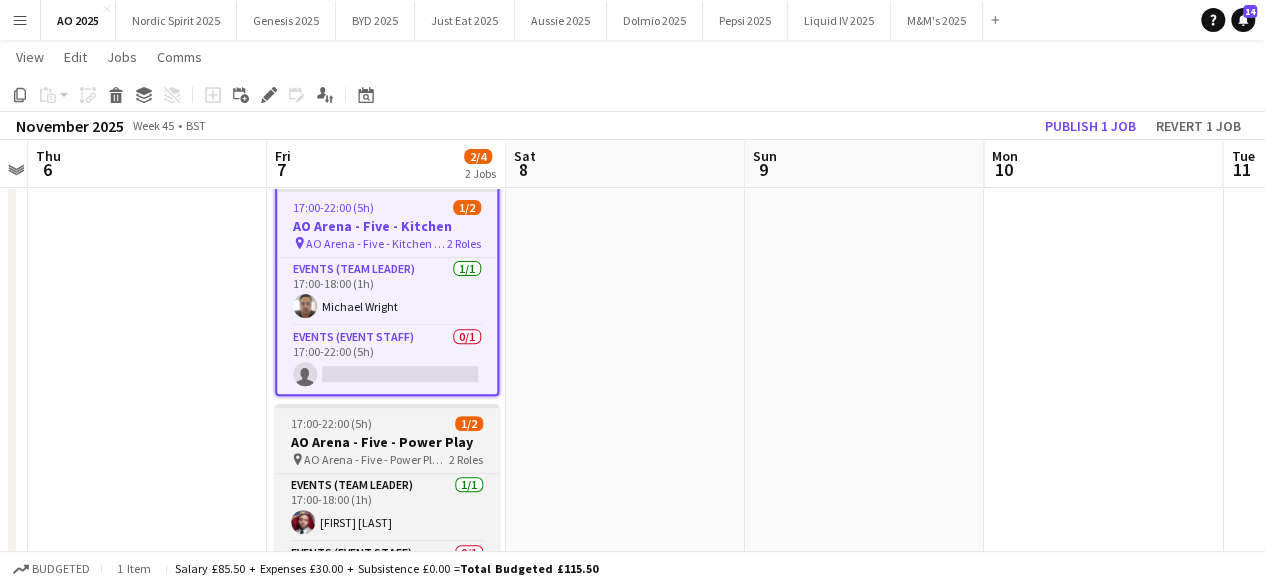 click on "17:00-22:00 (5h)" at bounding box center [331, 423] 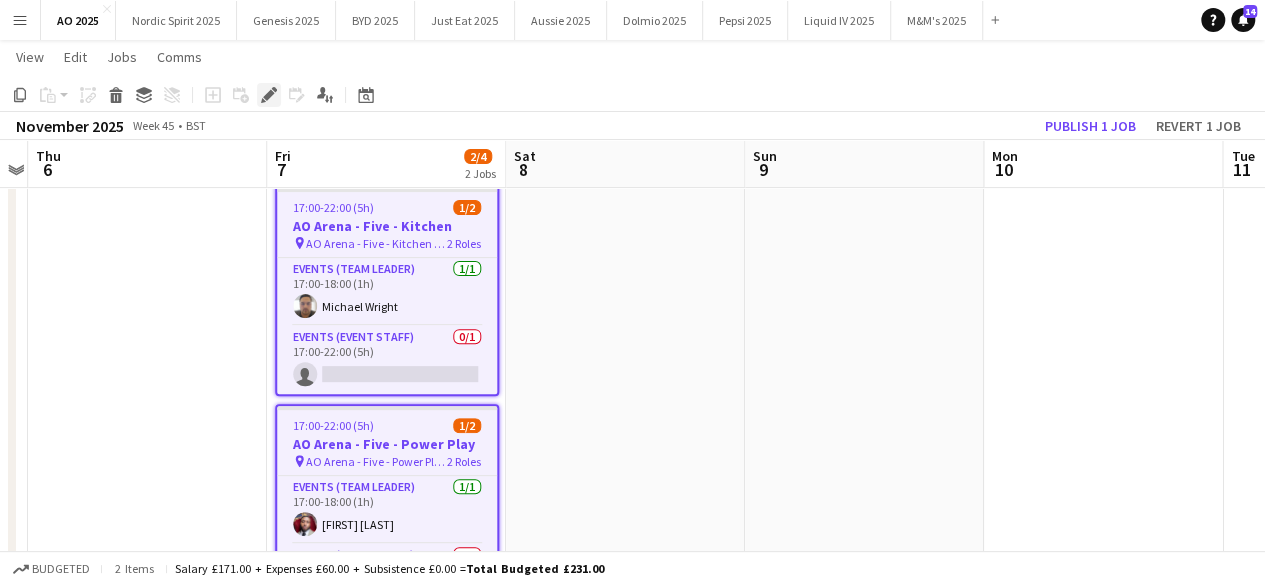 click 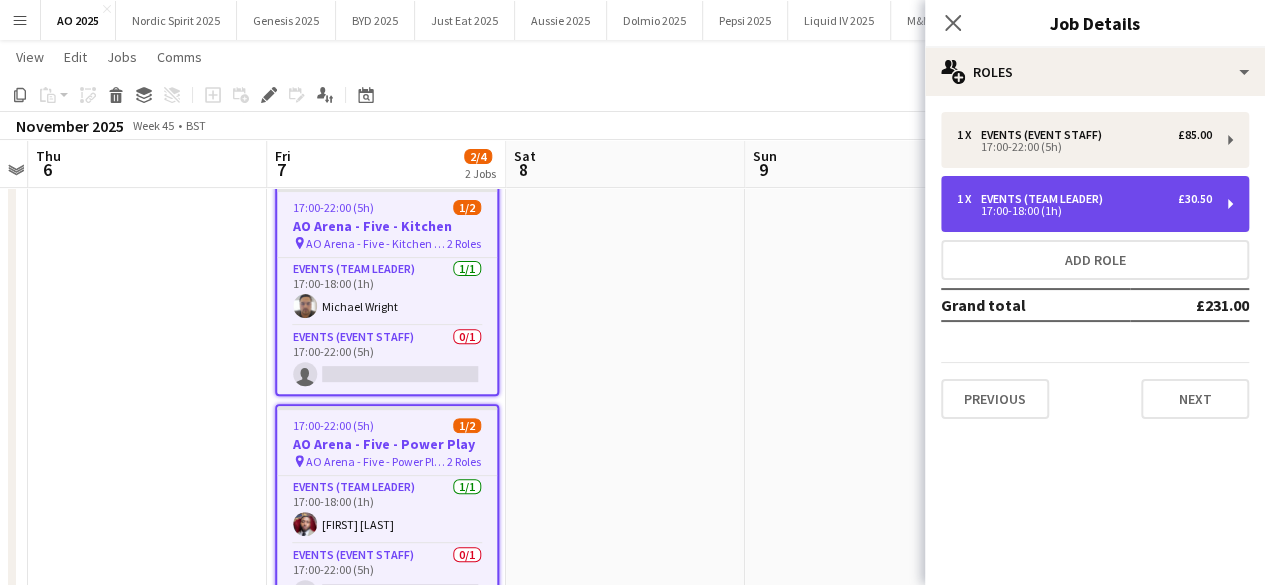 click on "17:00-18:00 (1h)" at bounding box center [1084, 211] 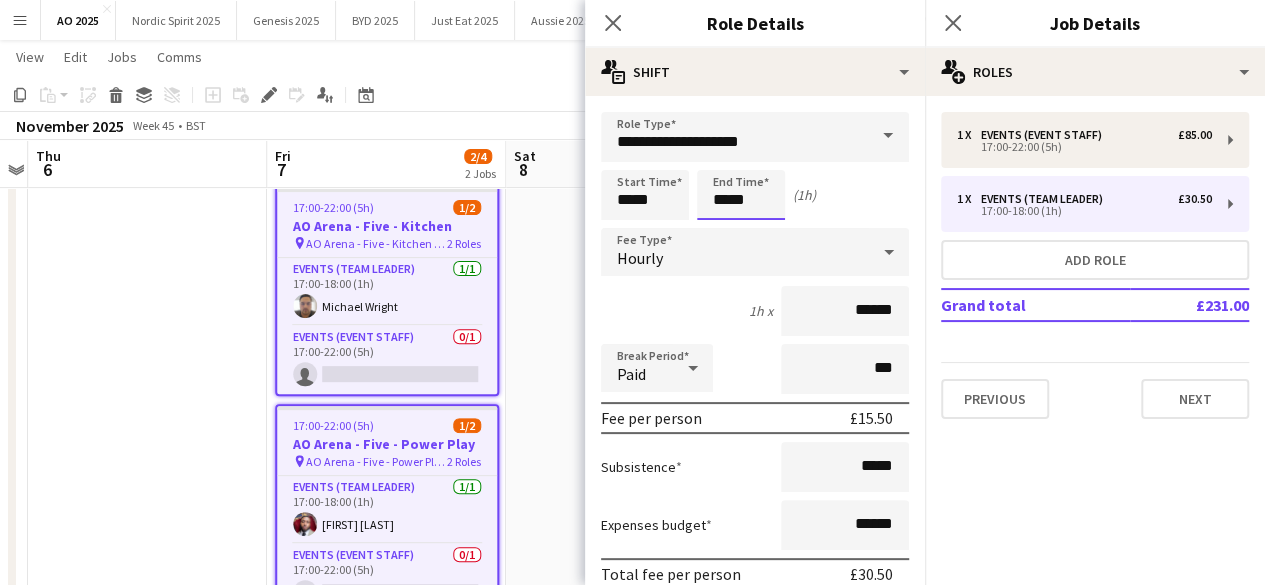 click on "*****" at bounding box center [741, 195] 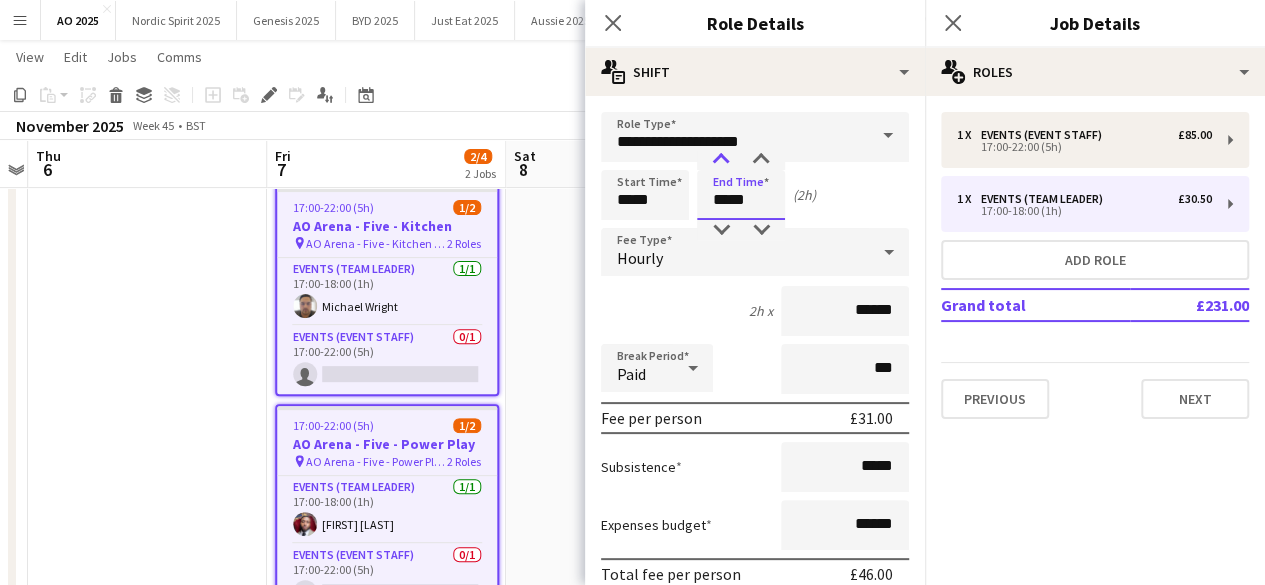 click at bounding box center [721, 160] 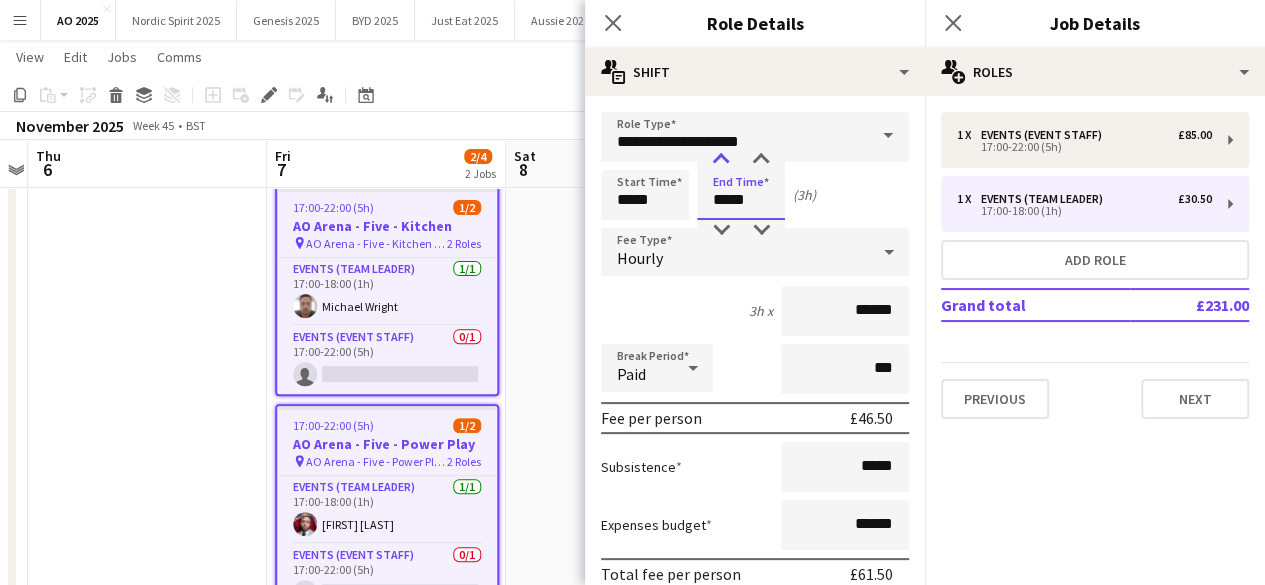 click at bounding box center [721, 160] 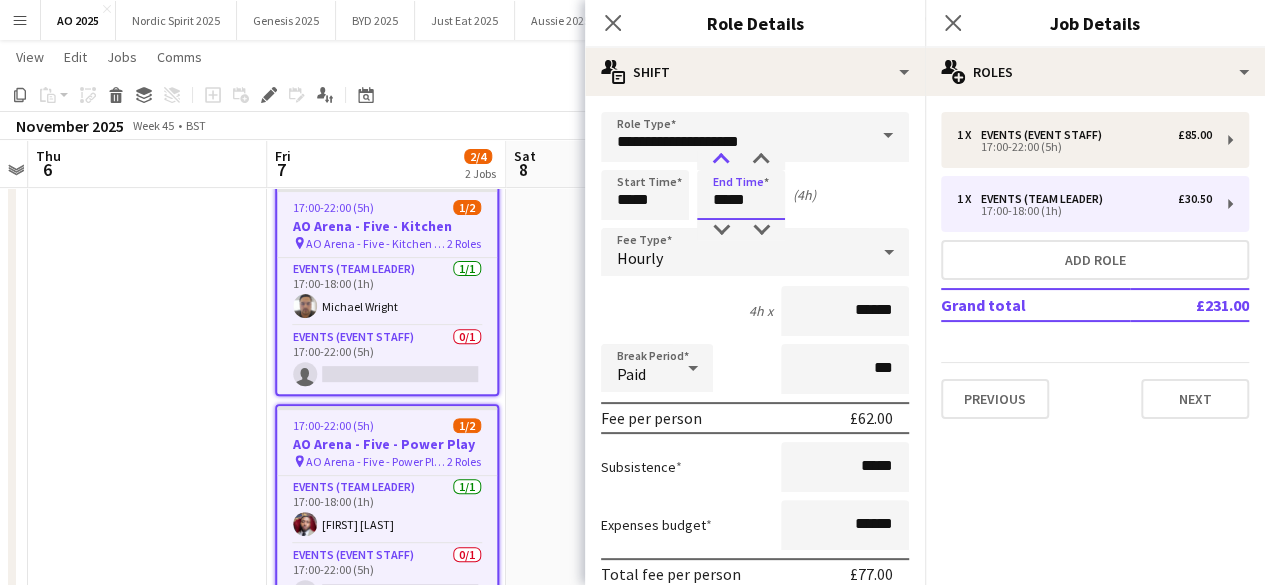 click at bounding box center [721, 160] 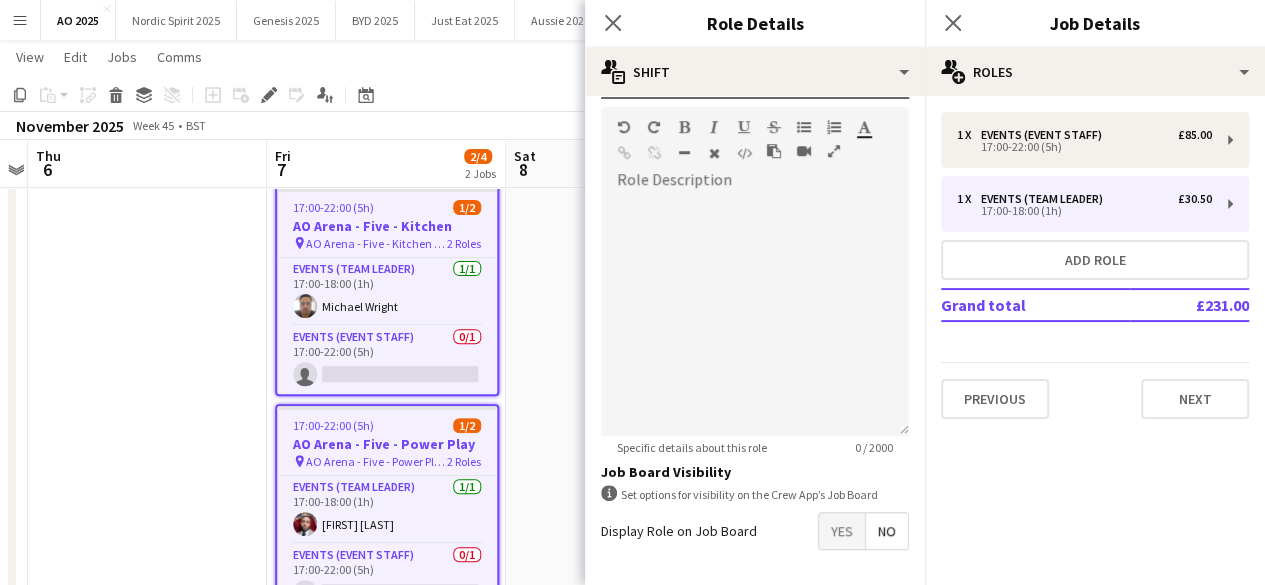 scroll, scrollTop: 666, scrollLeft: 0, axis: vertical 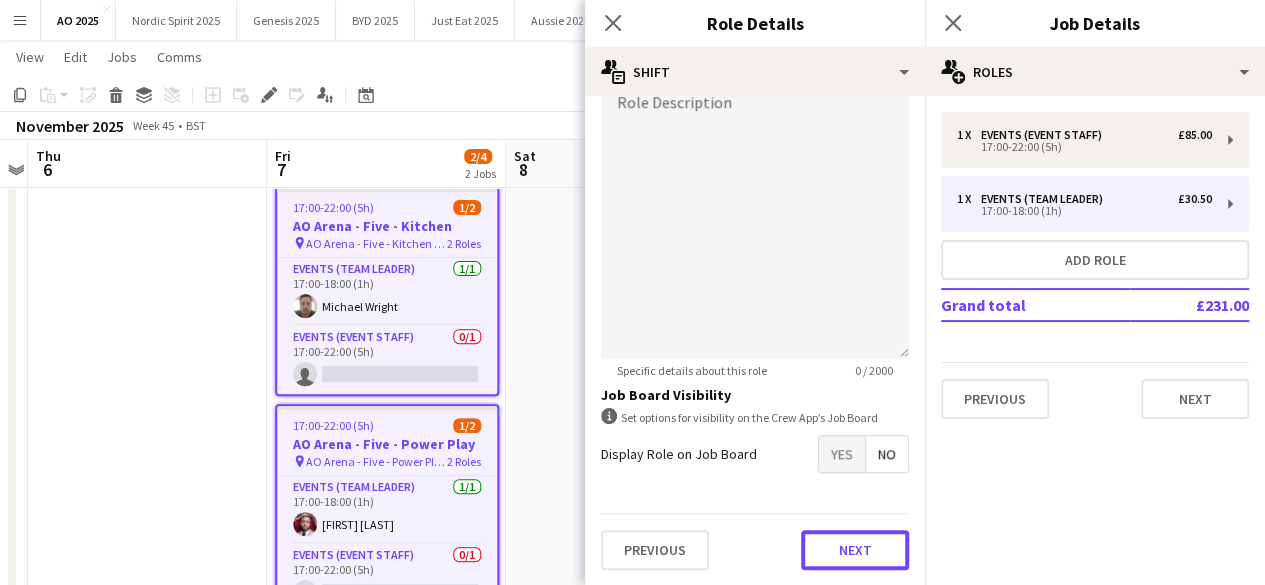 click on "Next" at bounding box center (855, 550) 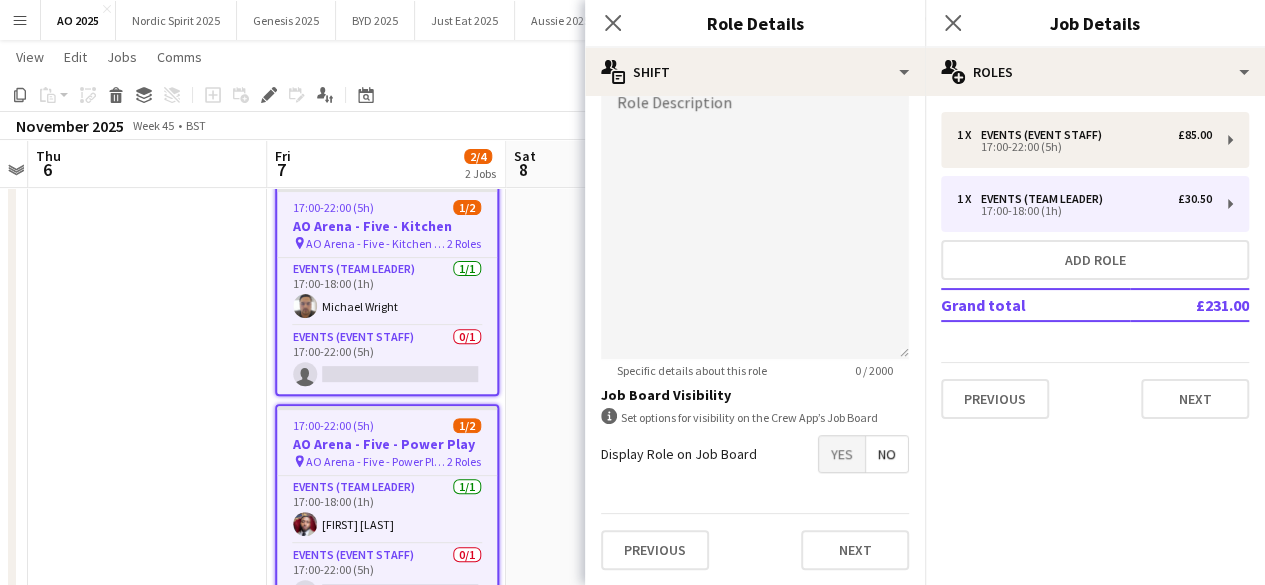 scroll, scrollTop: 0, scrollLeft: 0, axis: both 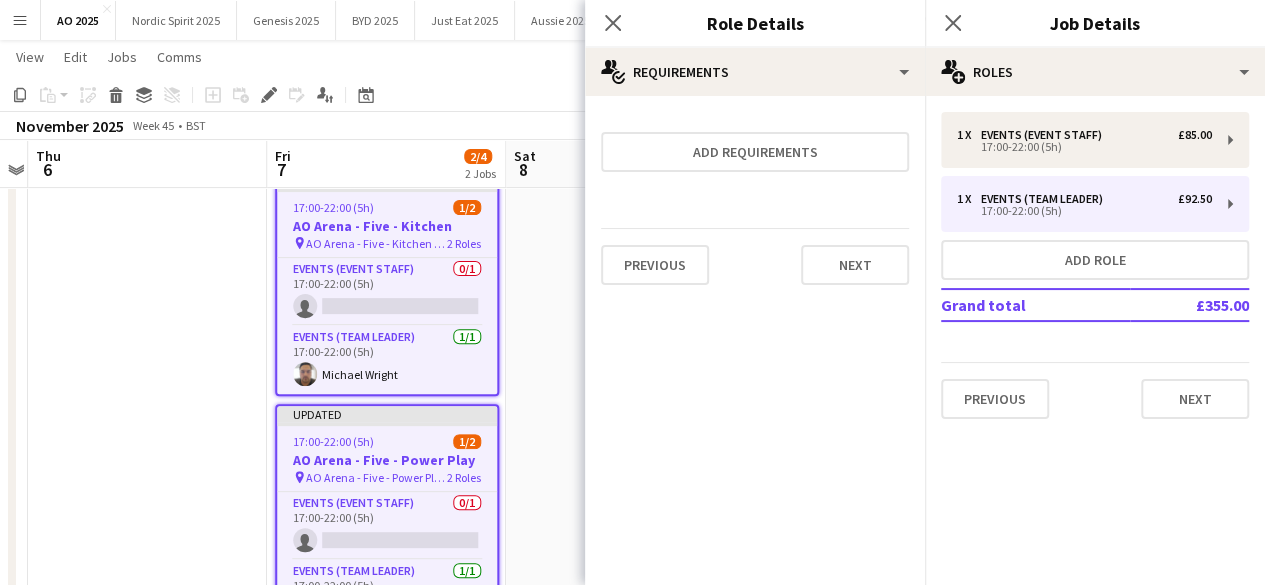 click on "Previous   Next" at bounding box center [755, 264] 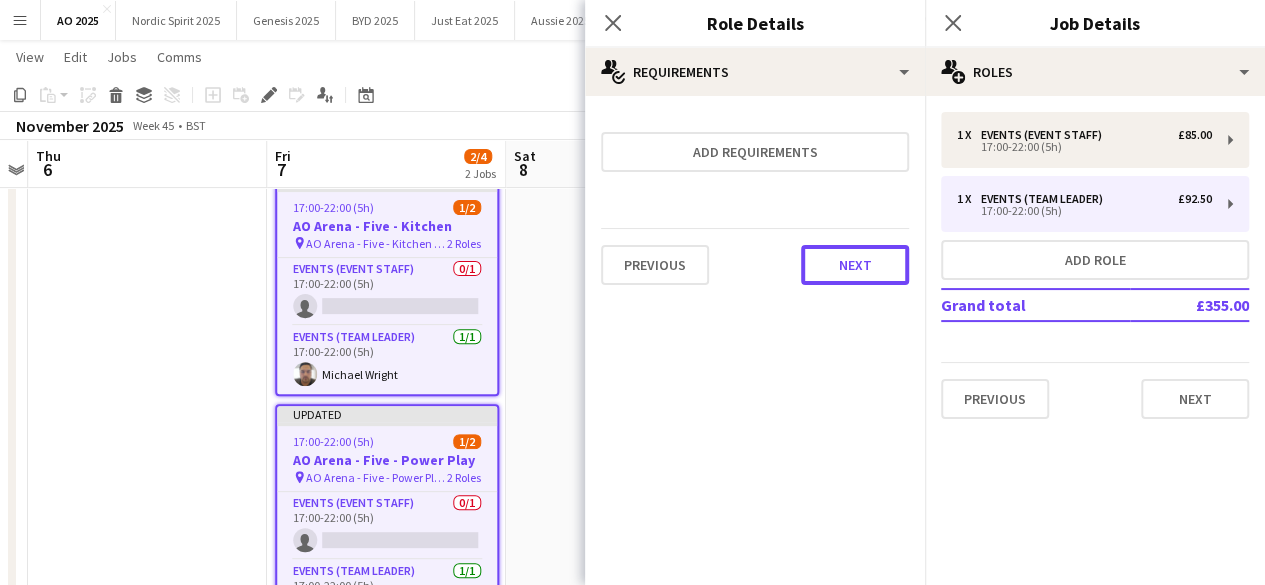 click on "Next" at bounding box center (855, 265) 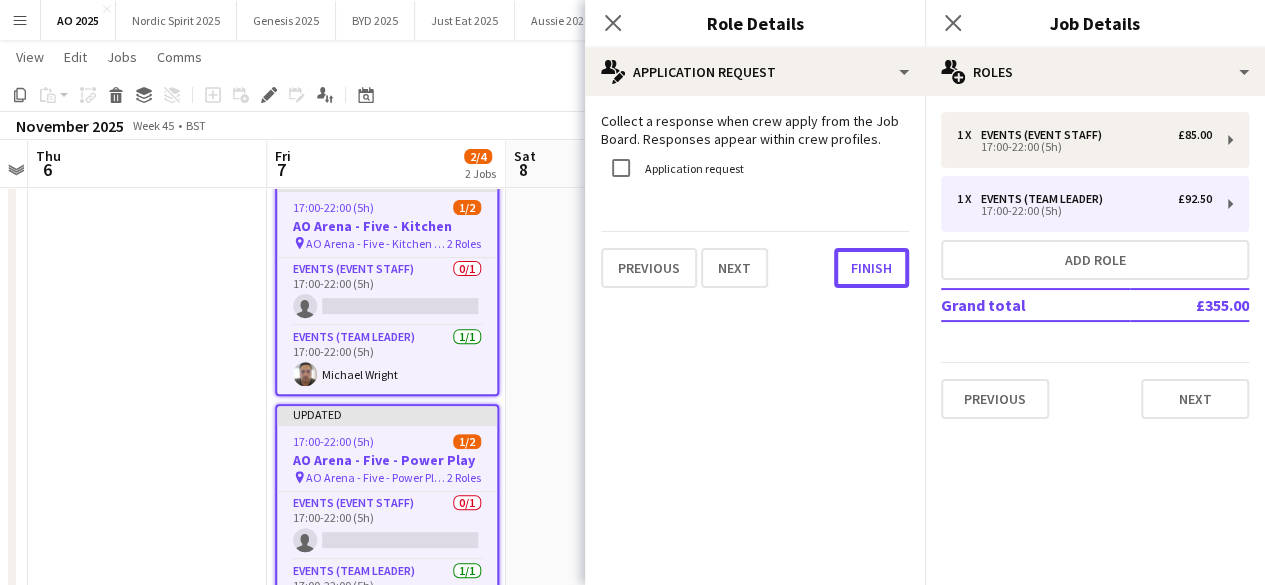 click on "Finish" at bounding box center [871, 268] 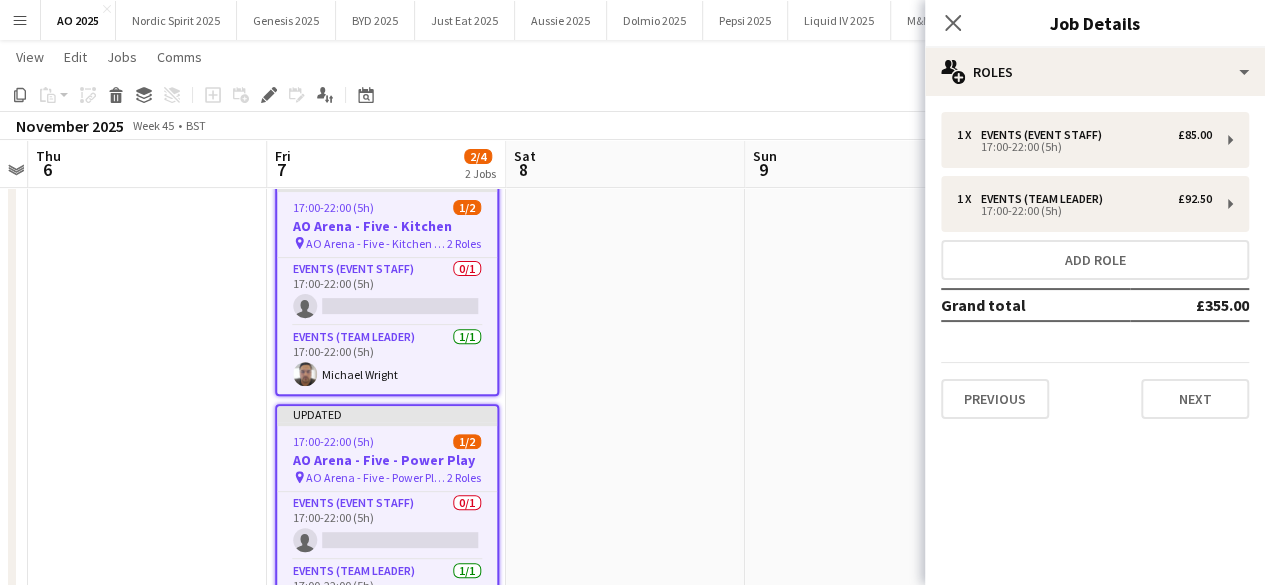 click at bounding box center (864, 415) 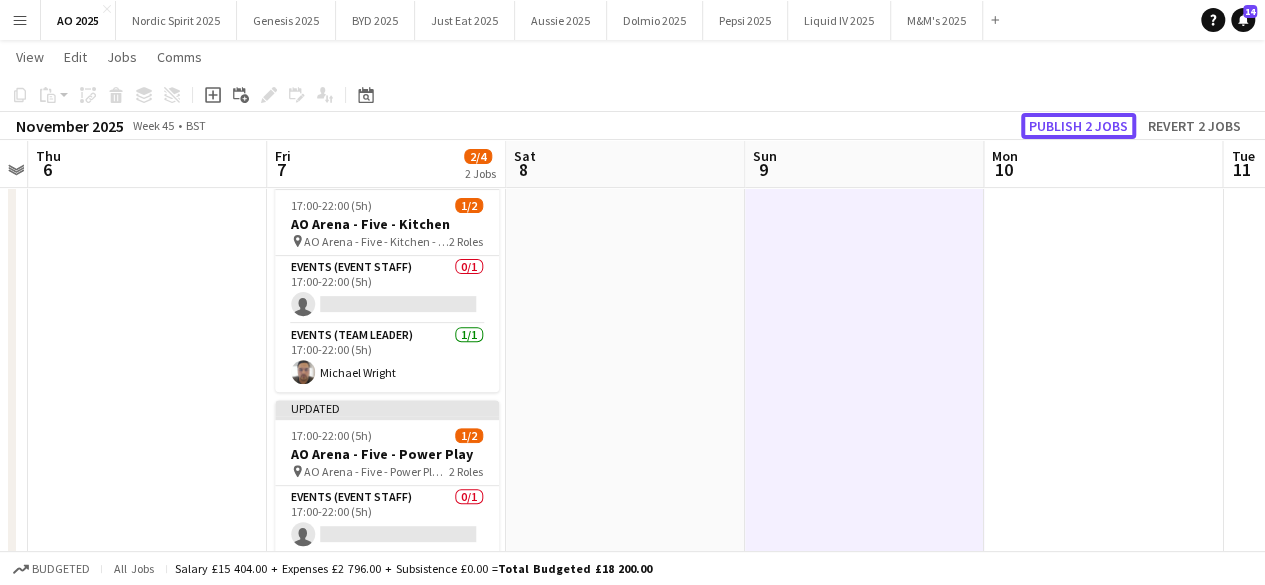 click on "Publish 2 jobs" 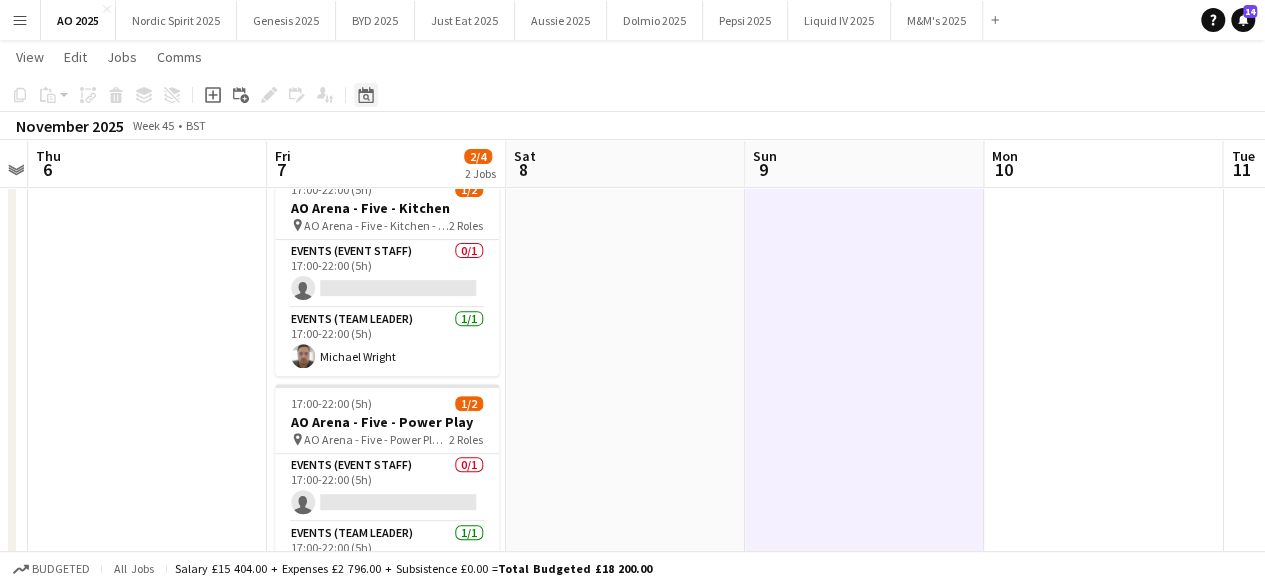 click on "Date picker" 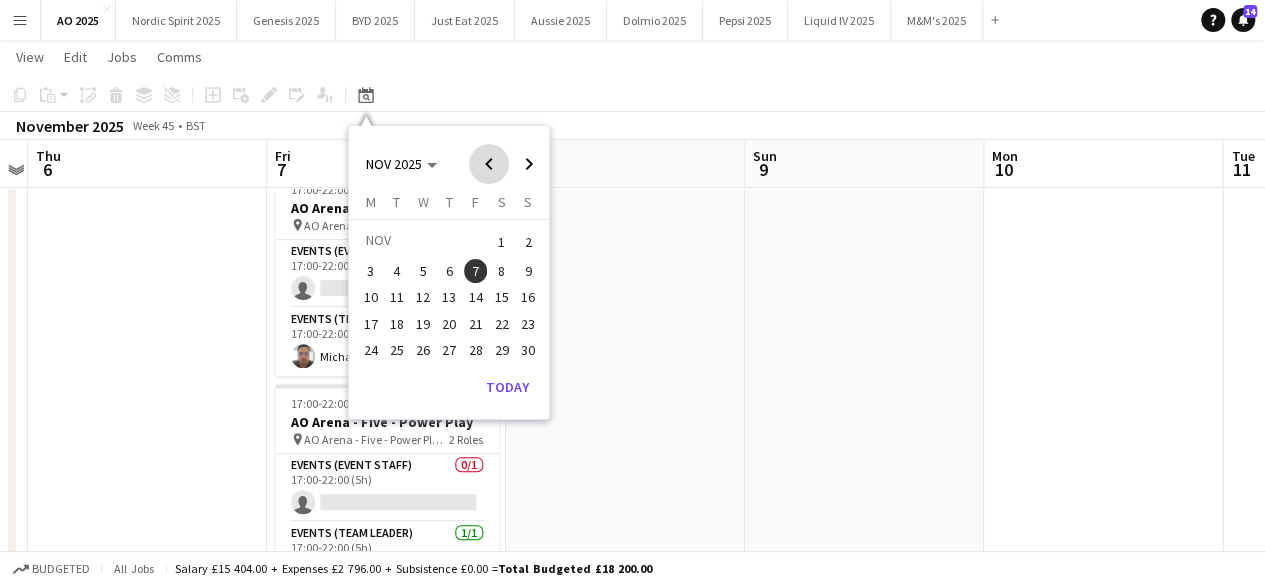click at bounding box center (489, 164) 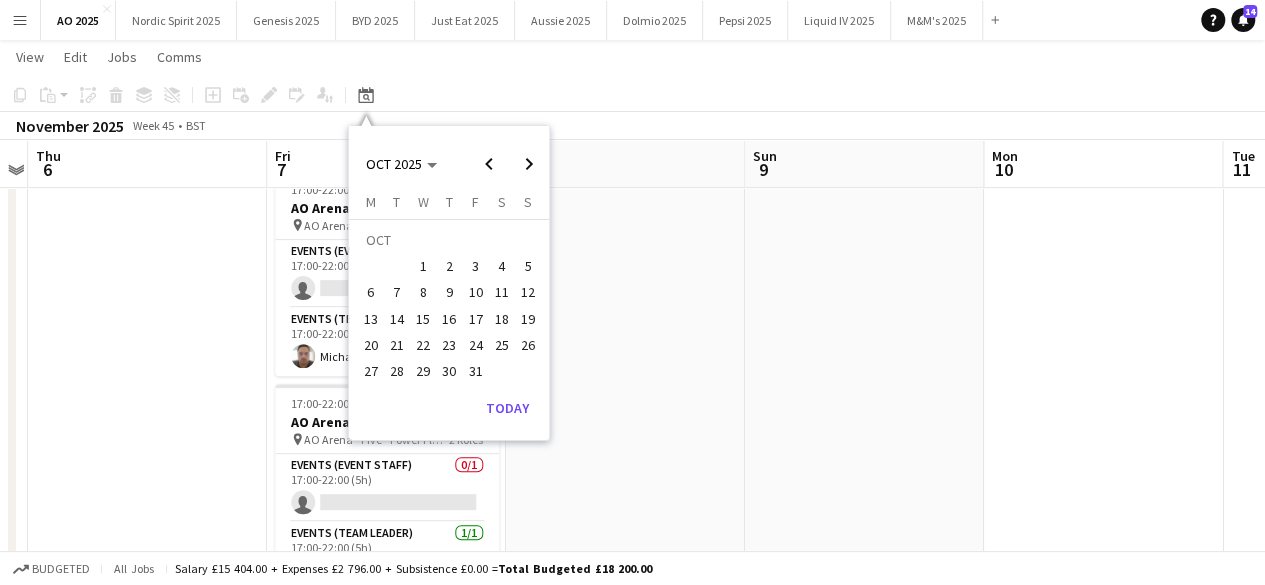 click on "8" at bounding box center (423, 293) 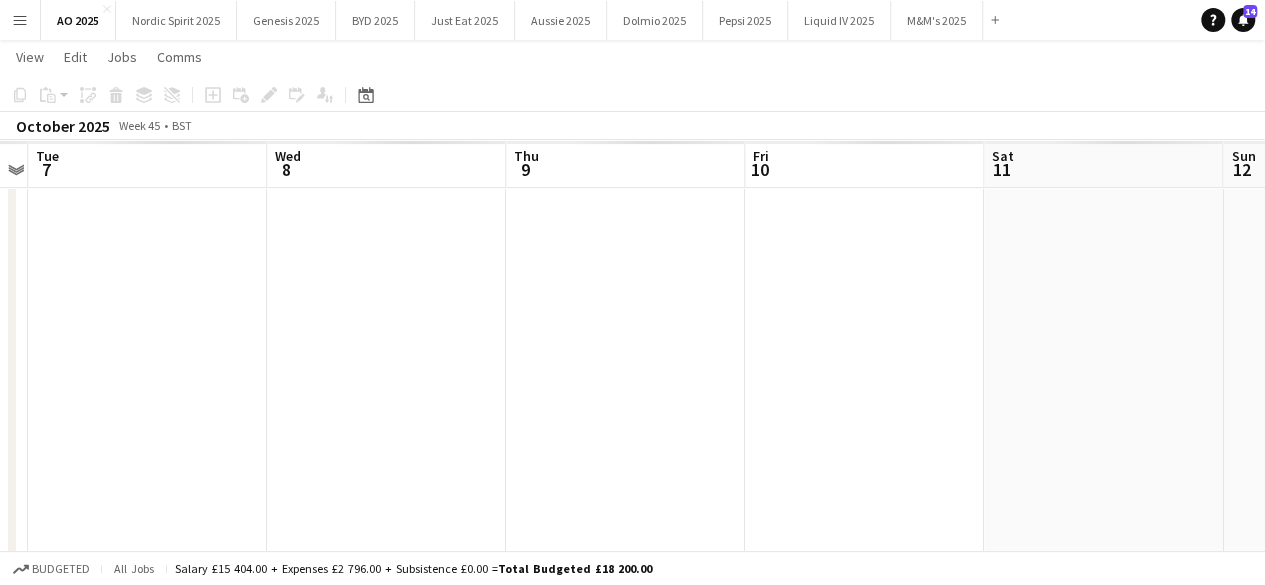 scroll, scrollTop: 0, scrollLeft: 688, axis: horizontal 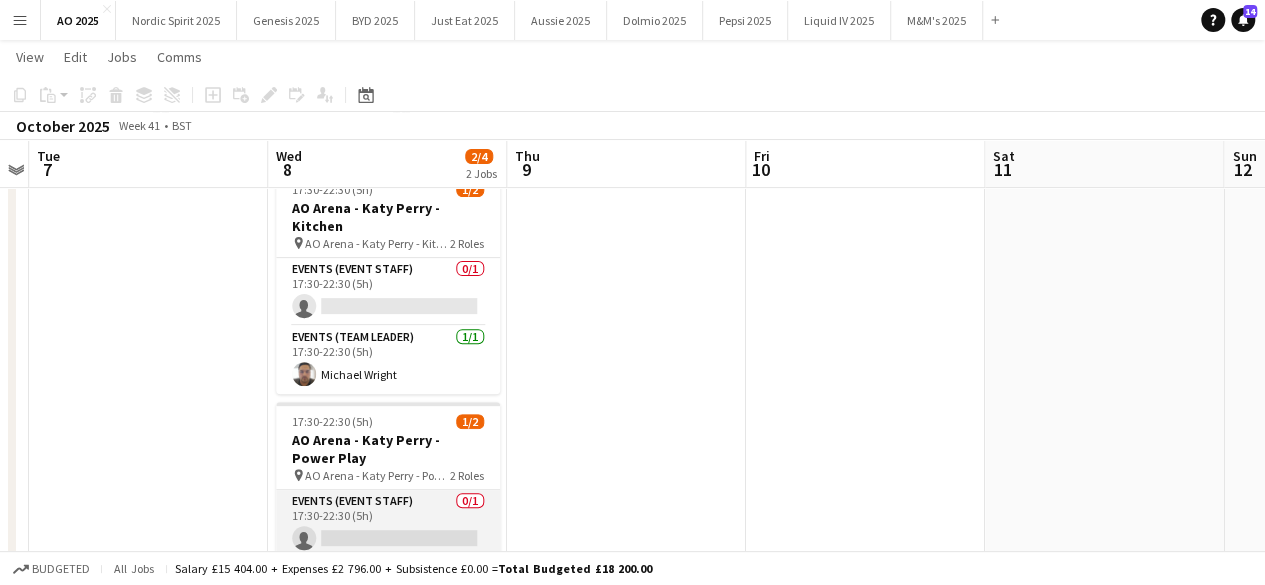 click on "Events (Event Staff)   0/1   17:30-22:30 (5h)
single-neutral-actions" at bounding box center [388, 524] 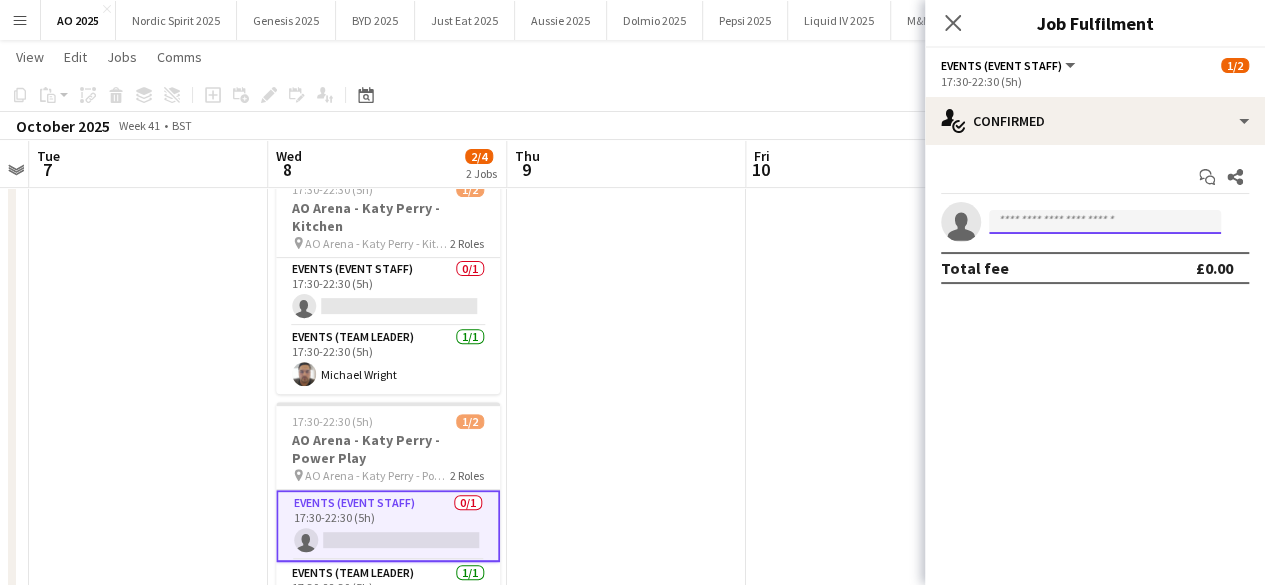 click at bounding box center (1105, 222) 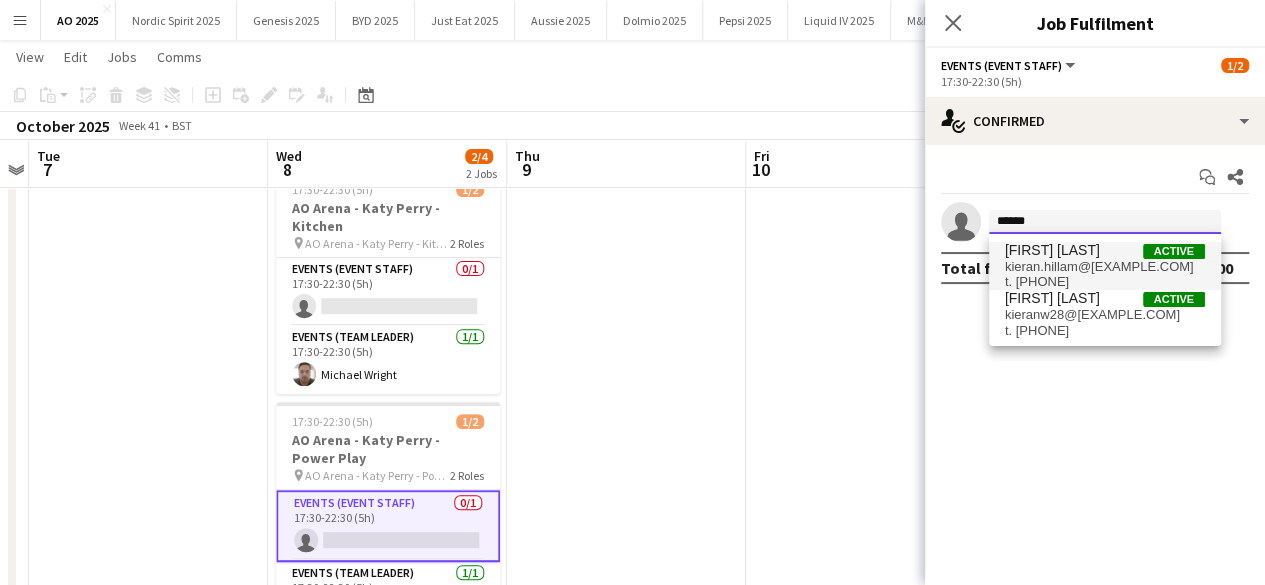 type on "******" 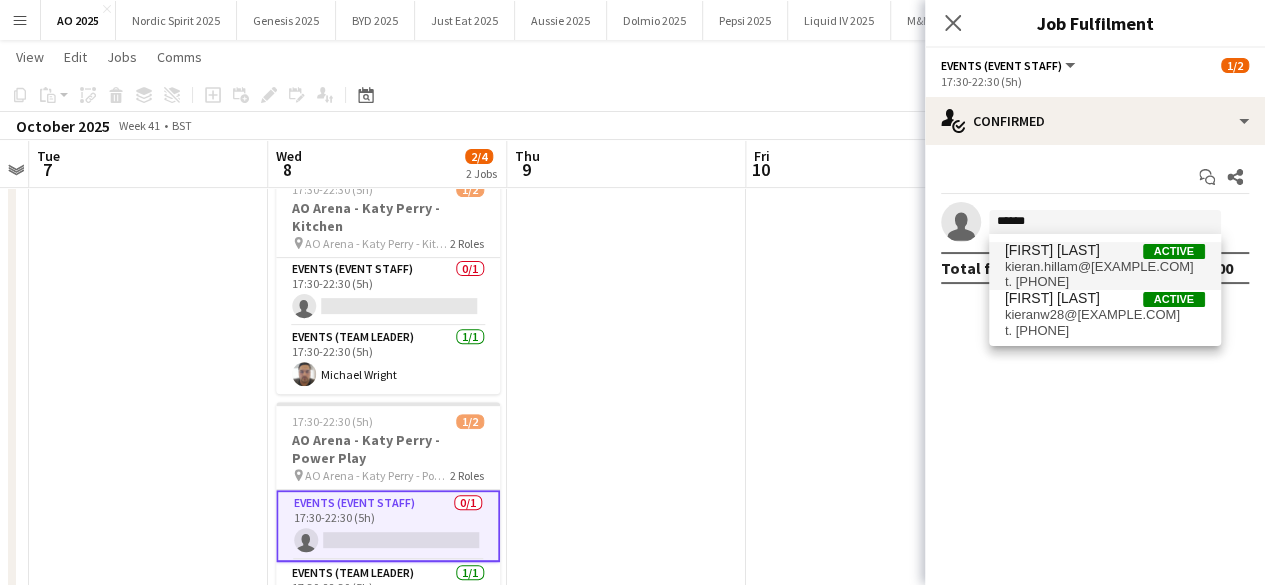 click on "[FIRST] [LAST]" at bounding box center [1052, 250] 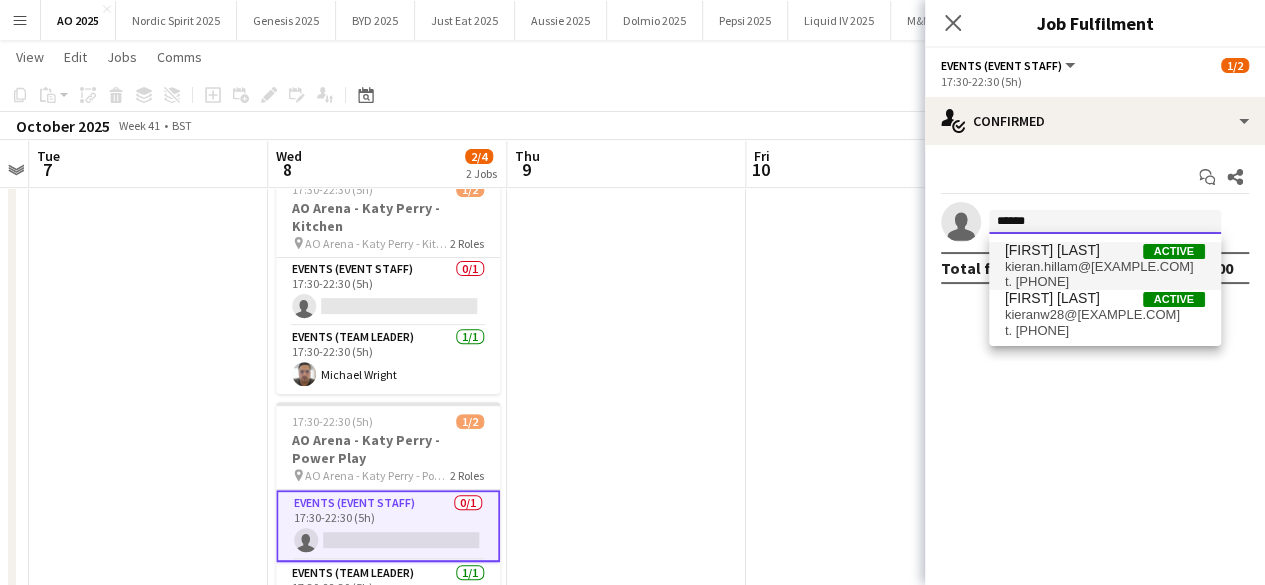 type 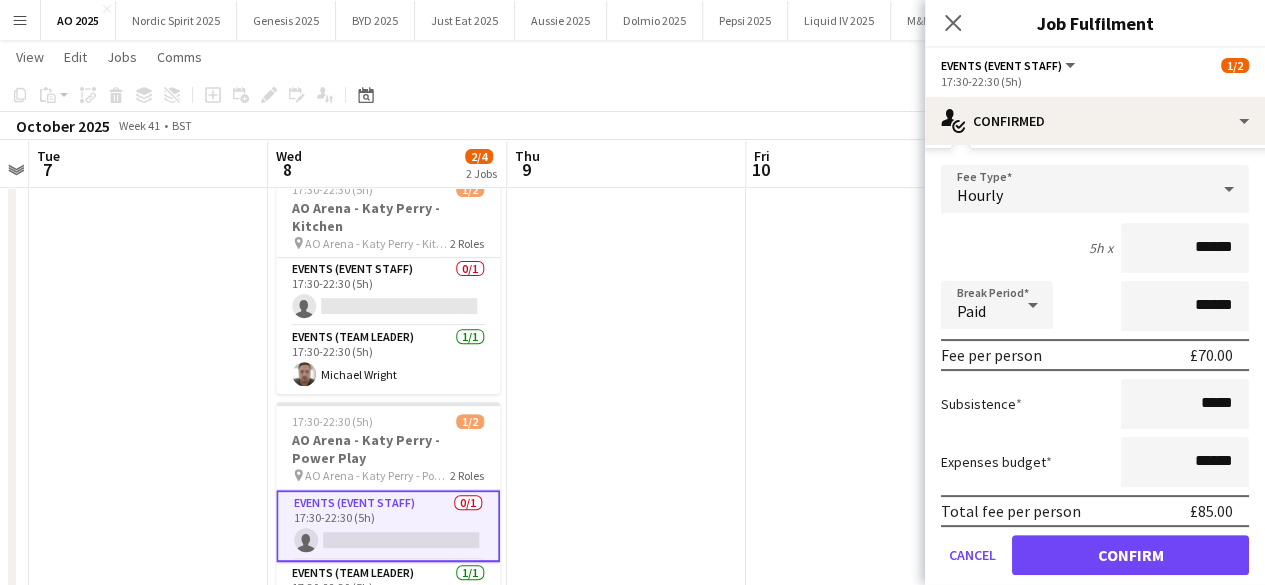 scroll, scrollTop: 168, scrollLeft: 0, axis: vertical 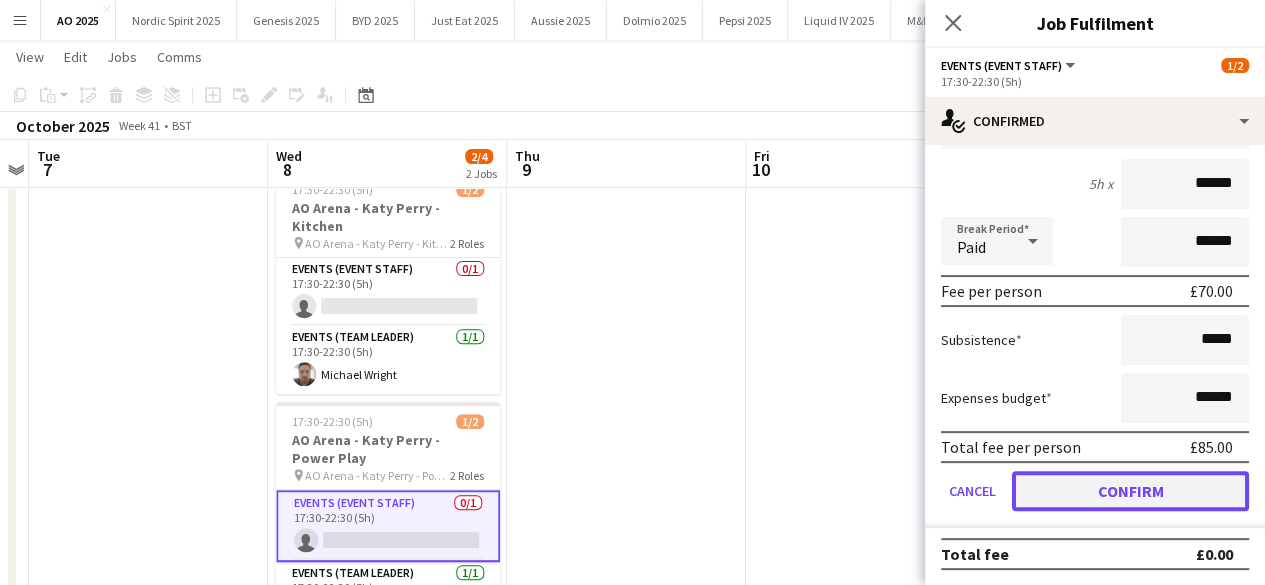 click on "Confirm" at bounding box center [1130, 491] 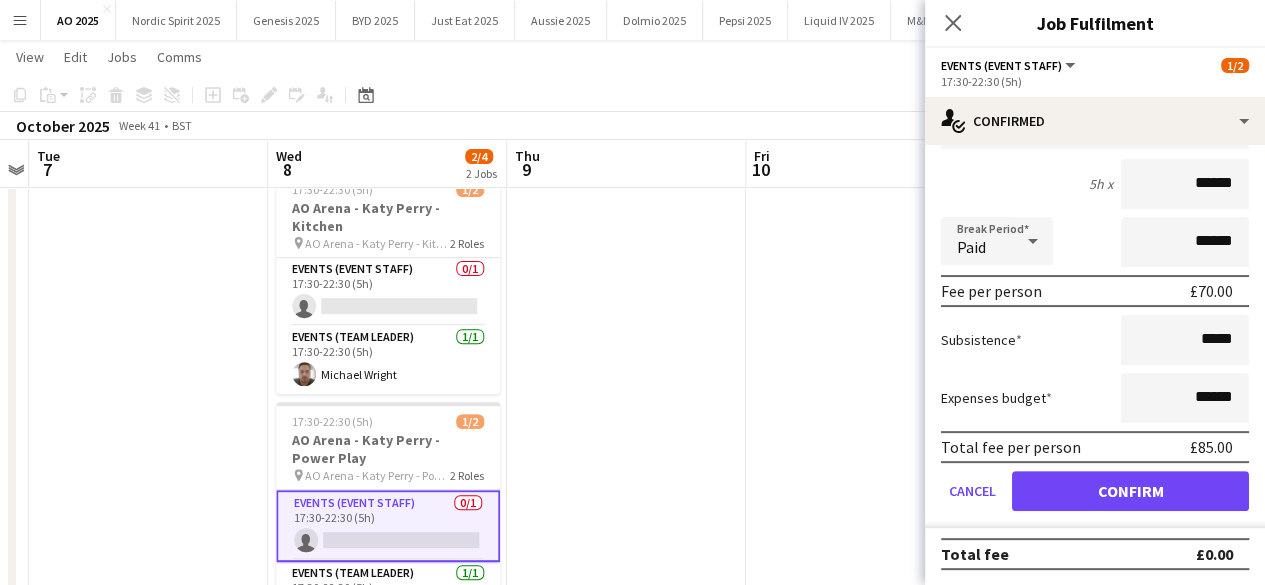 scroll, scrollTop: 0, scrollLeft: 0, axis: both 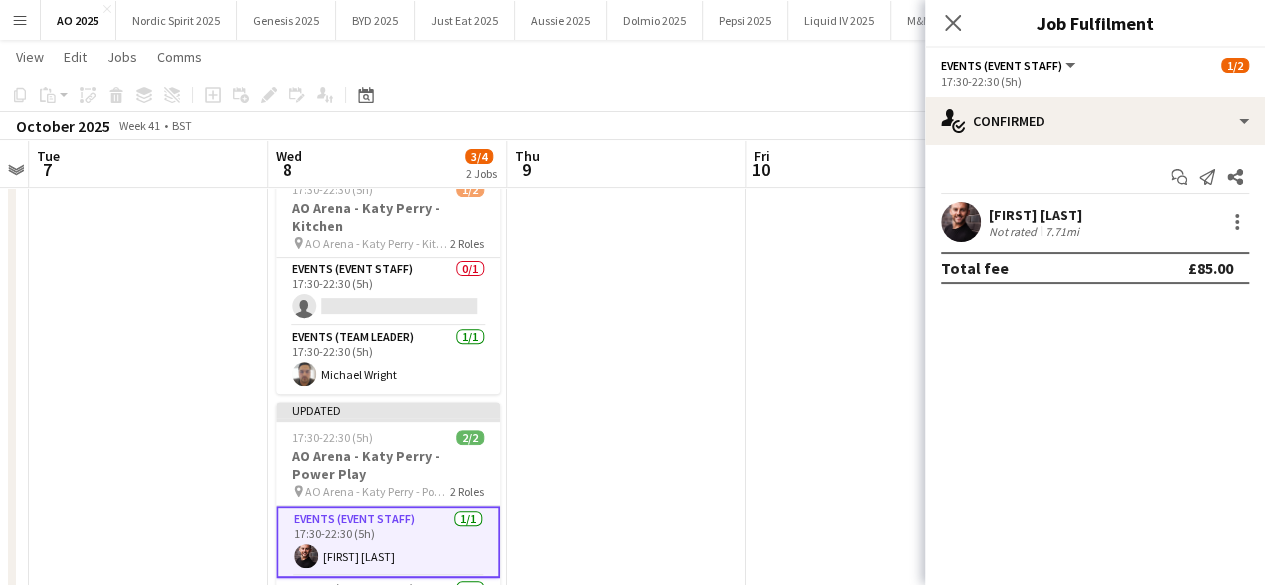 click at bounding box center [865, 415] 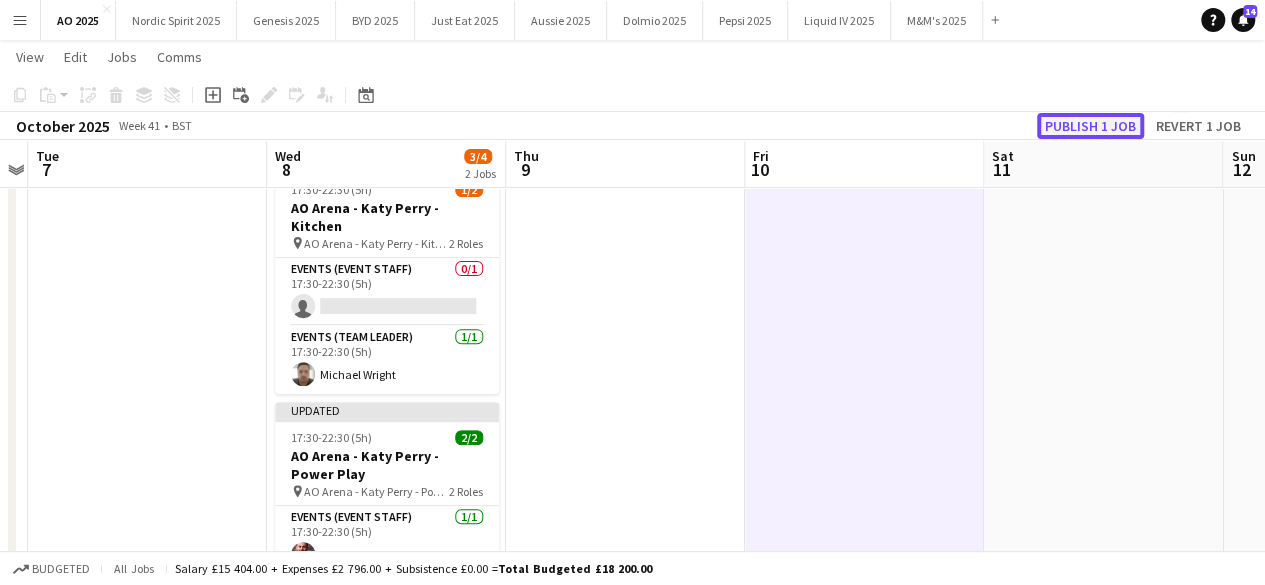 click on "Publish 1 job" 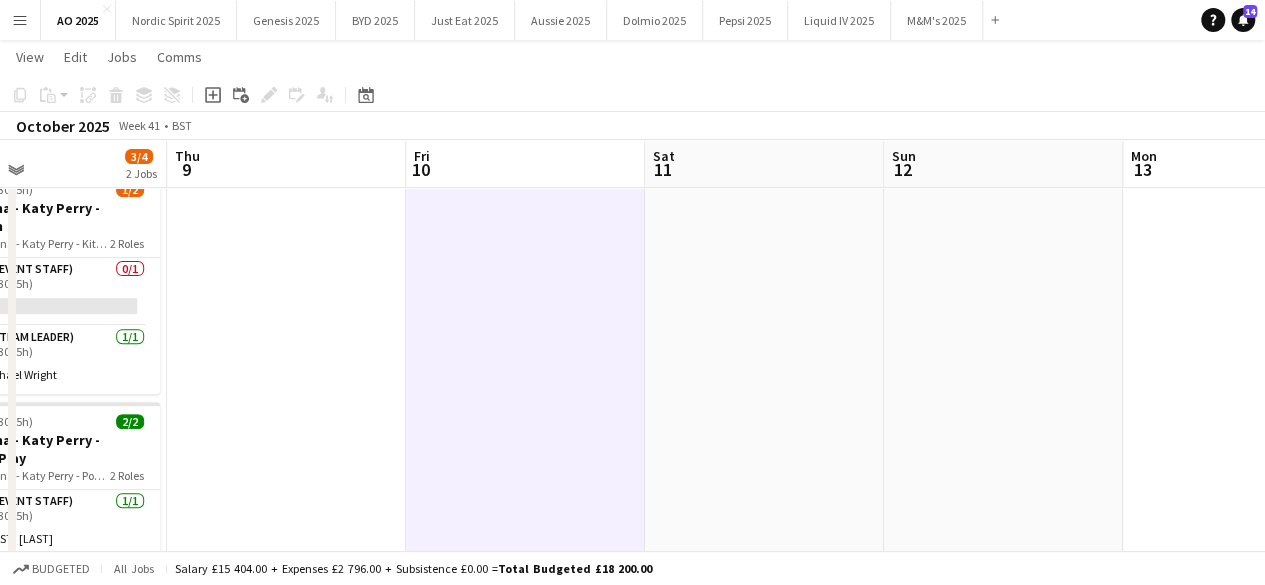 drag, startPoint x: 917, startPoint y: 313, endPoint x: 74, endPoint y: 381, distance: 845.73816 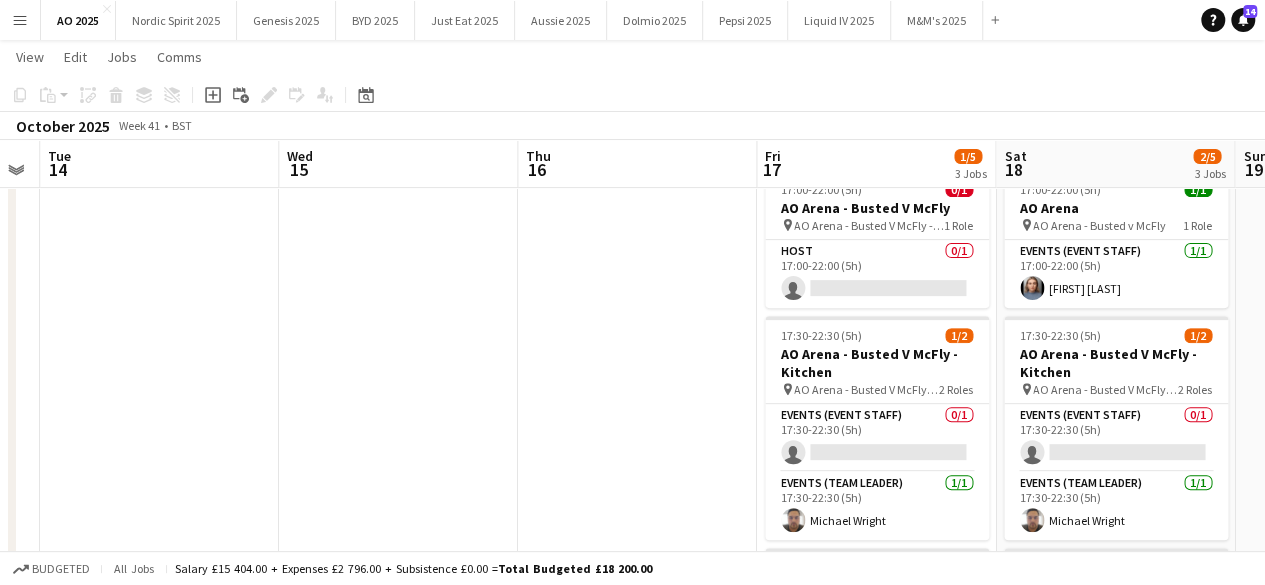 scroll, scrollTop: 0, scrollLeft: 516, axis: horizontal 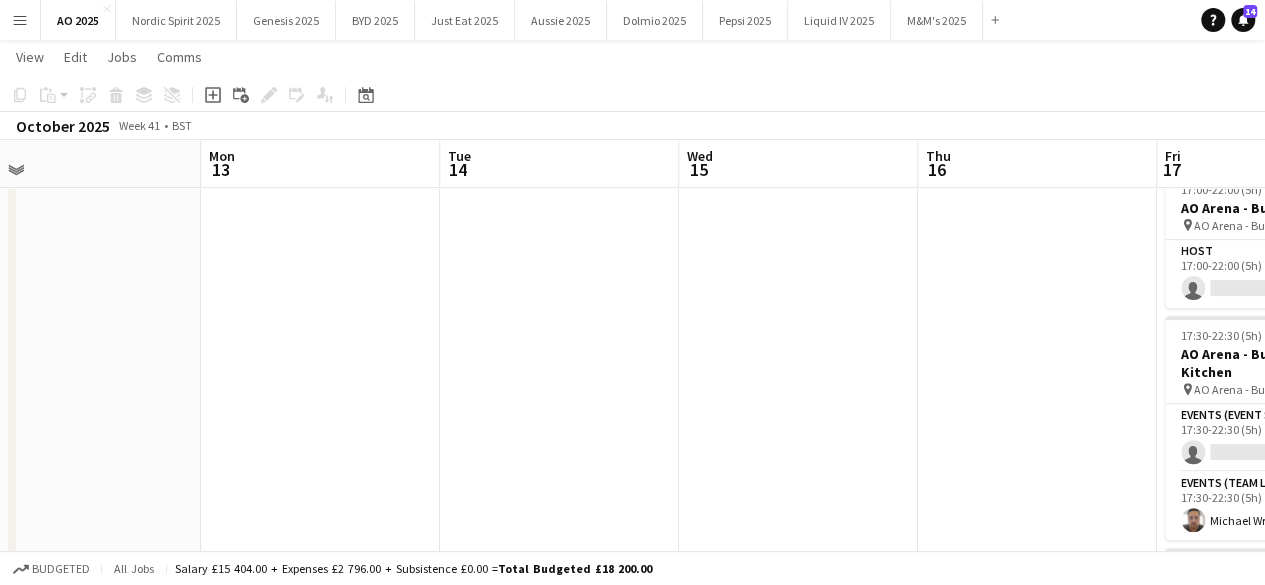 drag, startPoint x: 1104, startPoint y: 283, endPoint x: 204, endPoint y: 355, distance: 902.8754 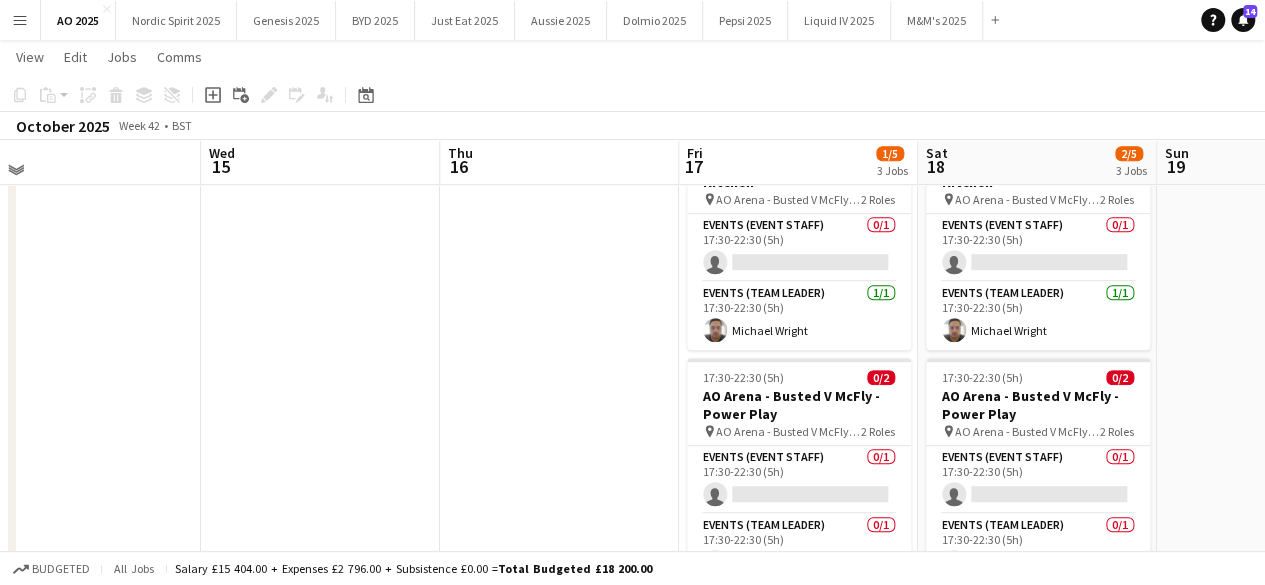 scroll, scrollTop: 452, scrollLeft: 0, axis: vertical 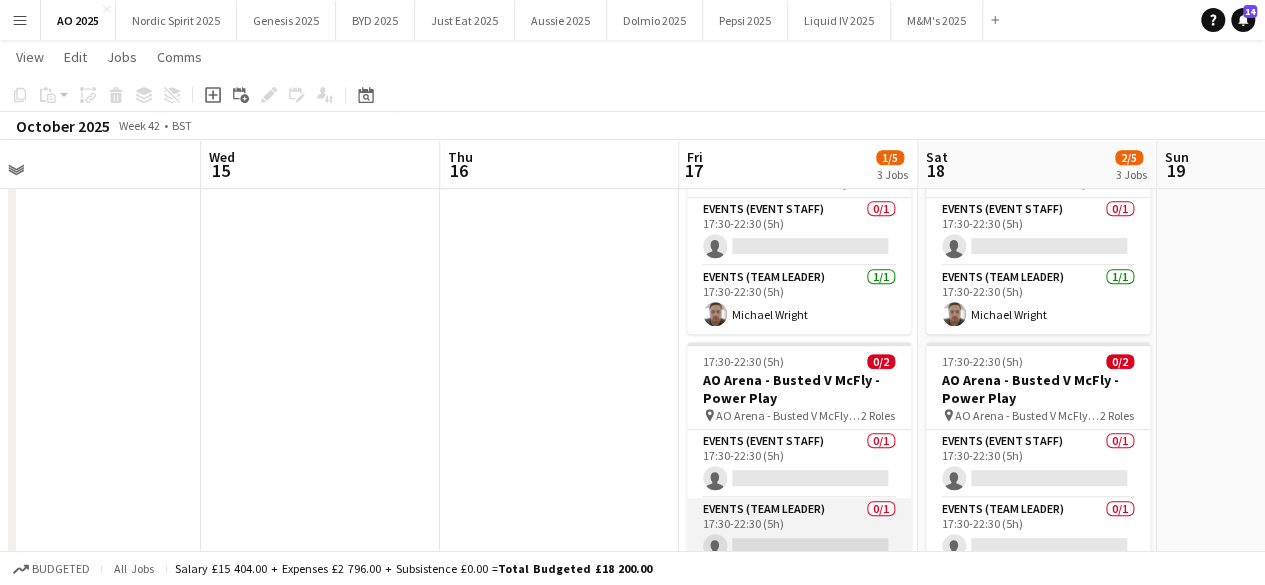 click on "Events (Team Leader)   0/1   17:30-22:30 (5h)
single-neutral-actions" at bounding box center (799, 532) 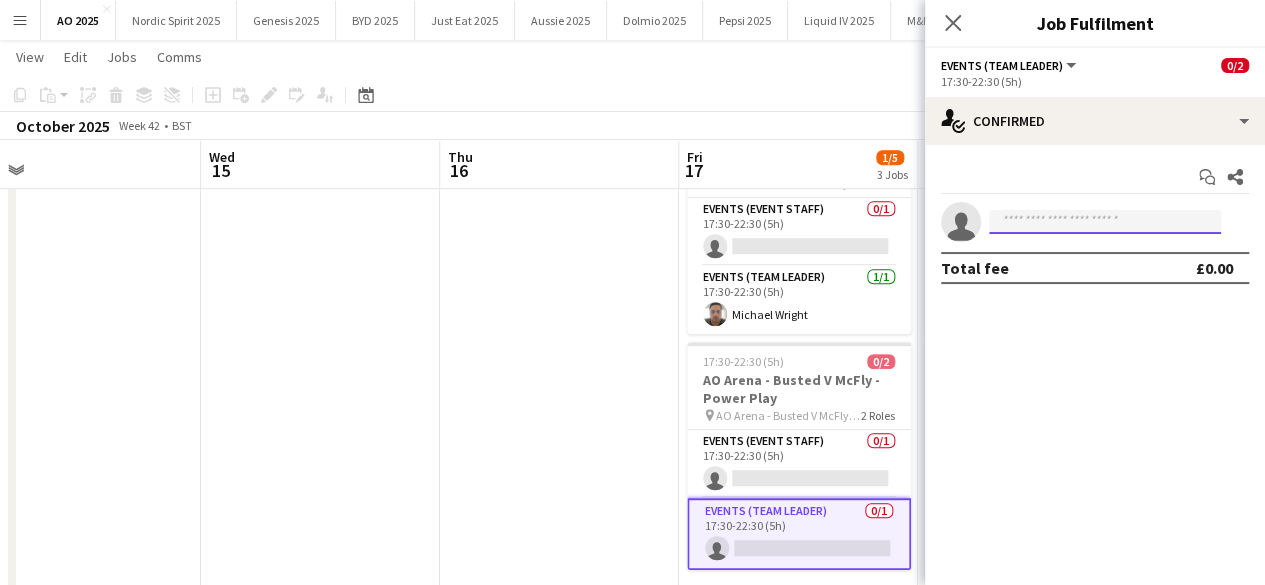 click at bounding box center (1105, 222) 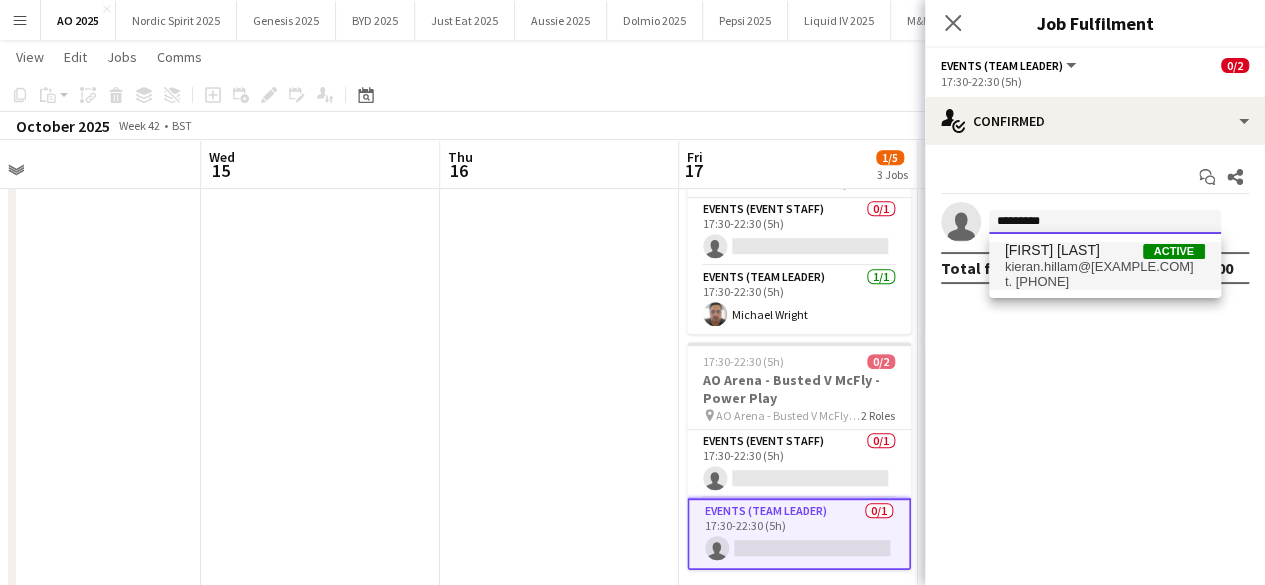 type on "*********" 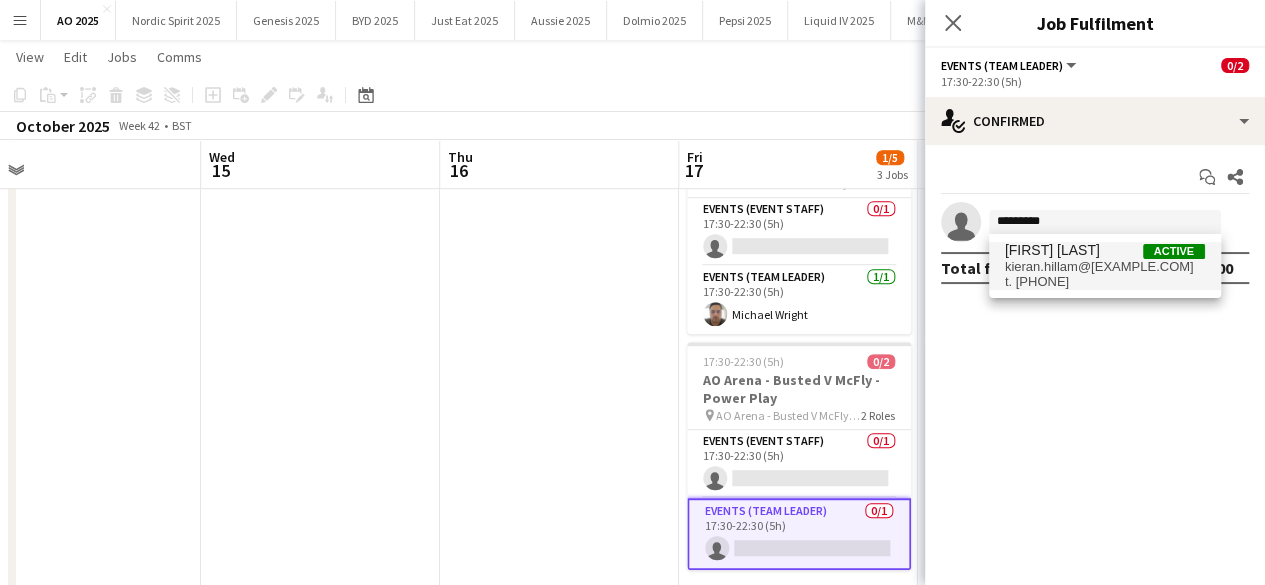 click on "kieran.hillam@[EXAMPLE.COM]" at bounding box center (1105, 267) 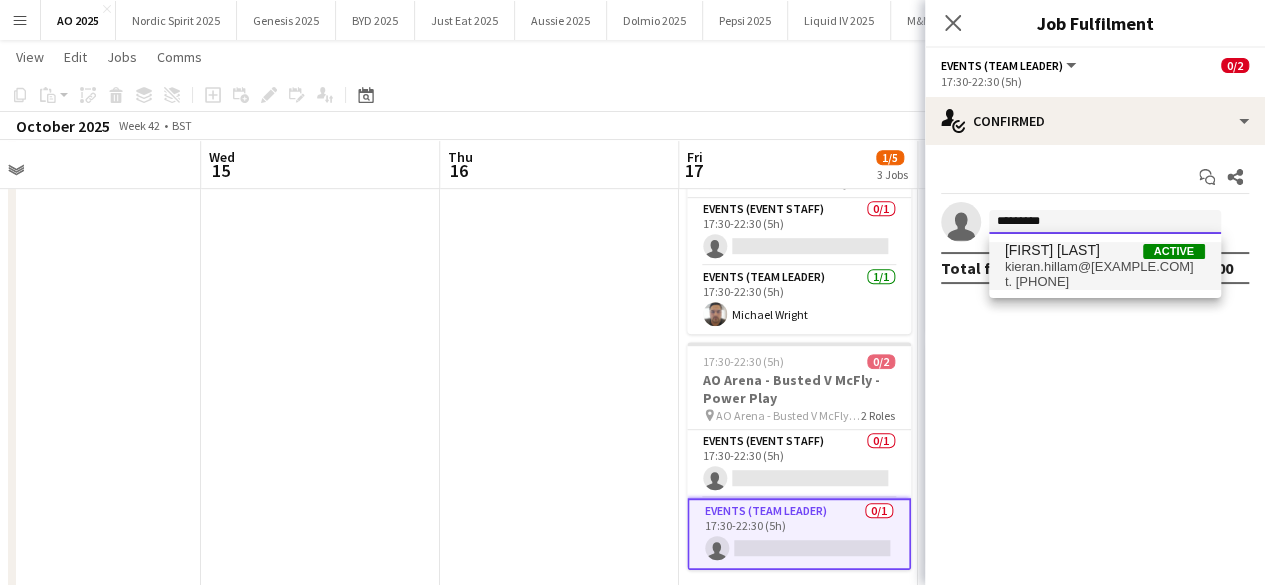 type 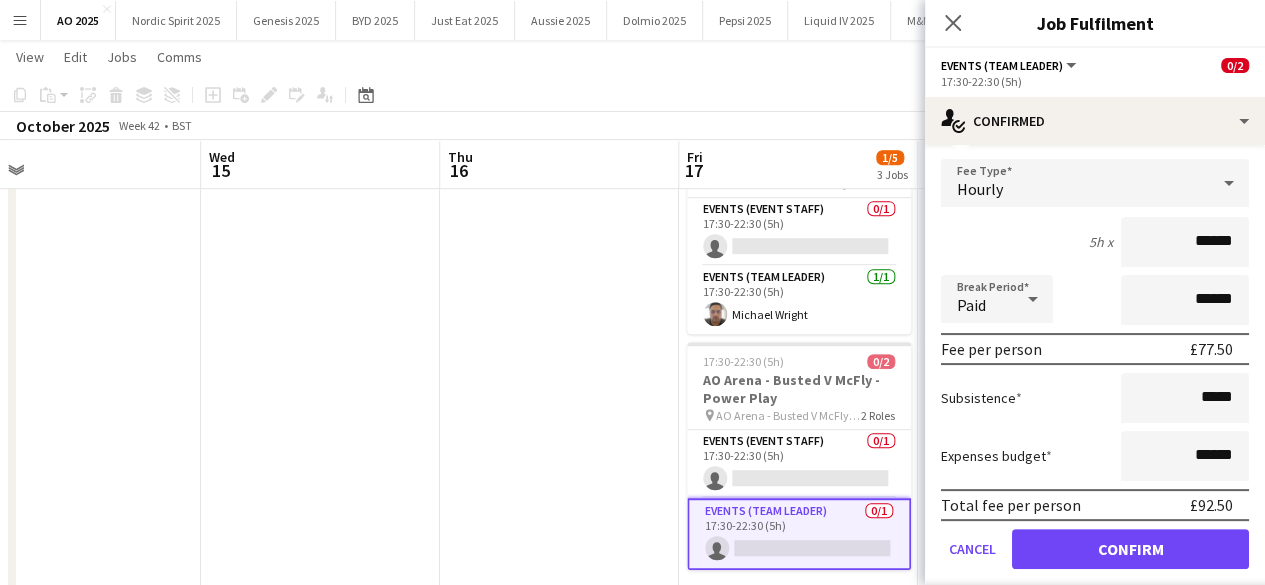 scroll, scrollTop: 164, scrollLeft: 0, axis: vertical 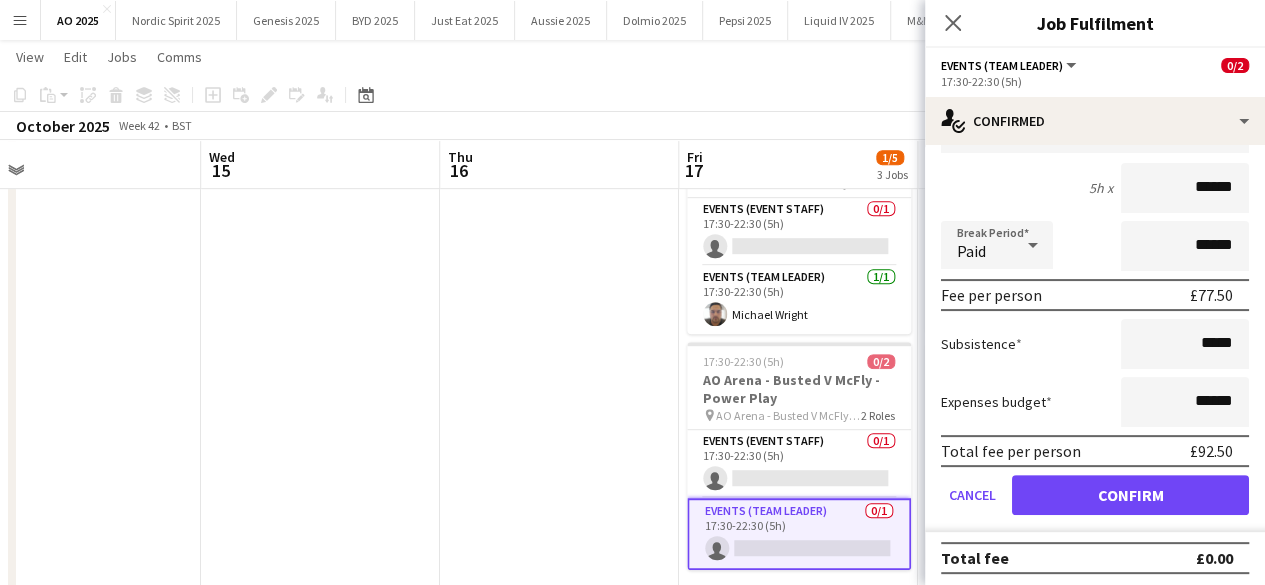 click on "Fee Type  Hourly  5h x  ******  Break Period  Paid ******  Fee per person   £77.50   Subsistence  *****  Expenses budget  ******  Total fee per person   £92.50   Cancel   Confirm" at bounding box center [1095, 318] 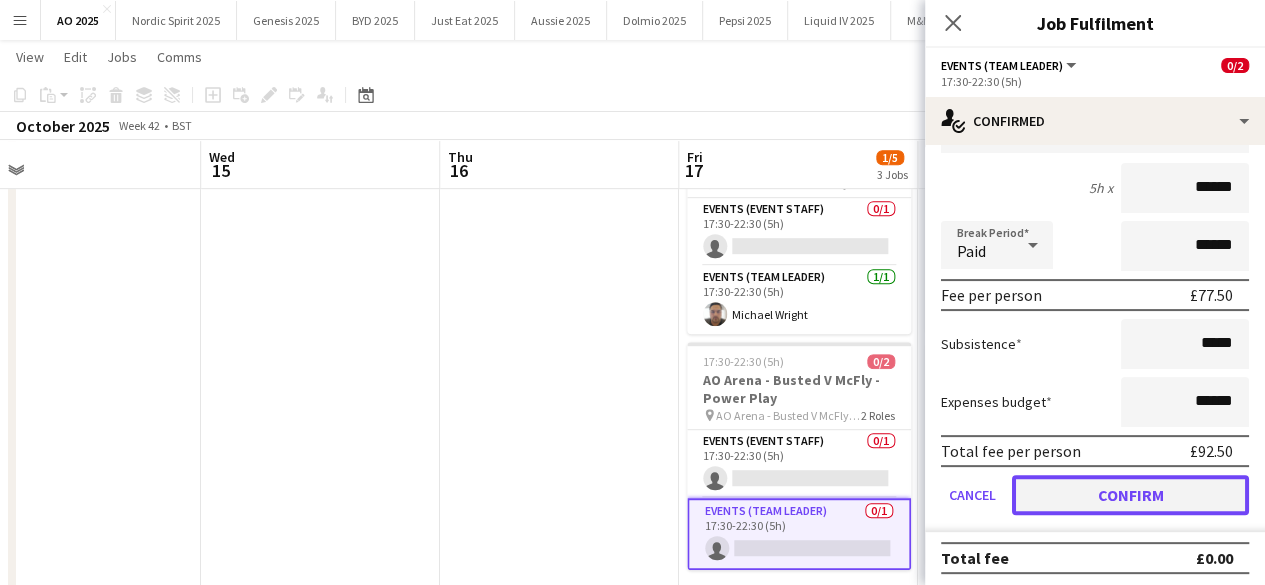 click on "Confirm" at bounding box center [1130, 495] 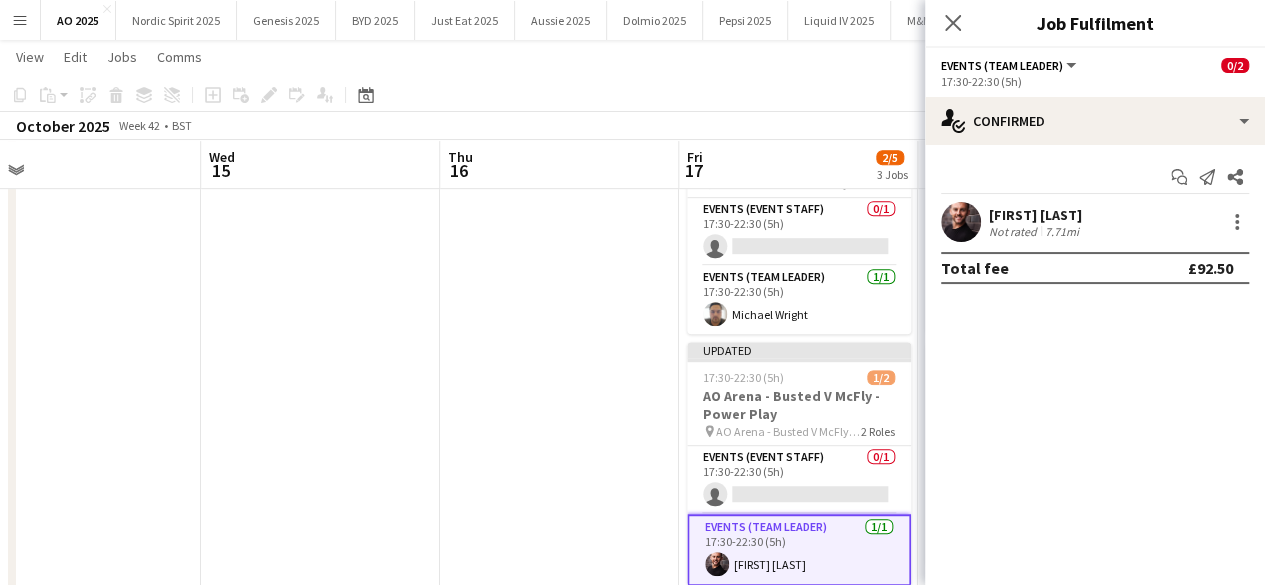 scroll, scrollTop: 0, scrollLeft: 0, axis: both 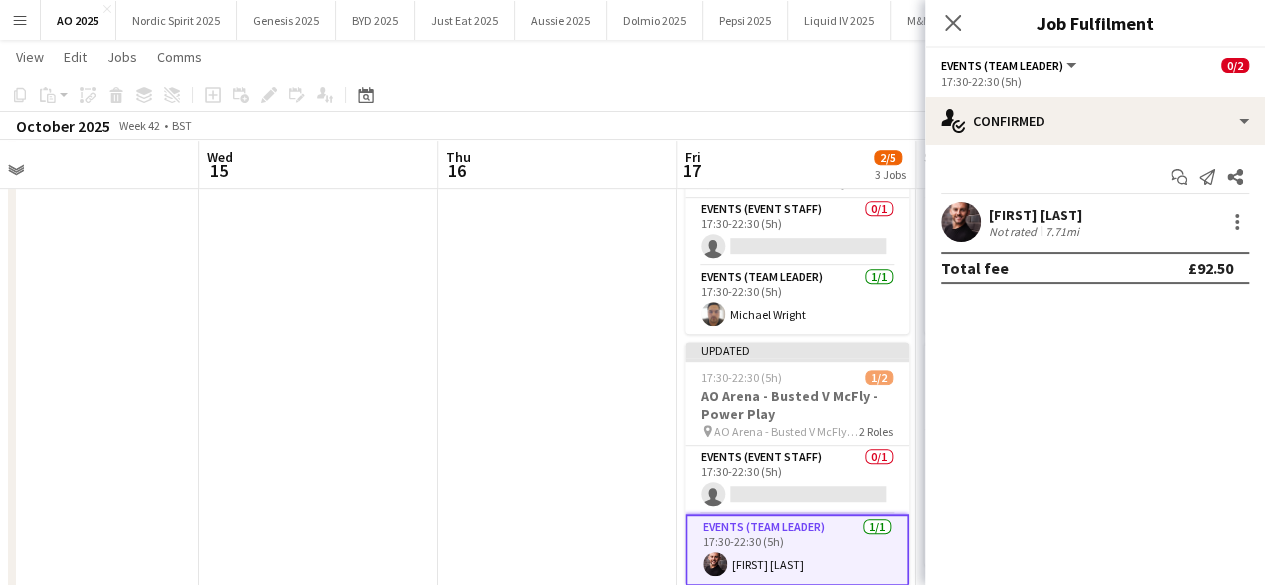 click at bounding box center (557, 292) 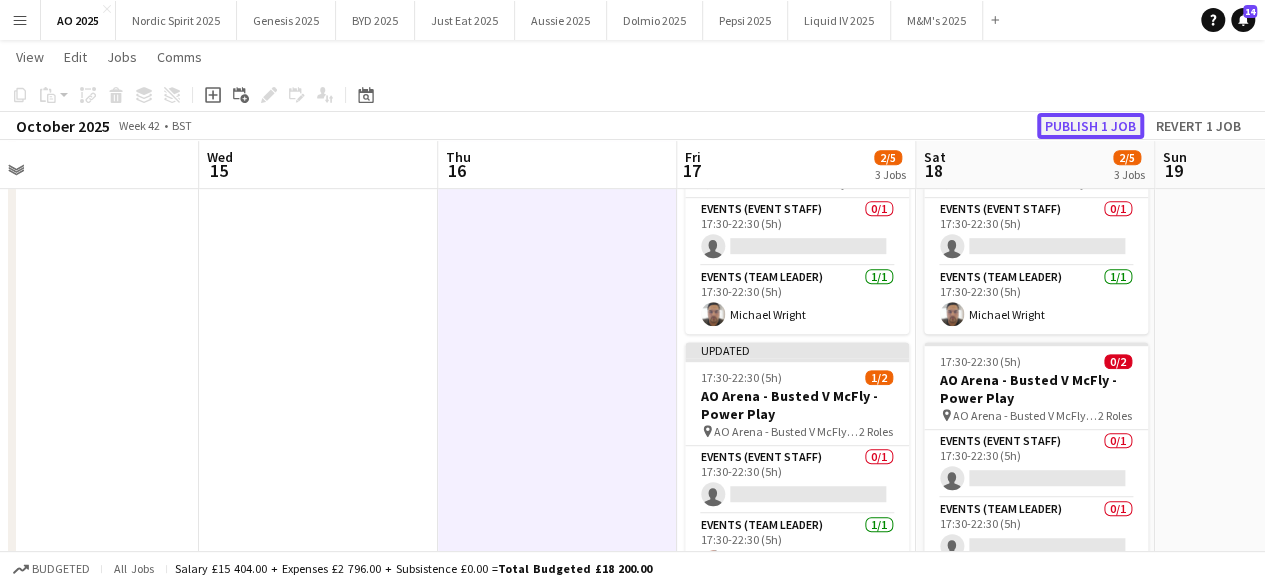 click on "Publish 1 job" 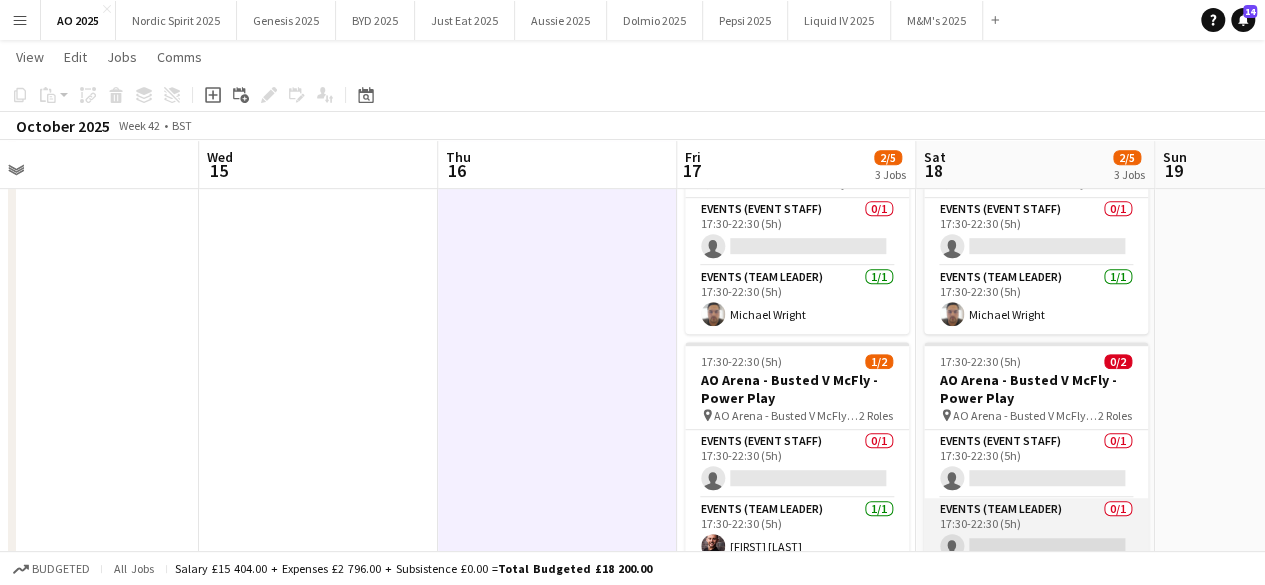 click on "Events (Team Leader)   0/1   17:30-22:30 (5h)
single-neutral-actions" at bounding box center (1036, 532) 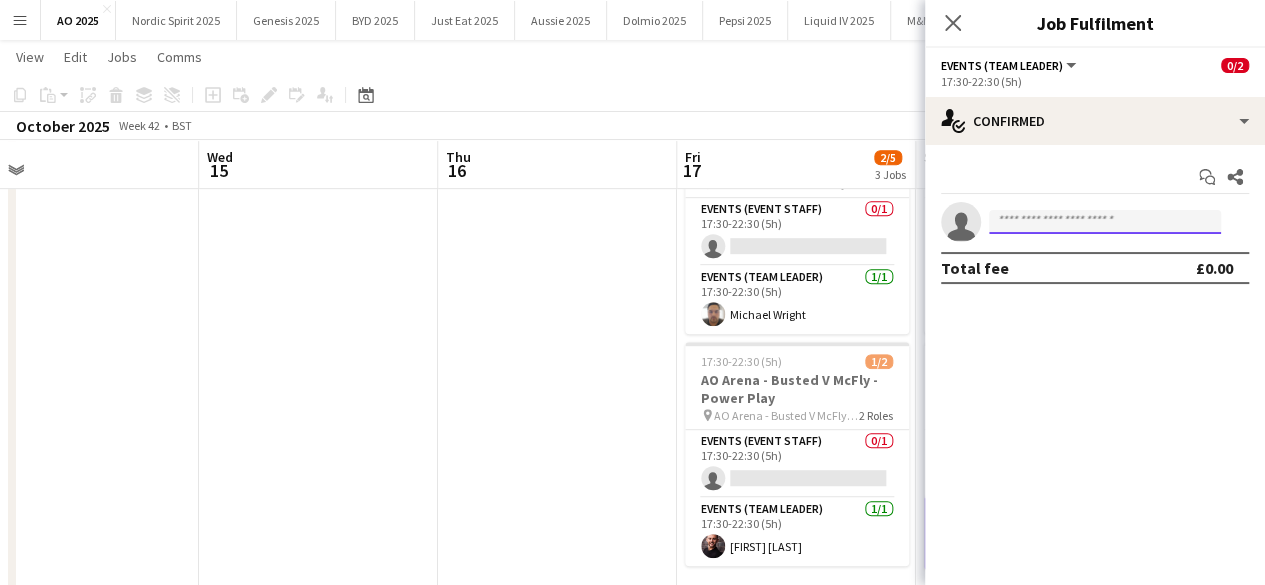 click at bounding box center [1105, 222] 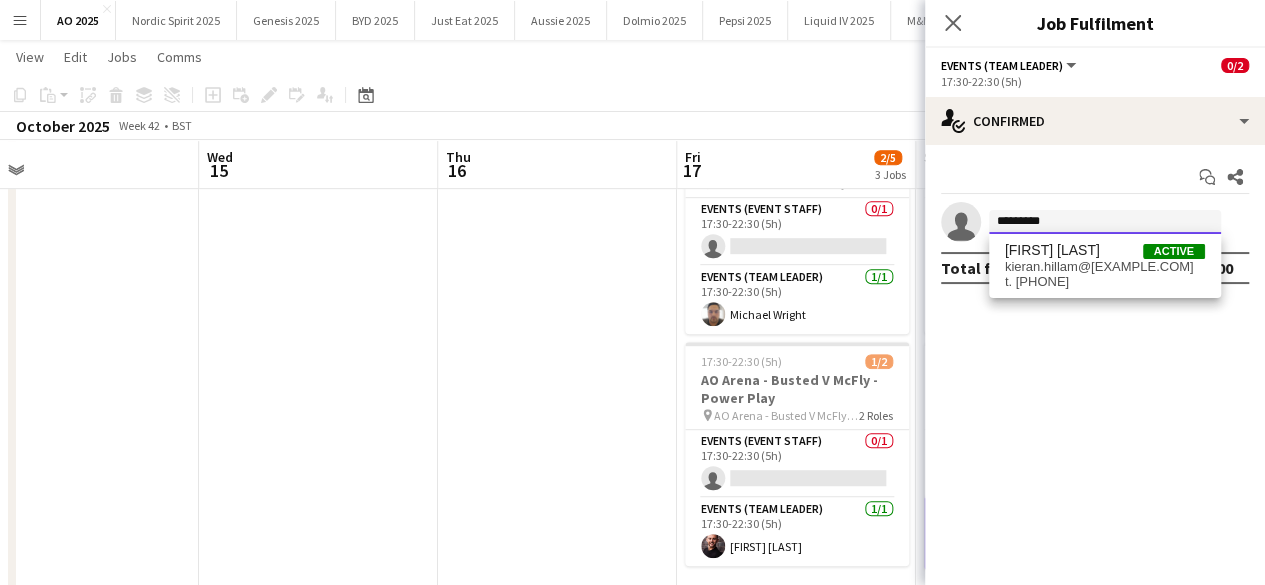 type on "*********" 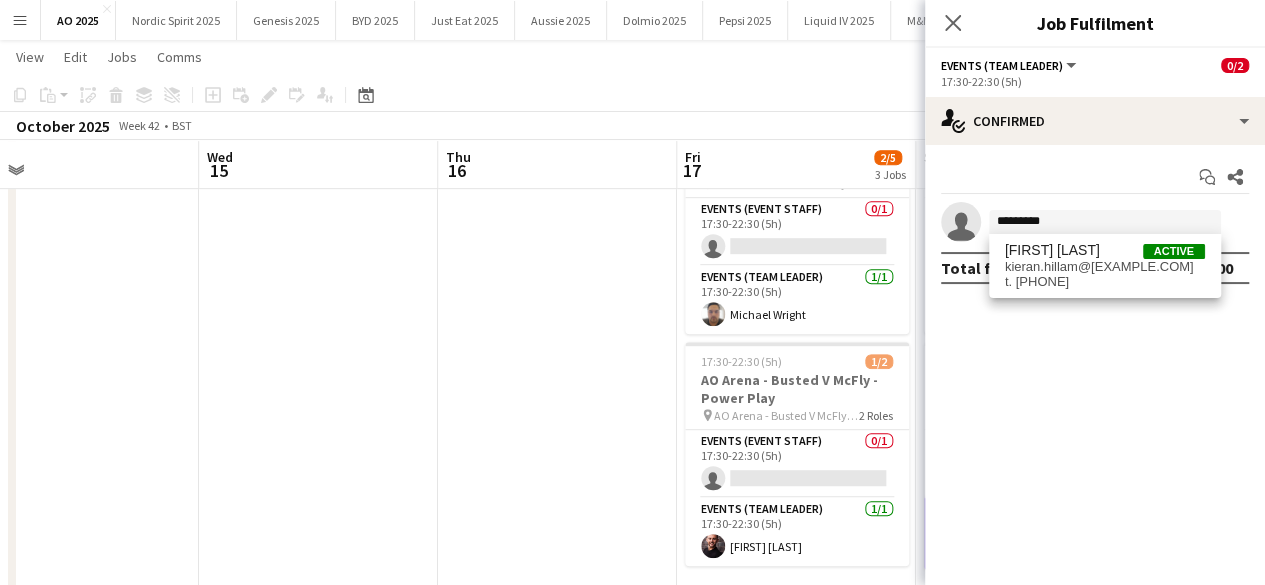 click on "kieran.hillam@[EXAMPLE.COM]" at bounding box center (1105, 267) 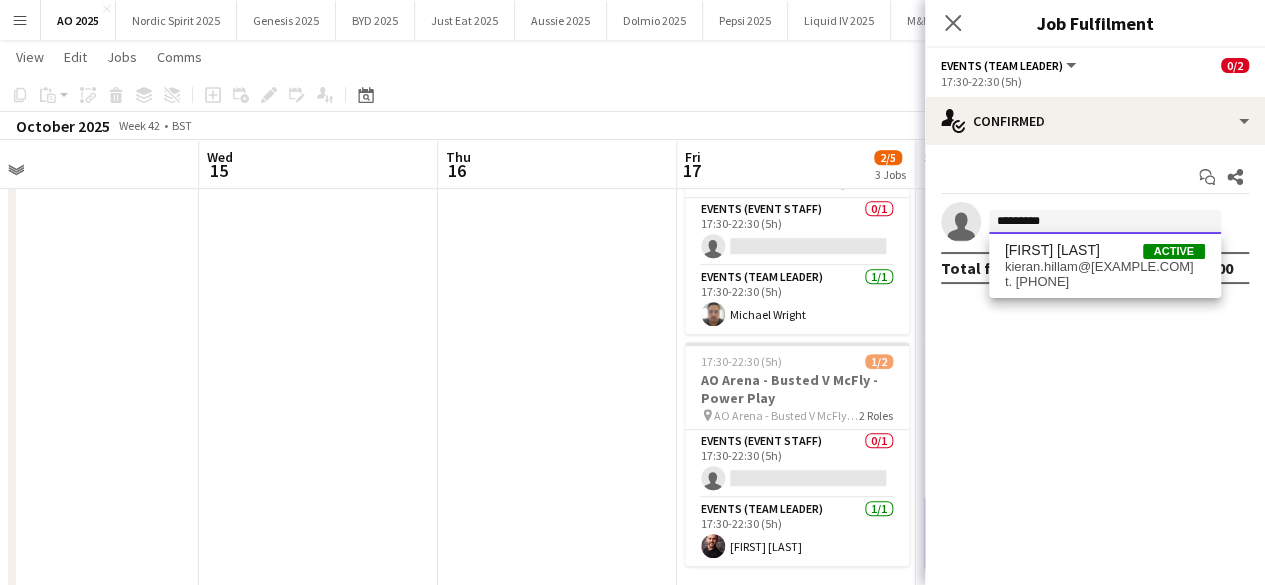 type 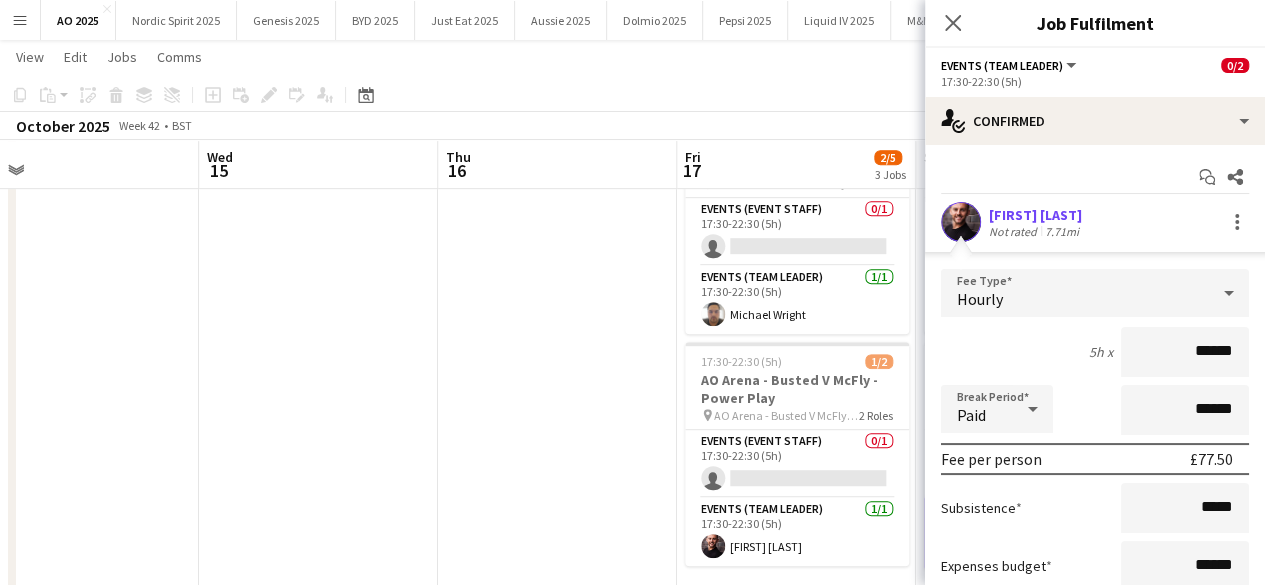drag, startPoint x: 1248, startPoint y: 273, endPoint x: 1252, endPoint y: 291, distance: 18.439089 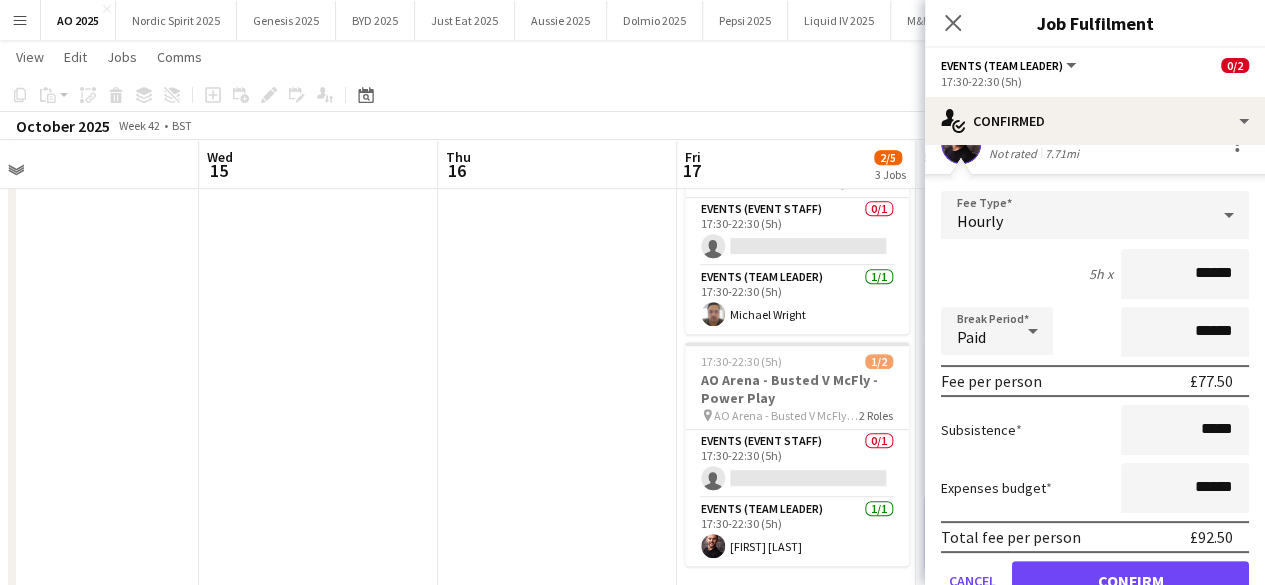 scroll, scrollTop: 168, scrollLeft: 0, axis: vertical 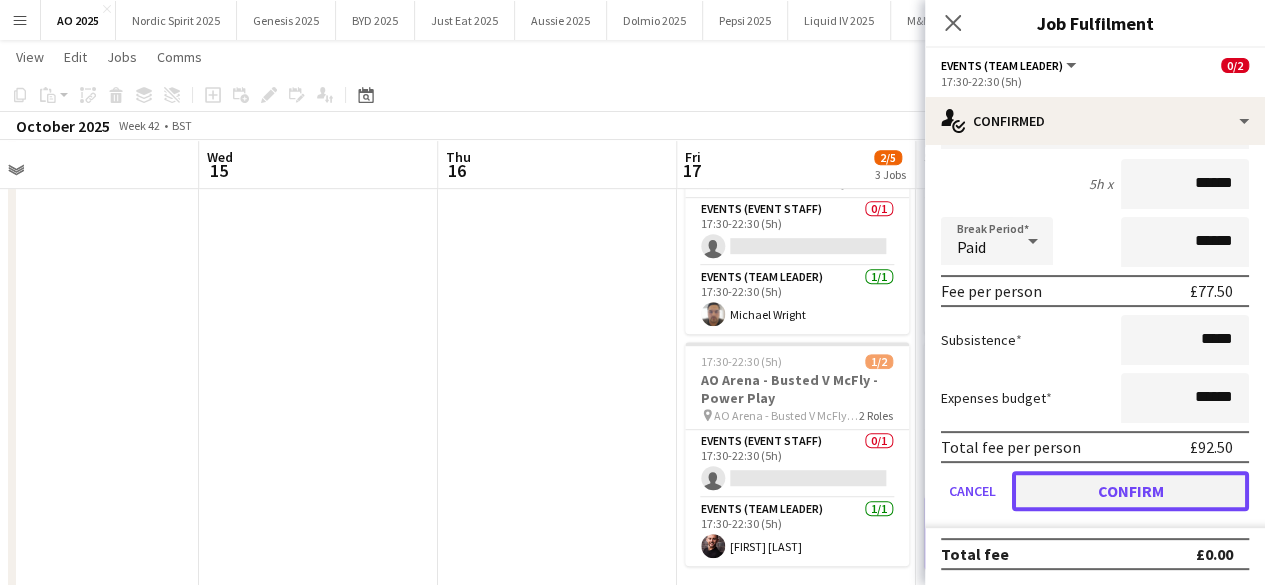 click on "Confirm" at bounding box center (1130, 491) 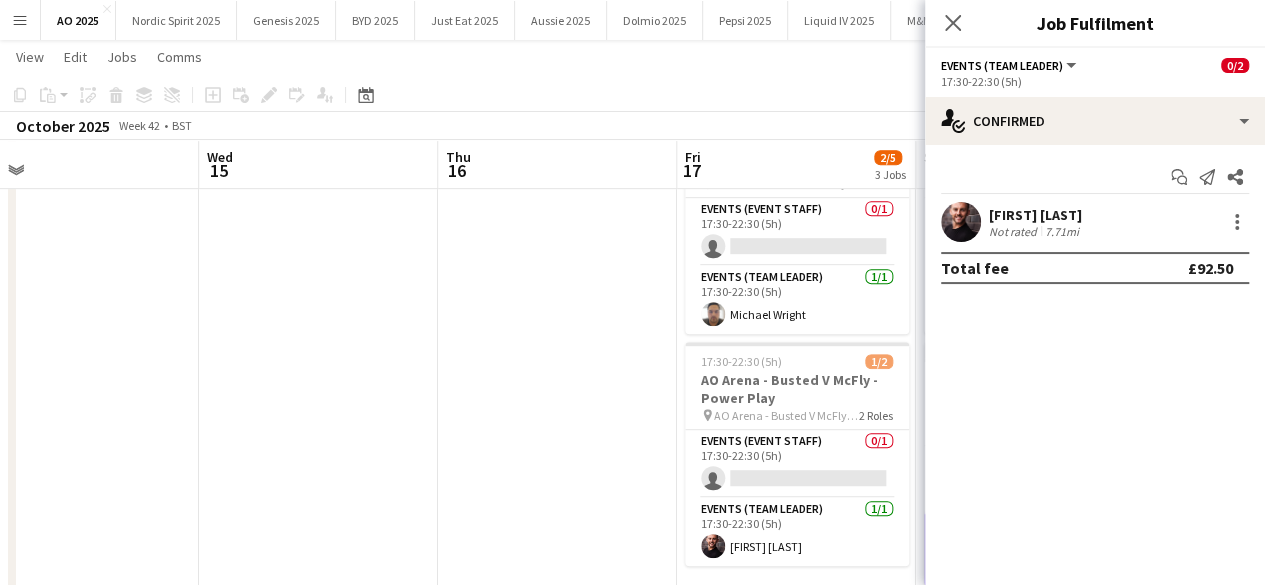 scroll, scrollTop: 0, scrollLeft: 0, axis: both 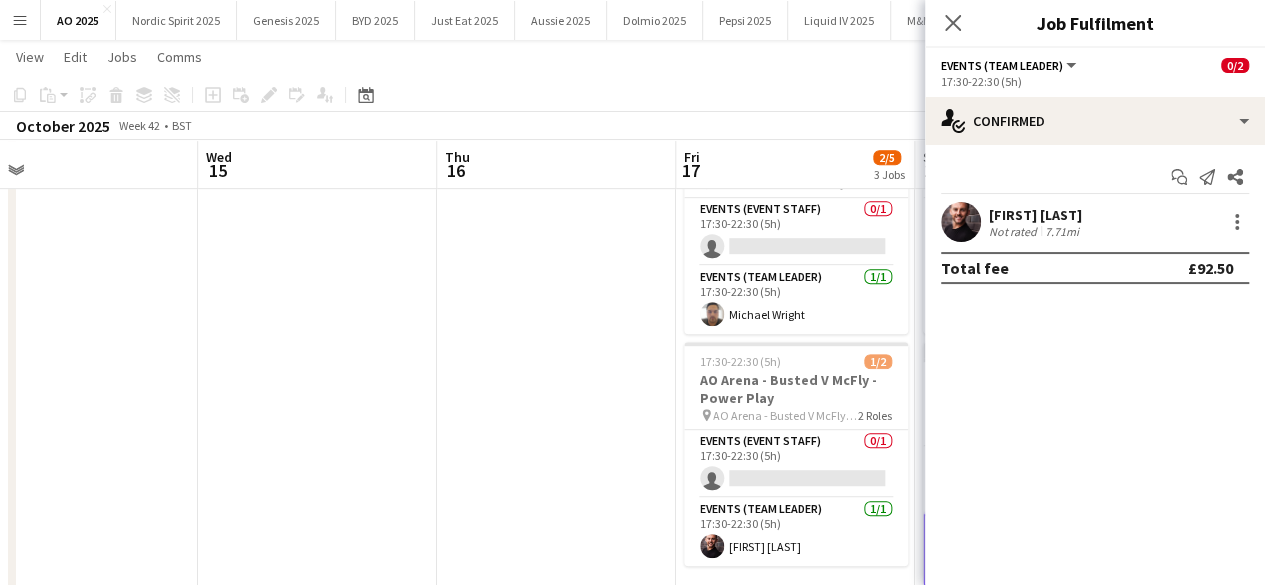 click at bounding box center [556, 292] 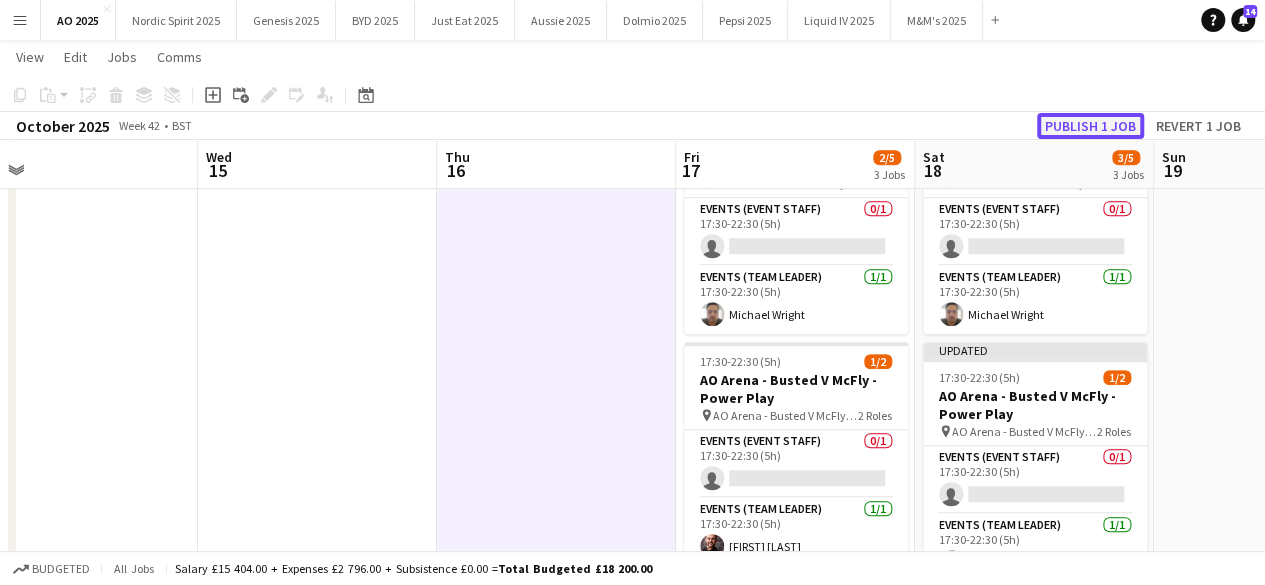 click on "Publish 1 job" 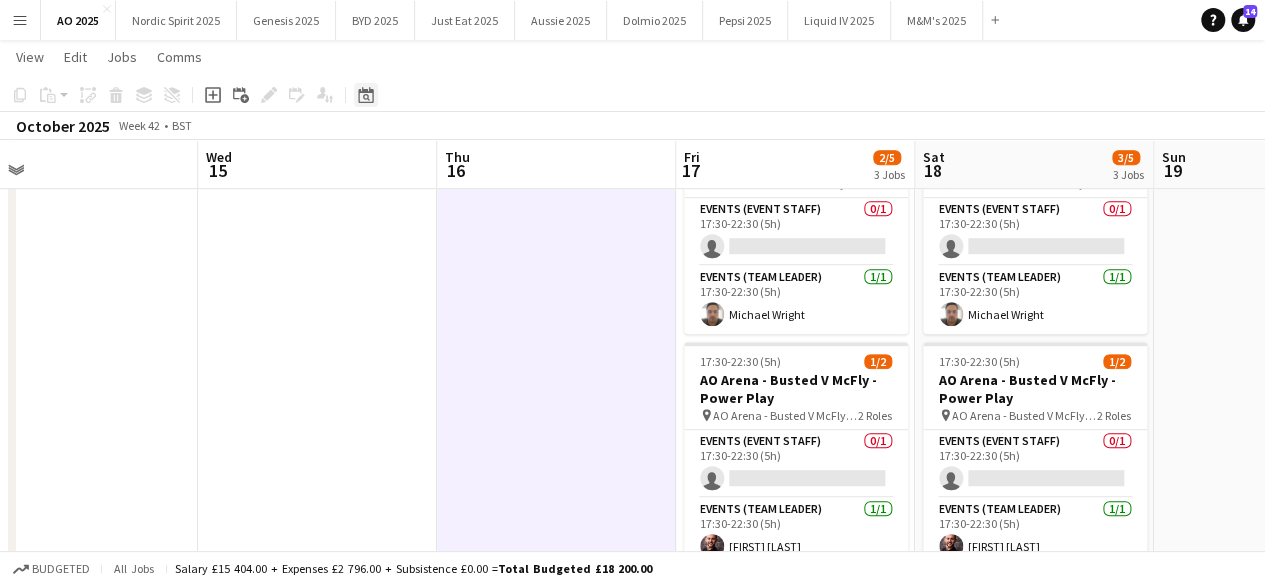 click on "Date picker" 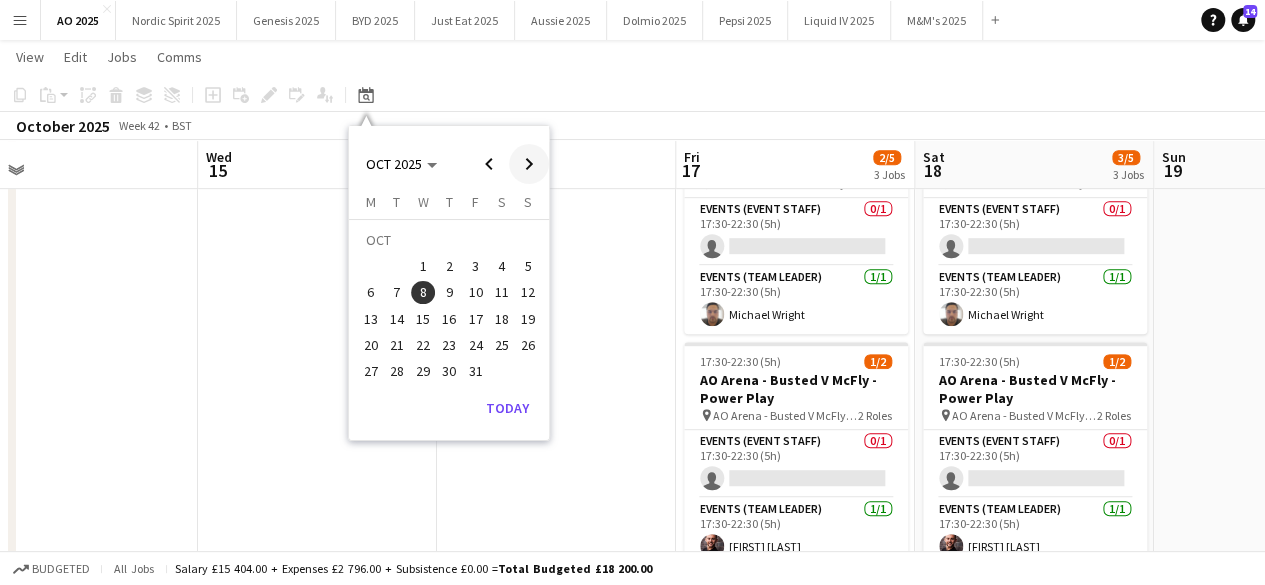 click at bounding box center [529, 164] 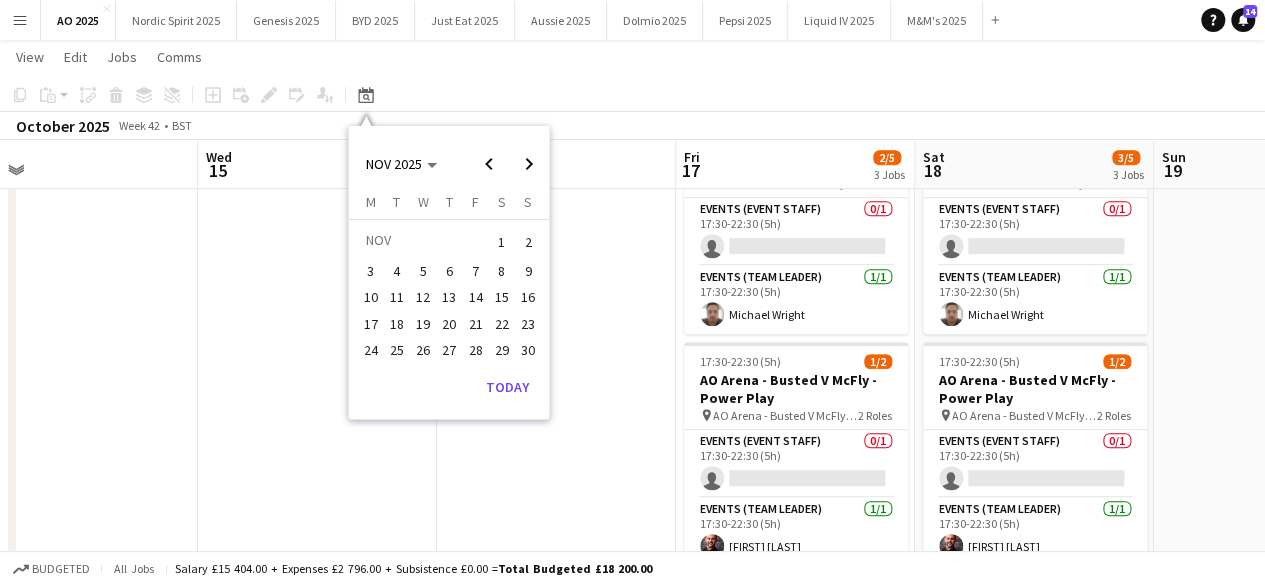 click on "7" at bounding box center (476, 271) 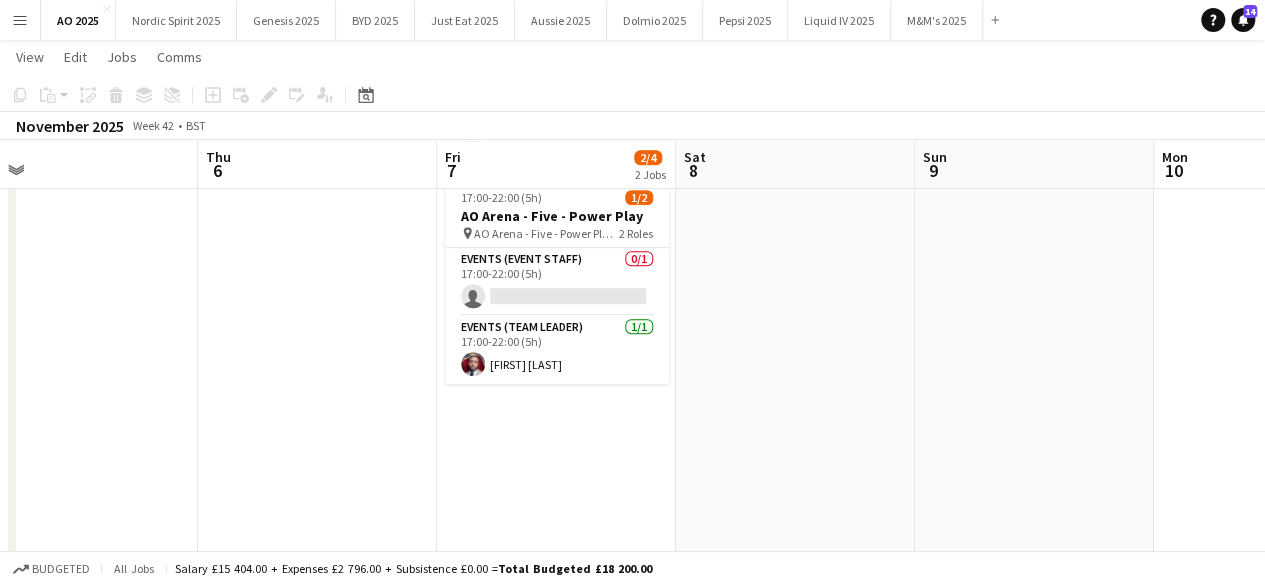 scroll, scrollTop: 0, scrollLeft: 688, axis: horizontal 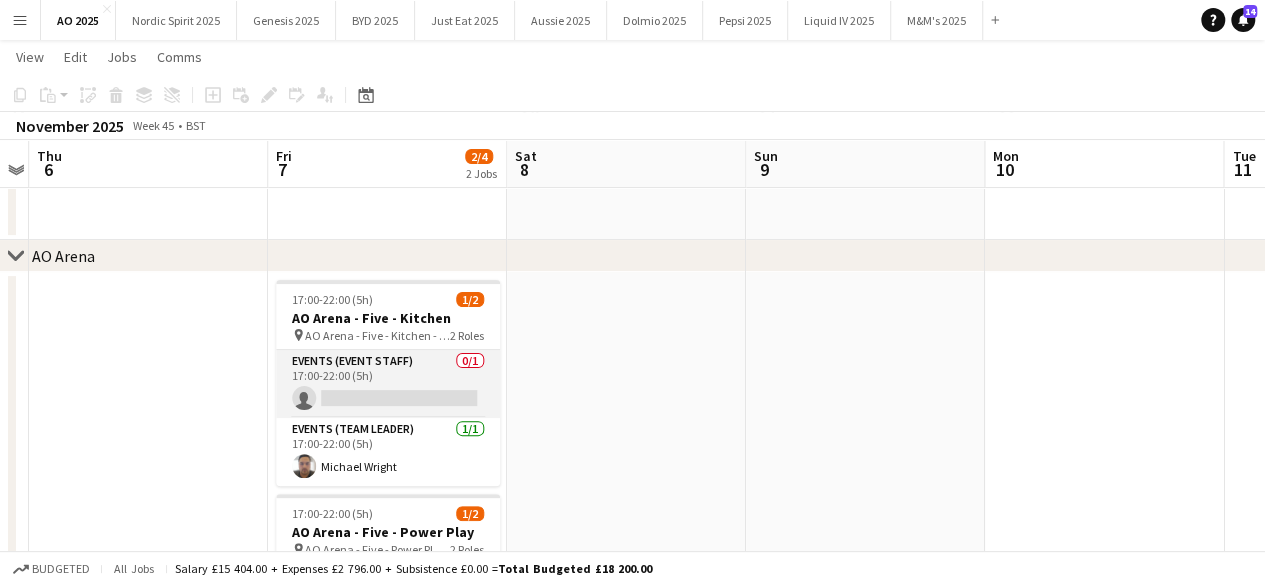 click on "Events (Event Staff)   0/1   17:00-22:00 (5h)
single-neutral-actions" at bounding box center (388, 384) 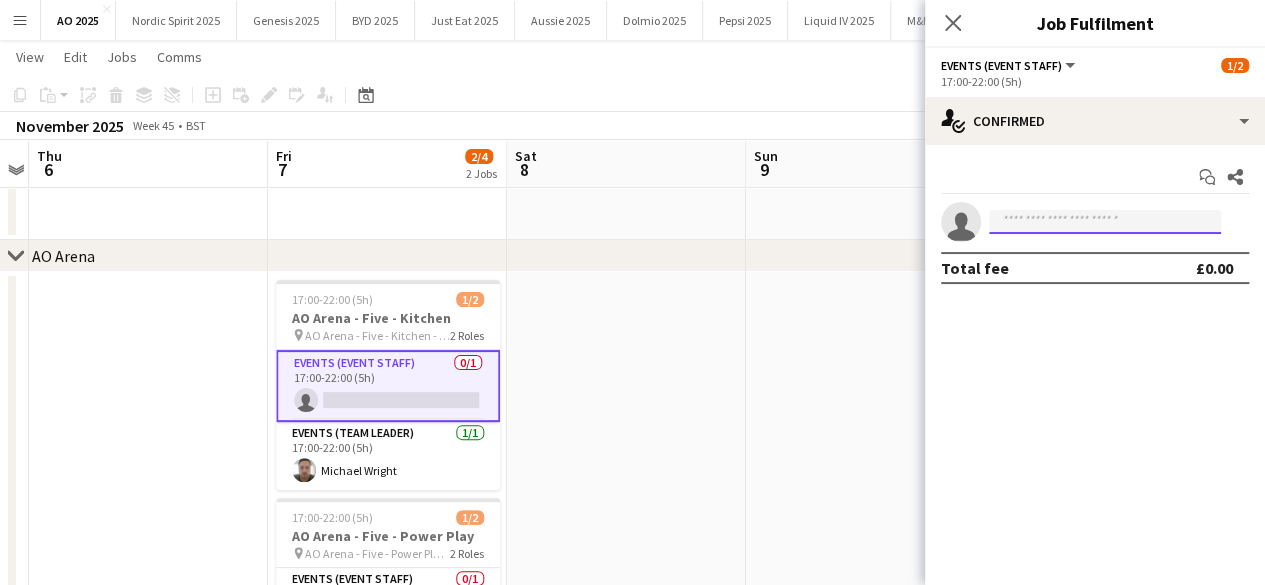 click at bounding box center (1105, 222) 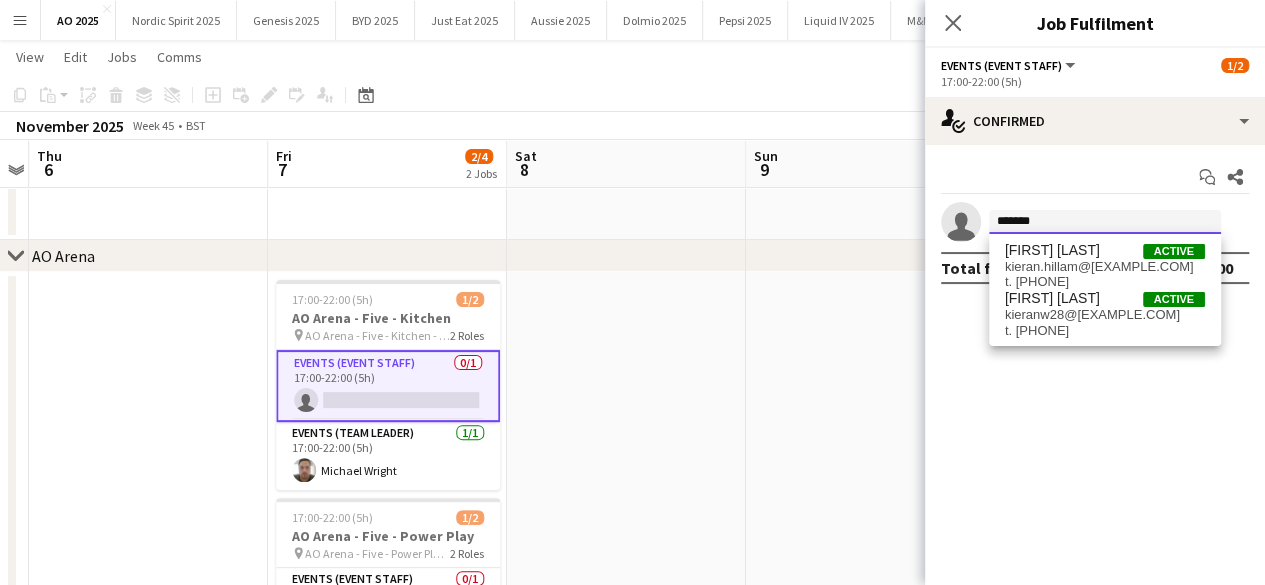 type on "******" 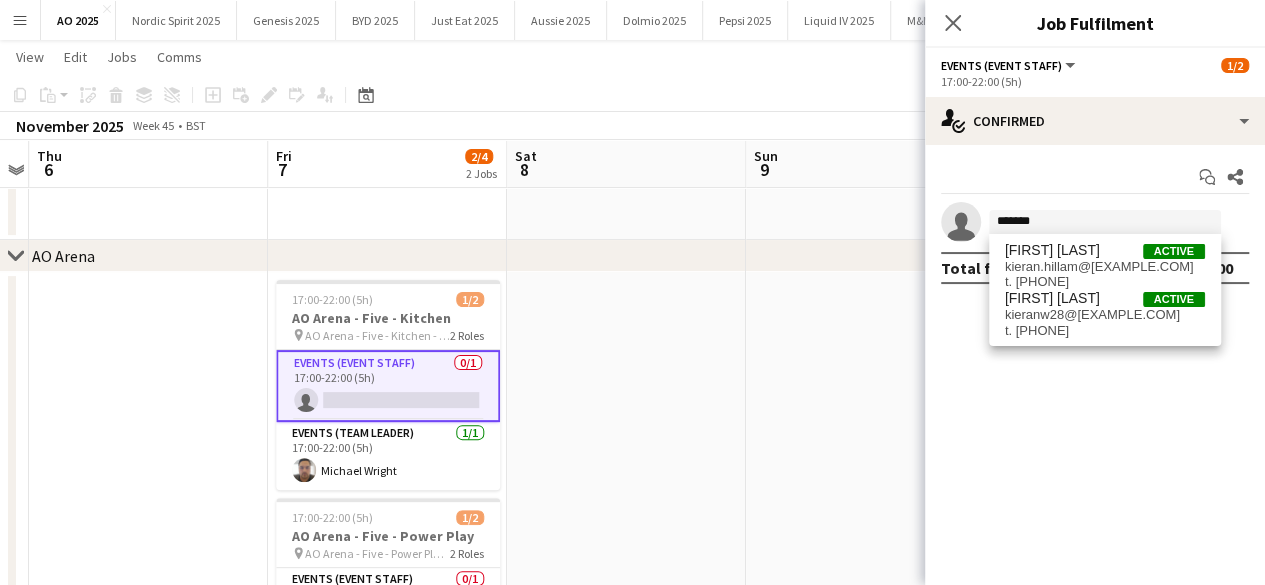 click on "[FIRST] [LAST]" at bounding box center (1052, 250) 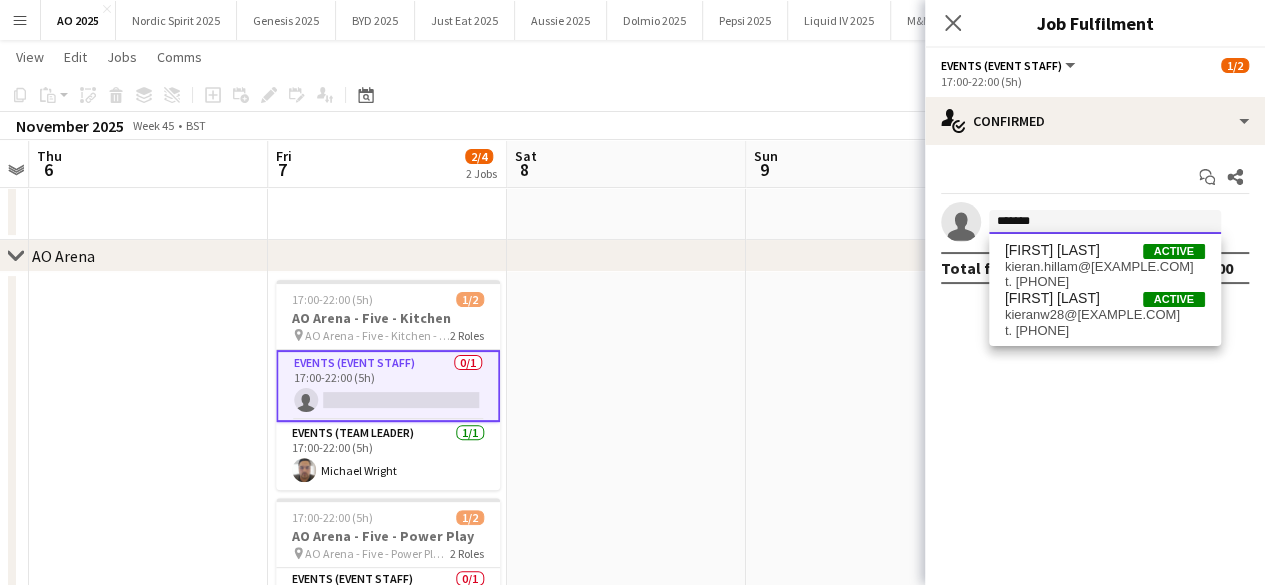 type 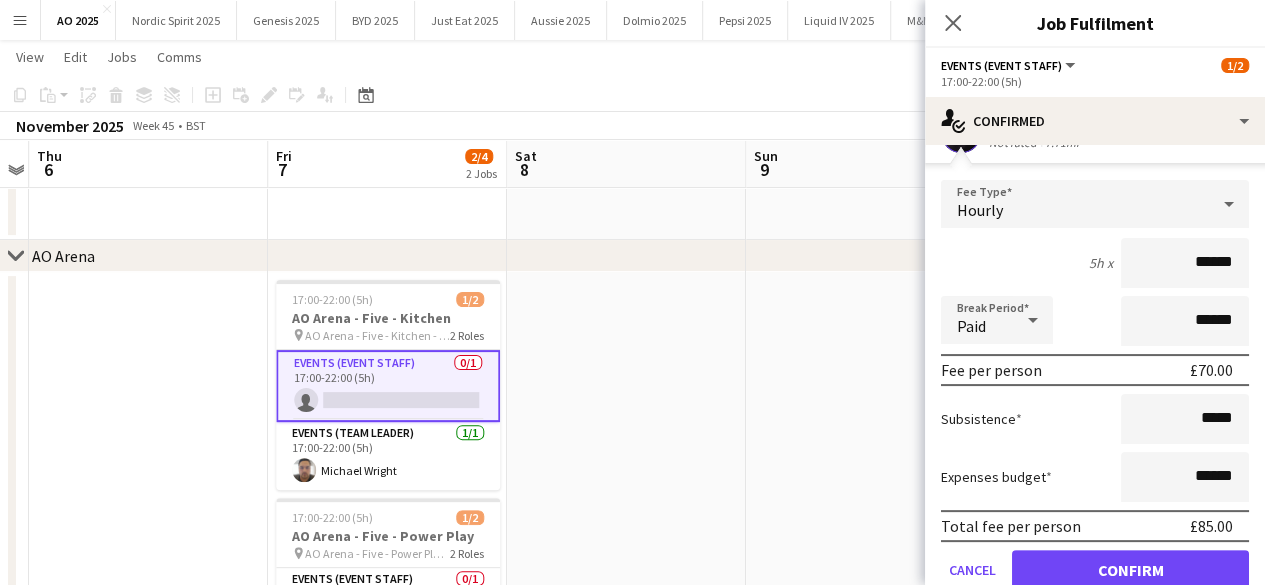 scroll, scrollTop: 152, scrollLeft: 0, axis: vertical 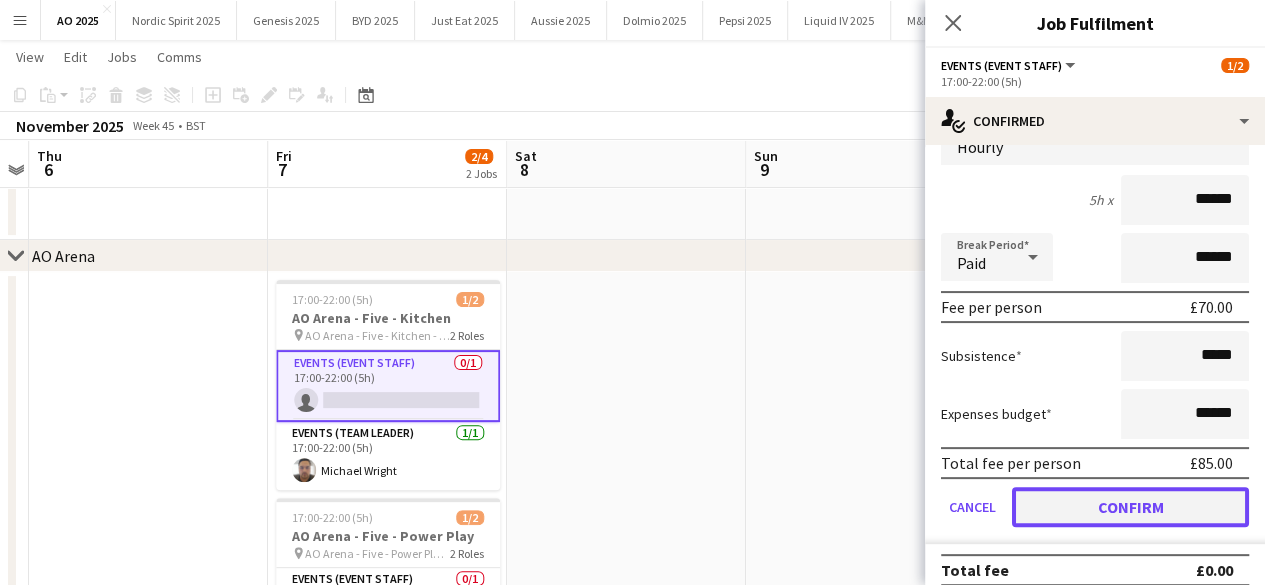 click on "Confirm" at bounding box center (1130, 507) 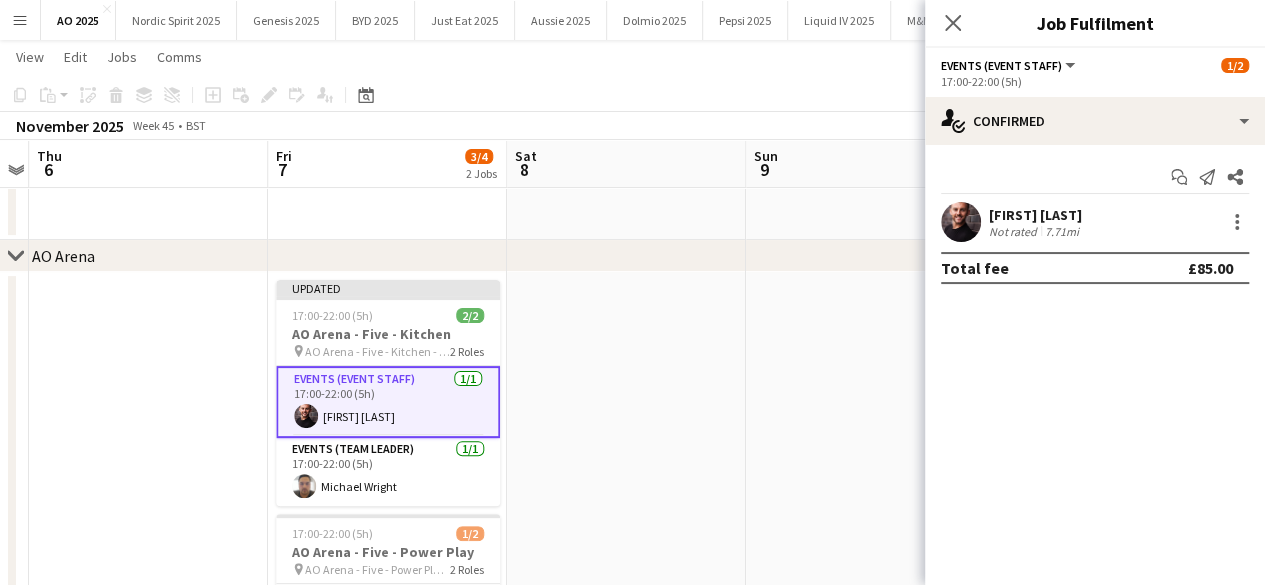 scroll, scrollTop: 0, scrollLeft: 0, axis: both 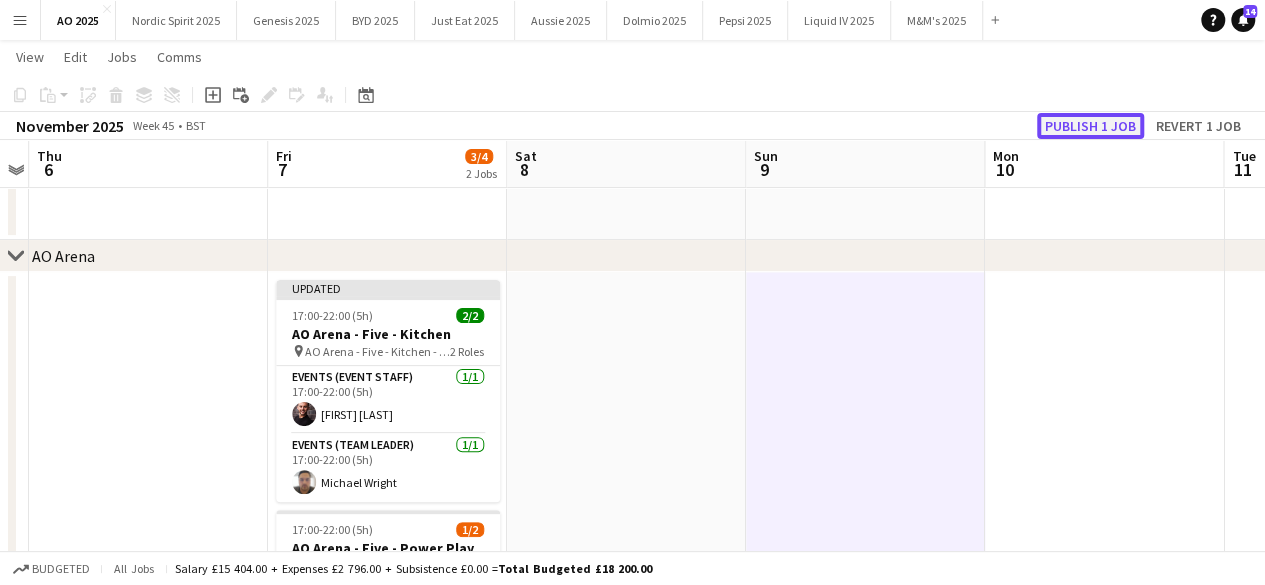 click on "Publish 1 job" 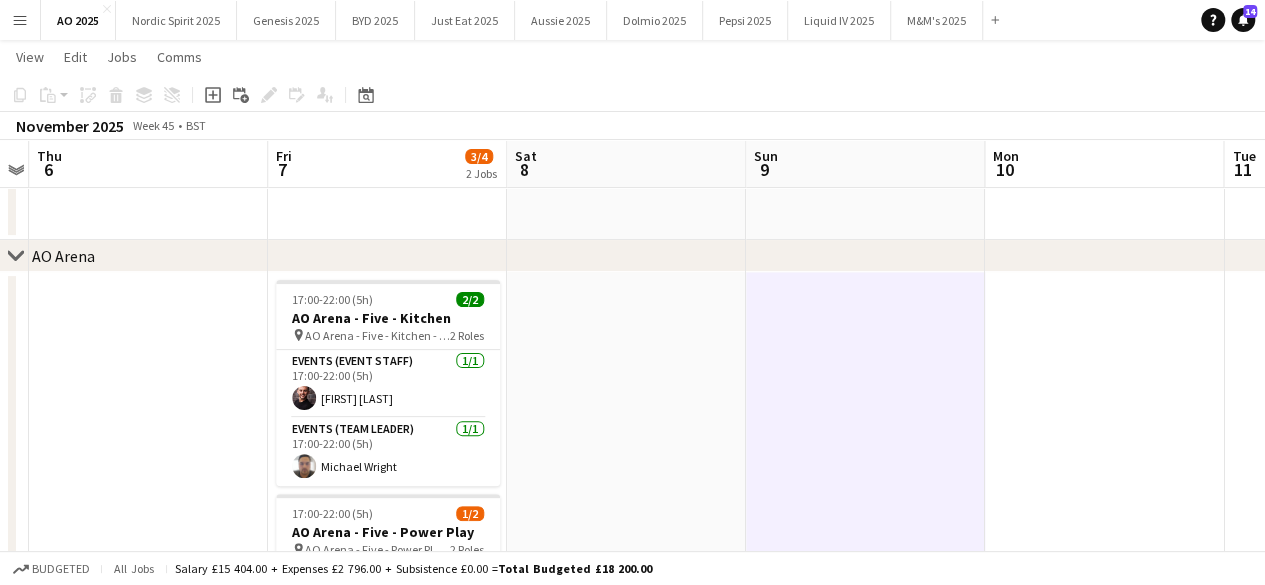 click on "Menu" at bounding box center (20, 20) 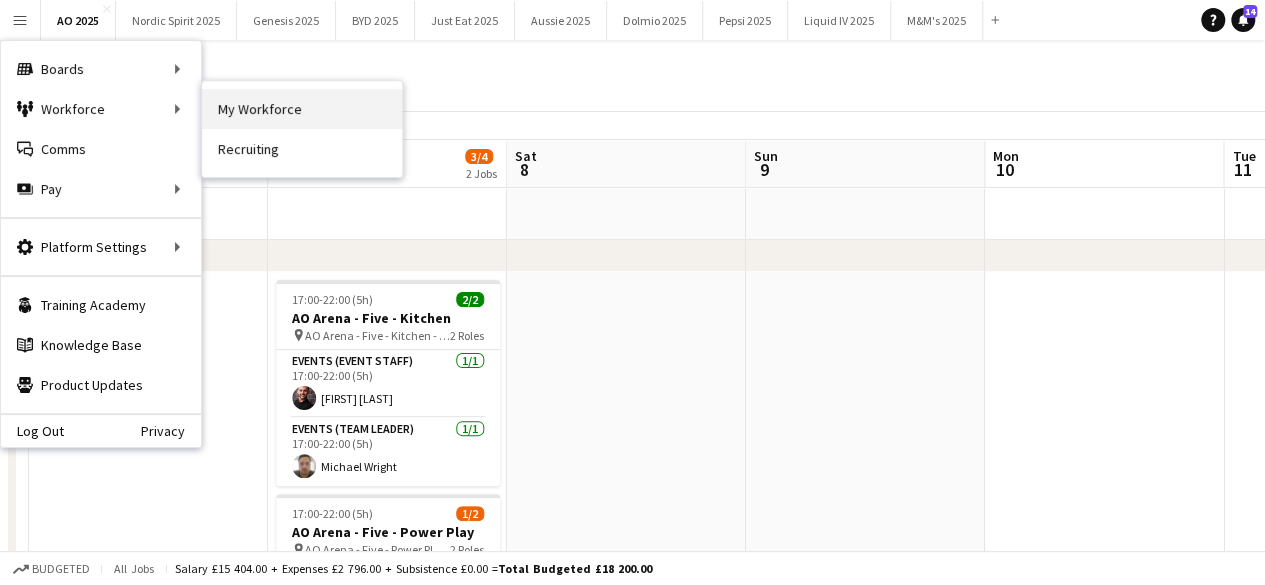 click on "My Workforce" at bounding box center (302, 109) 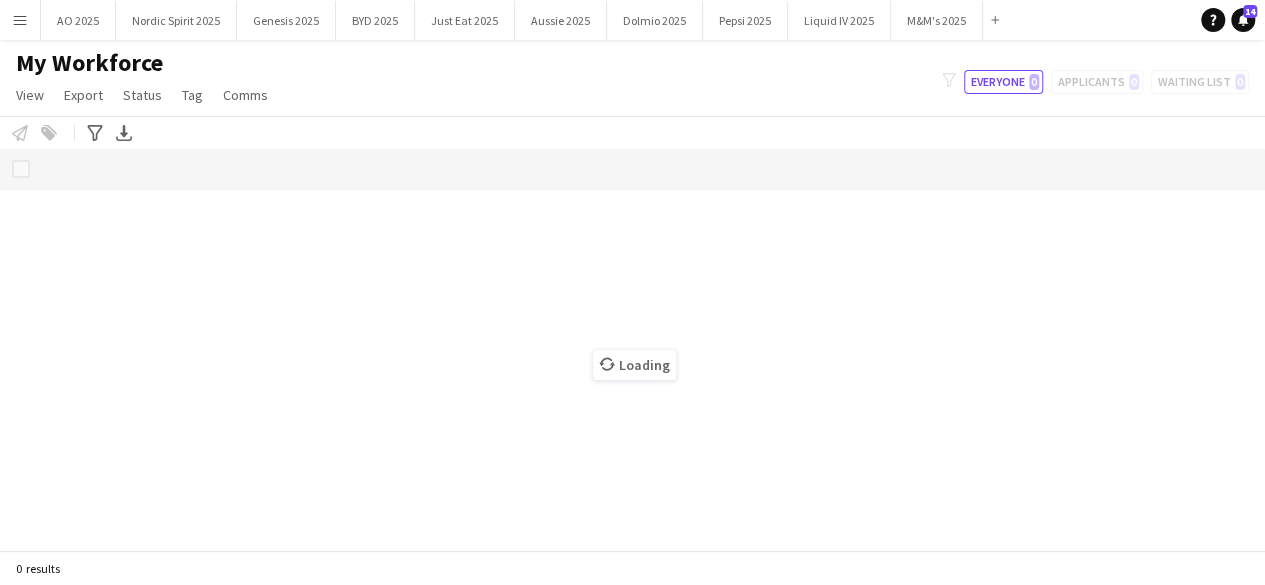 scroll, scrollTop: 0, scrollLeft: 0, axis: both 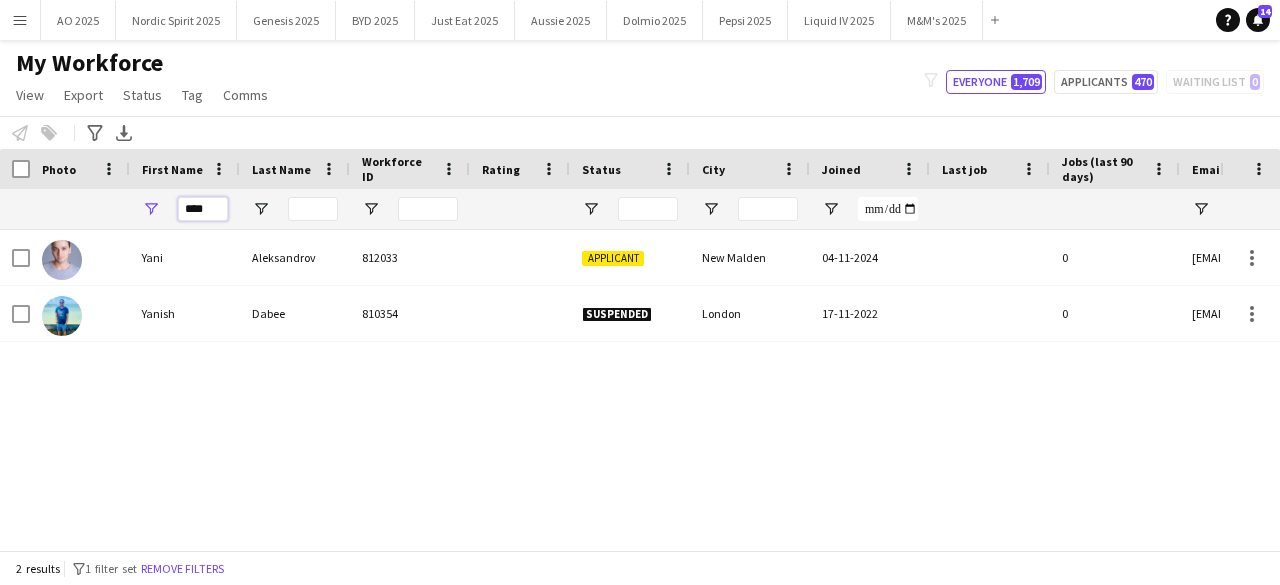click on "****" at bounding box center (203, 209) 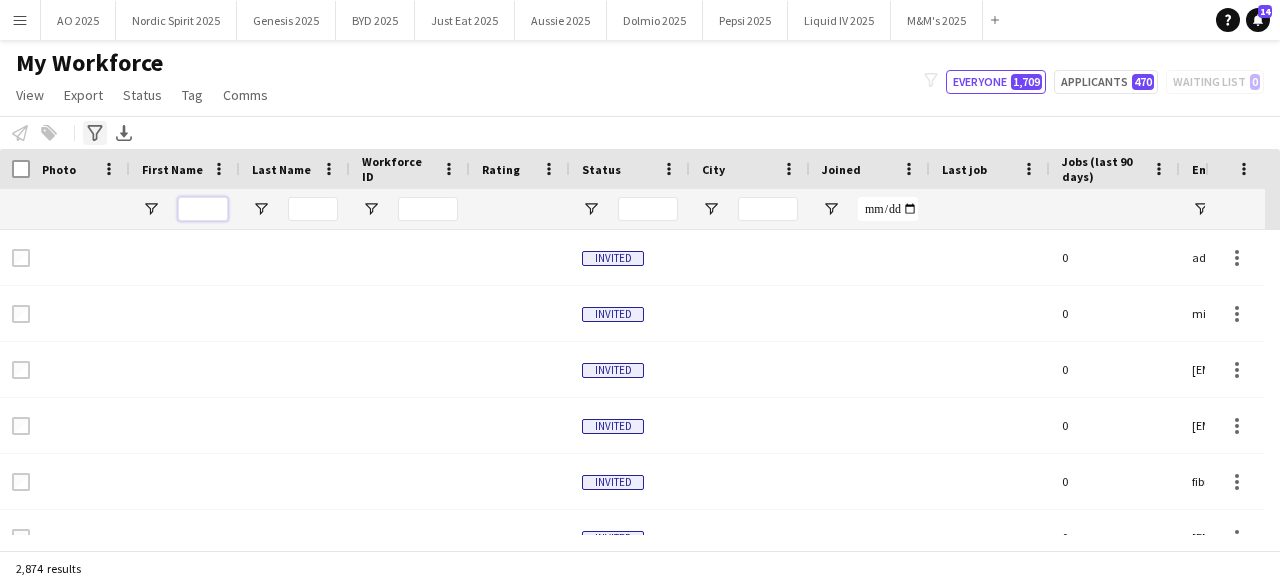 type 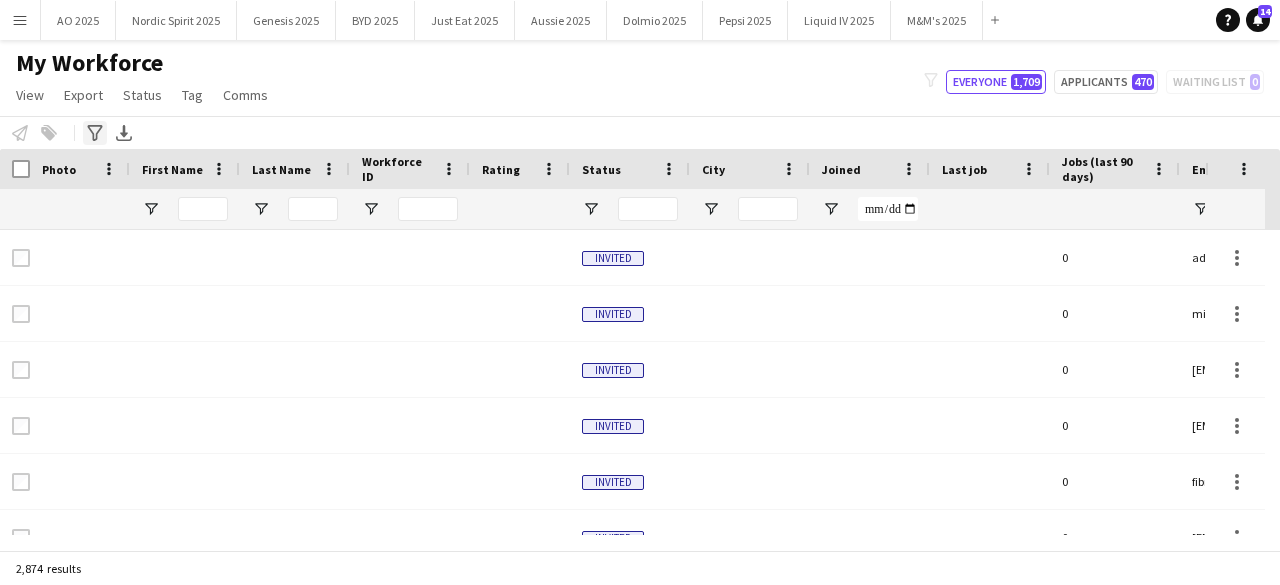 click on "Advanced filters" 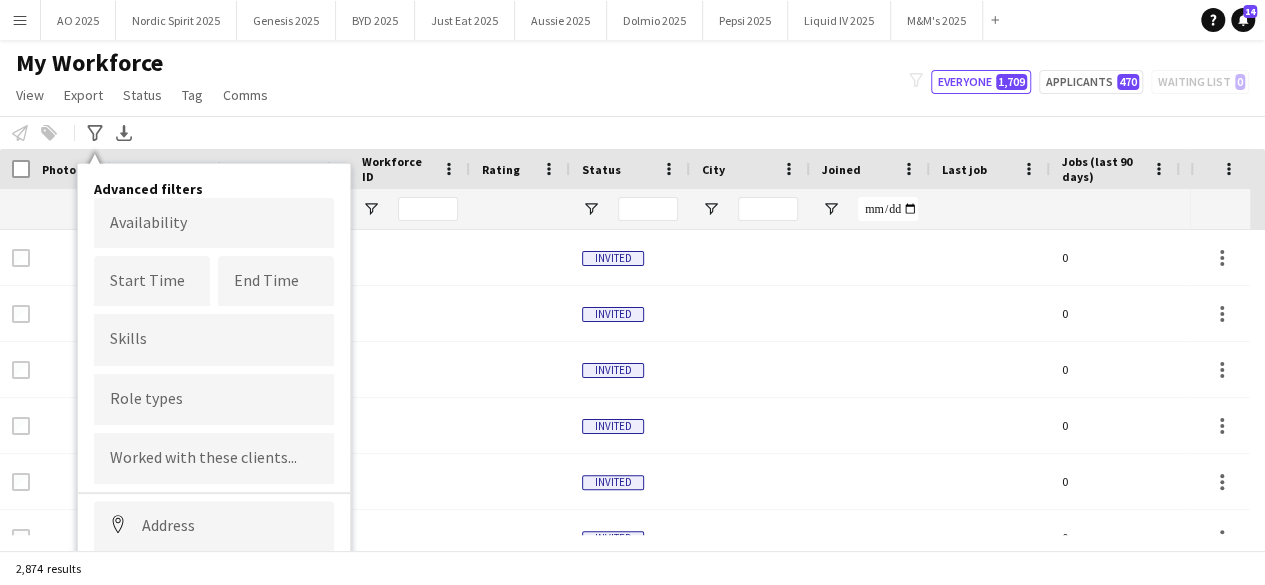 click on "Menu
Boards
Boards   Boards   All jobs   Status
Workforce
Workforce   My Workforce   Recruiting
Comms
Comms
Pay
Pay   Approvals
Platform Settings
Platform Settings   Your settings
Training Academy
Training Academy
Knowledge Base
Knowledge Base
Product Updates
Product Updates   Log Out   Privacy   AO 2025
Close
Nordic Spirit 2025
Close
Genesis 2025
Close
BYD 2025
Close
Just Eat 2025
Close
Aussie 2025
Close
Dolmio 2025
Close
Pepsi 2025
Close
Liquid IV 2025
Close
M&M's 2025
Close
Add" at bounding box center (632, 292) 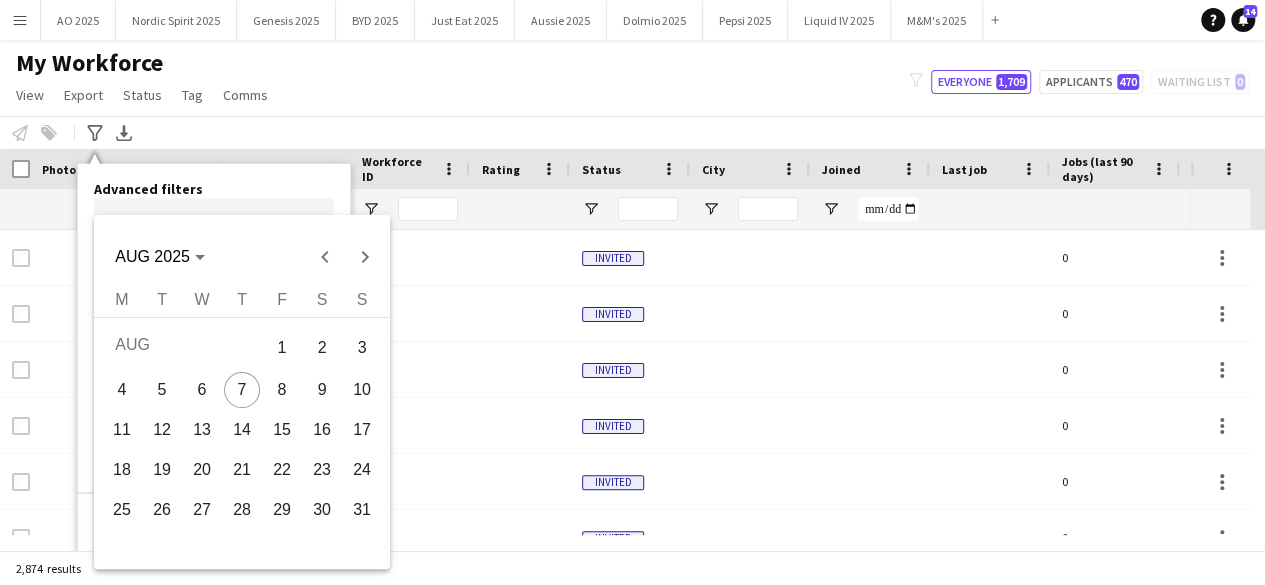 click on "22" at bounding box center (282, 470) 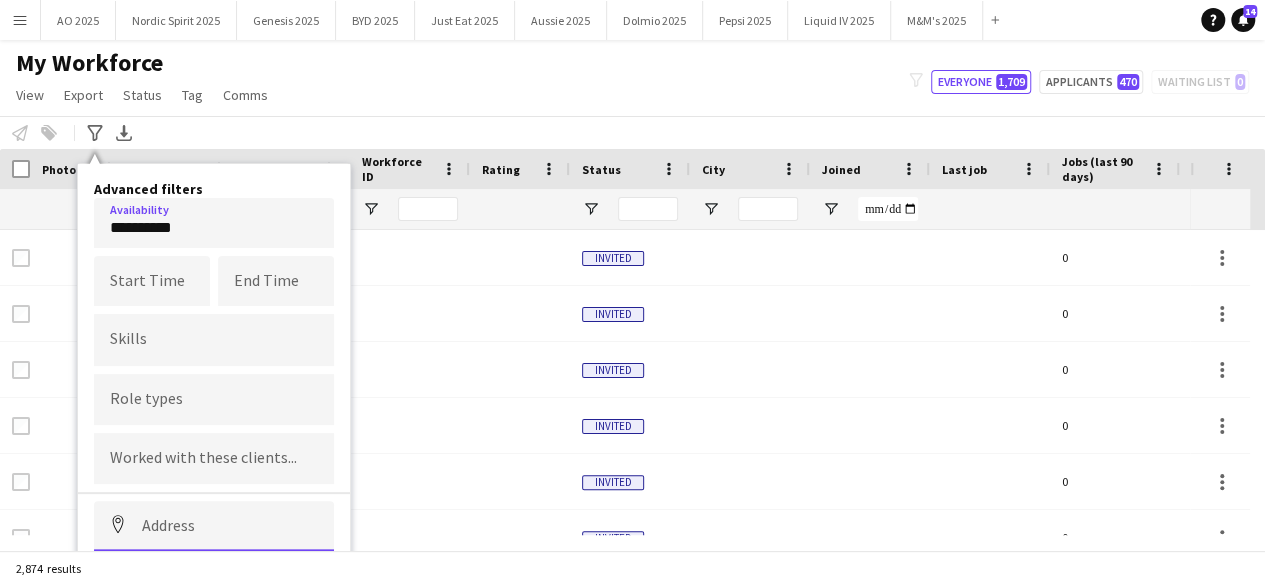click at bounding box center (214, 526) 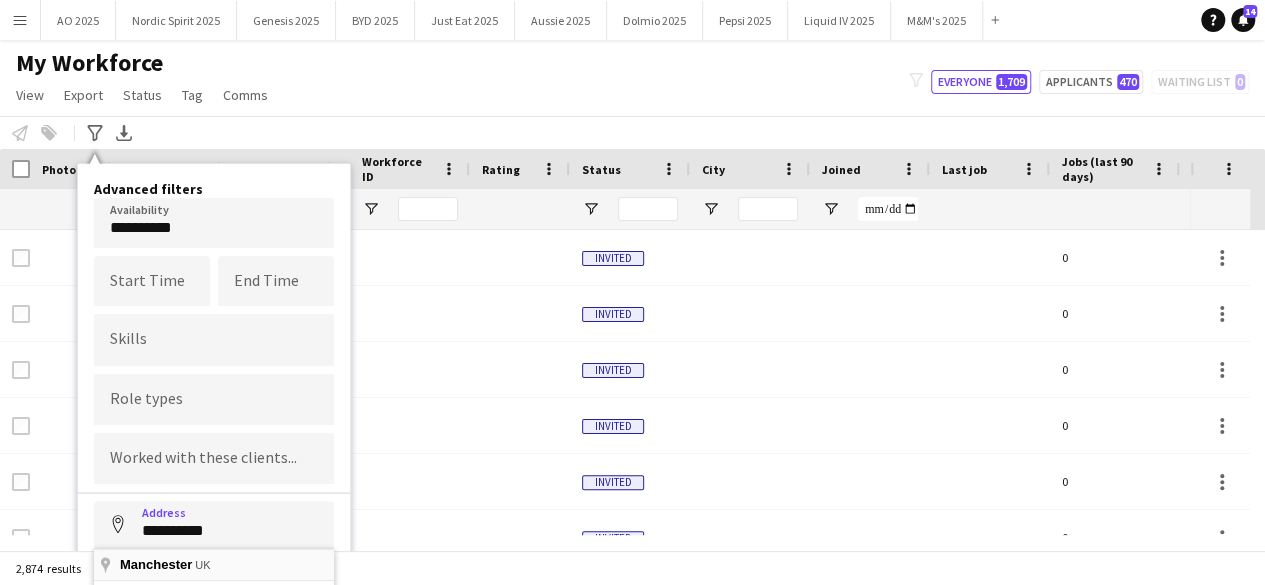 type on "**********" 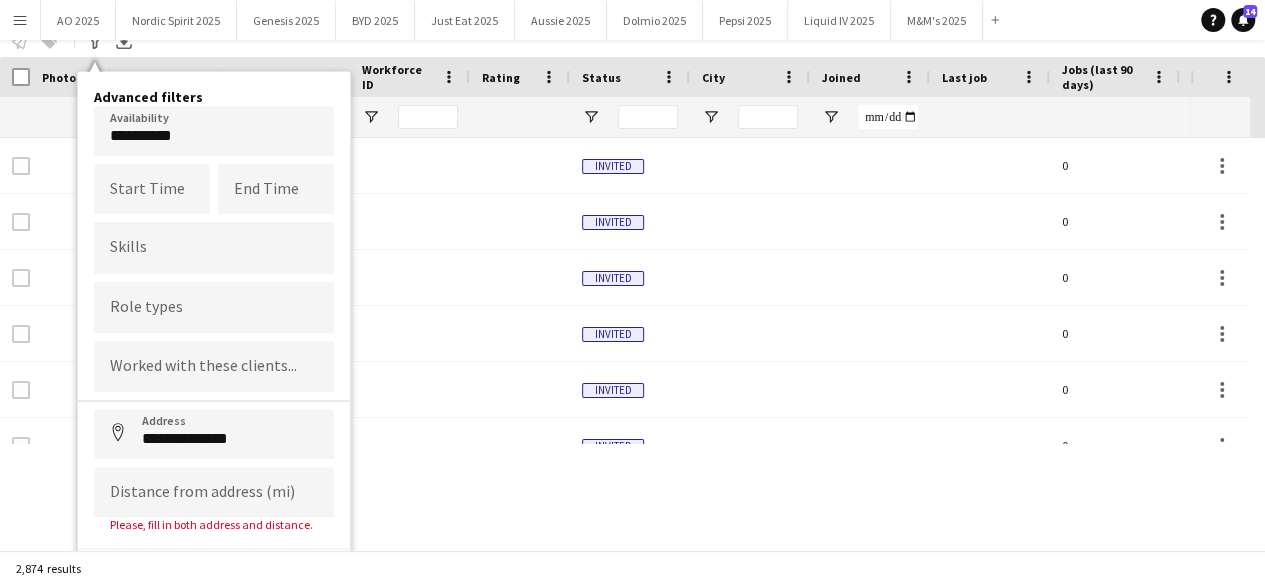 scroll, scrollTop: 126, scrollLeft: 0, axis: vertical 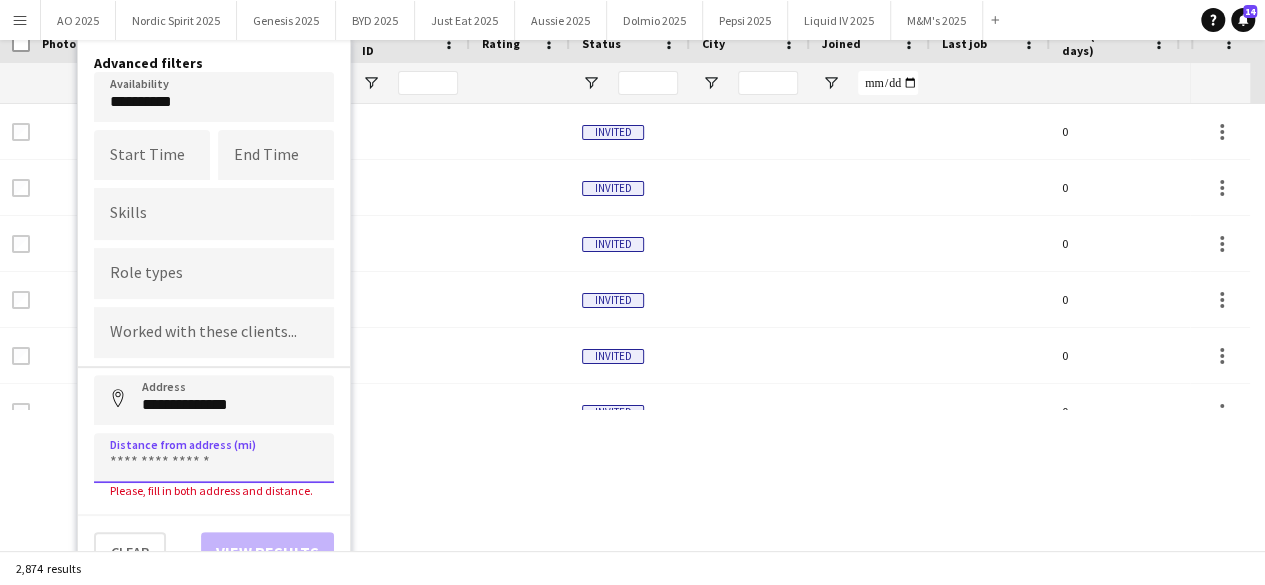click at bounding box center [214, 458] 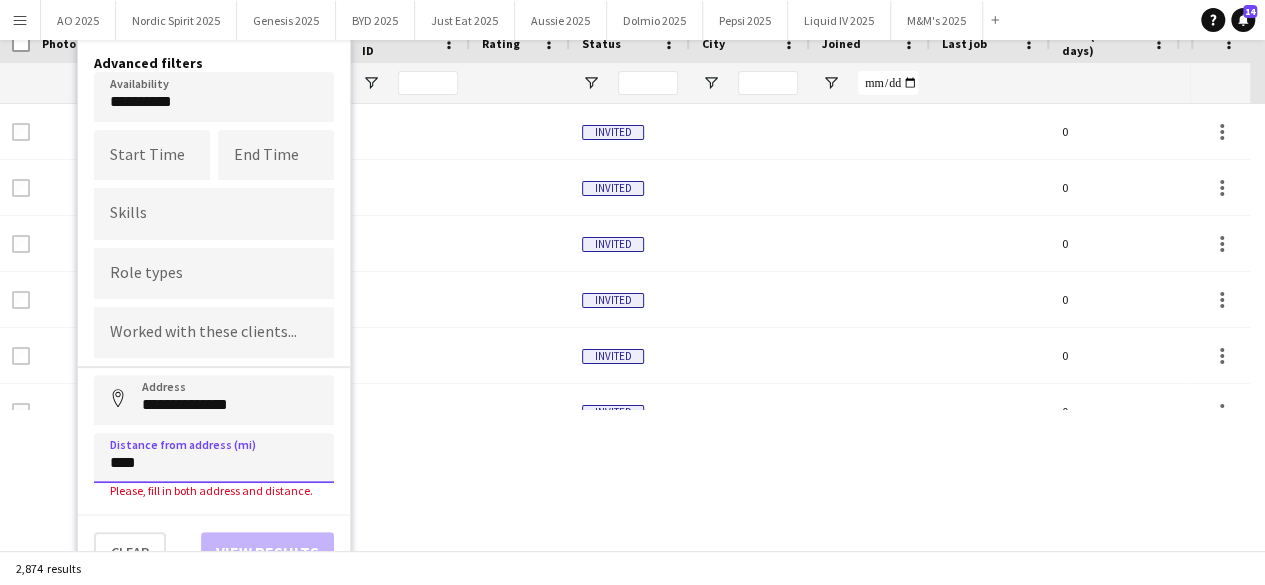 scroll, scrollTop: 111, scrollLeft: 0, axis: vertical 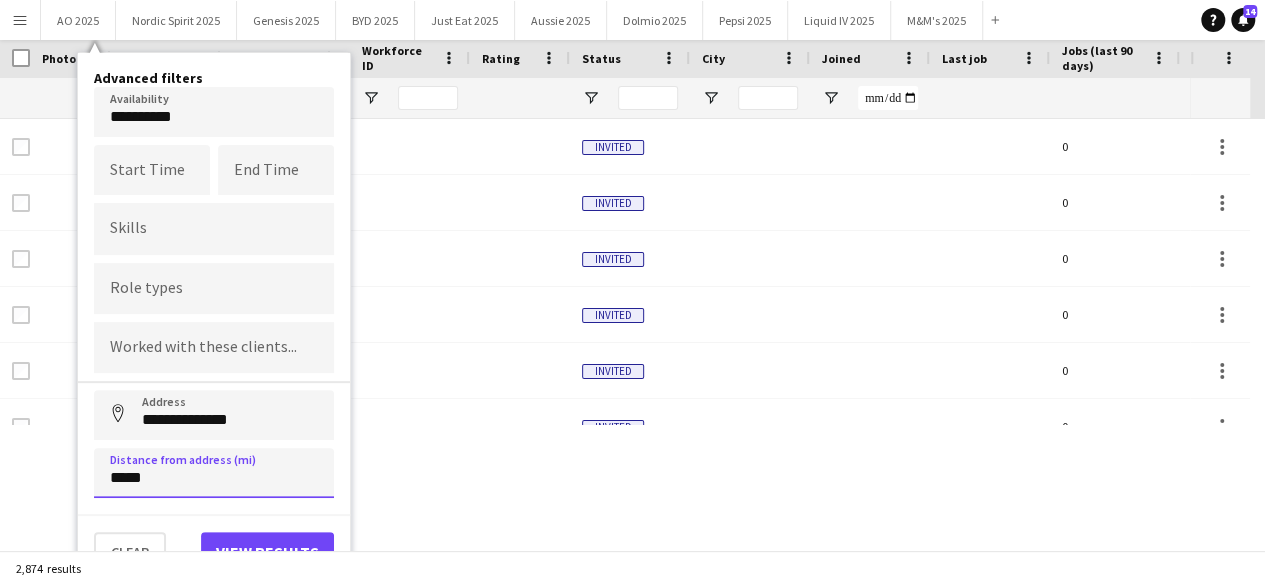 type on "*****" 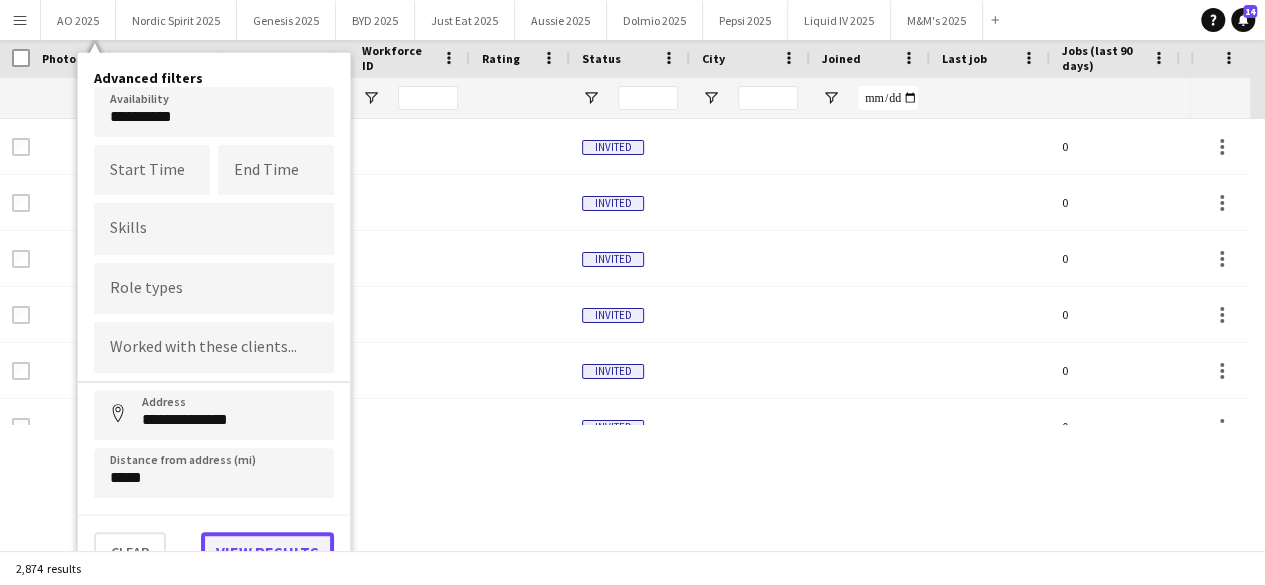 click on "View results" at bounding box center [267, 552] 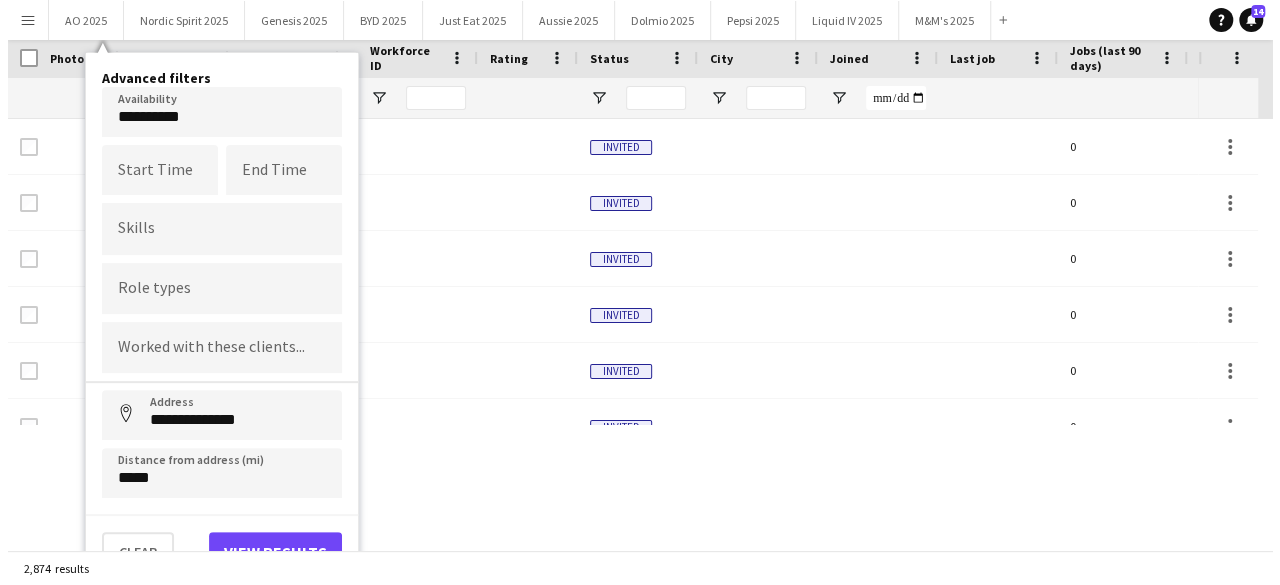 scroll, scrollTop: 0, scrollLeft: 0, axis: both 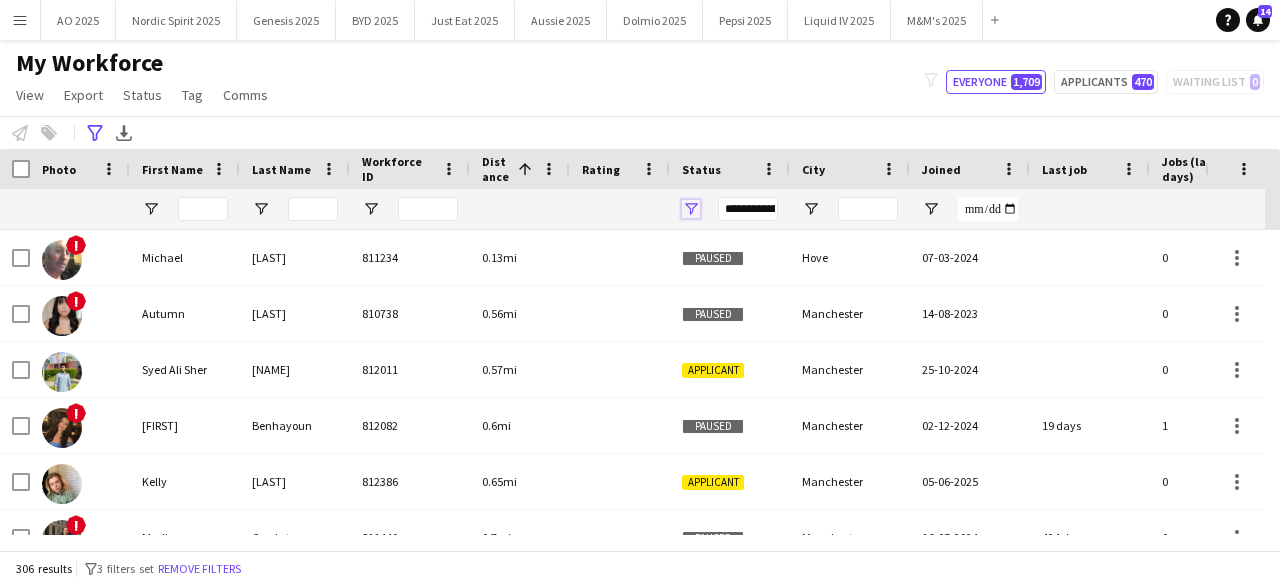 click at bounding box center [691, 209] 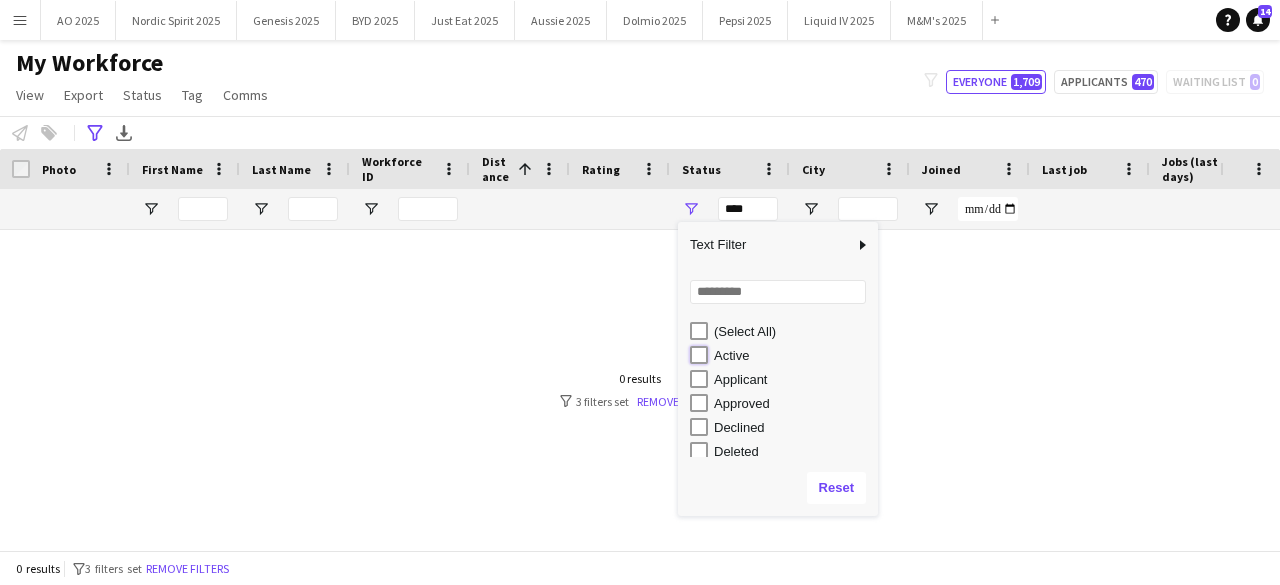 type on "**********" 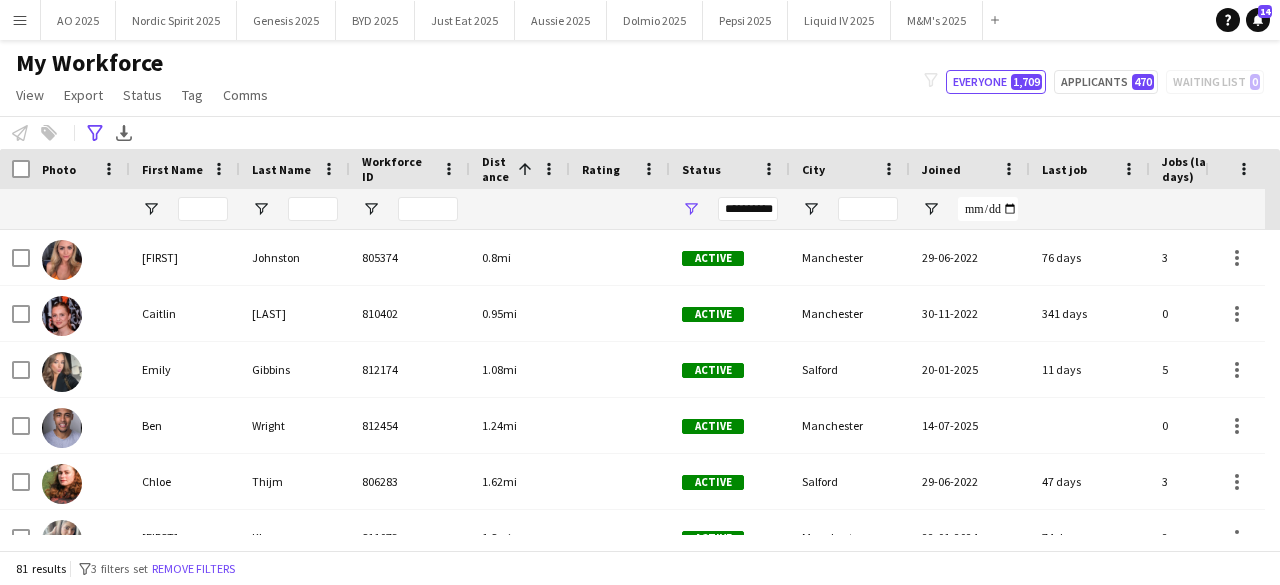 click on "My Workforce   View   Views  Default view Compliance Log New view Update view Delete view Edit name Customise view Customise filters Reset Filters Reset View Reset All  Export  Export as XLSX Export as PDF  Status  Edit  Tag  New tag  Edit tag  Amazon (23) CPM (1144) Genesis (25) MINI Plant (0) Nordic Spirit (1) Ploom (220) Test (0) TRO (9) TRS (20) Under Armour (1)  Add to tag  Amazon (23) CPM (1144) Genesis (25) MINI Plant (0) Nordic Spirit (1) Ploom (220) Test (0) TRO (9) TRS (20) Under Armour (1)  Untag  Amazon (23) CPM (1144) Genesis (25) MINI Plant (0) Nordic Spirit (1) Ploom (220) Test (0) TRO (9) TRS (20) Under Armour (1)  Tag chat  Amazon (23) CPM (1144) Genesis (25) MINI Plant (0) Nordic Spirit (1) Ploom (220) Test (0) TRO (9) TRS (20) Under Armour (1)  Tag share page  Amazon (23) CPM (1144) Genesis (25) MINI Plant (0) Nordic Spirit (1) Ploom (220) Test (0) TRO (9) TRS (20) Under Armour (1)  Comms  Send notification
filter-1
Everyone   1,709   470" 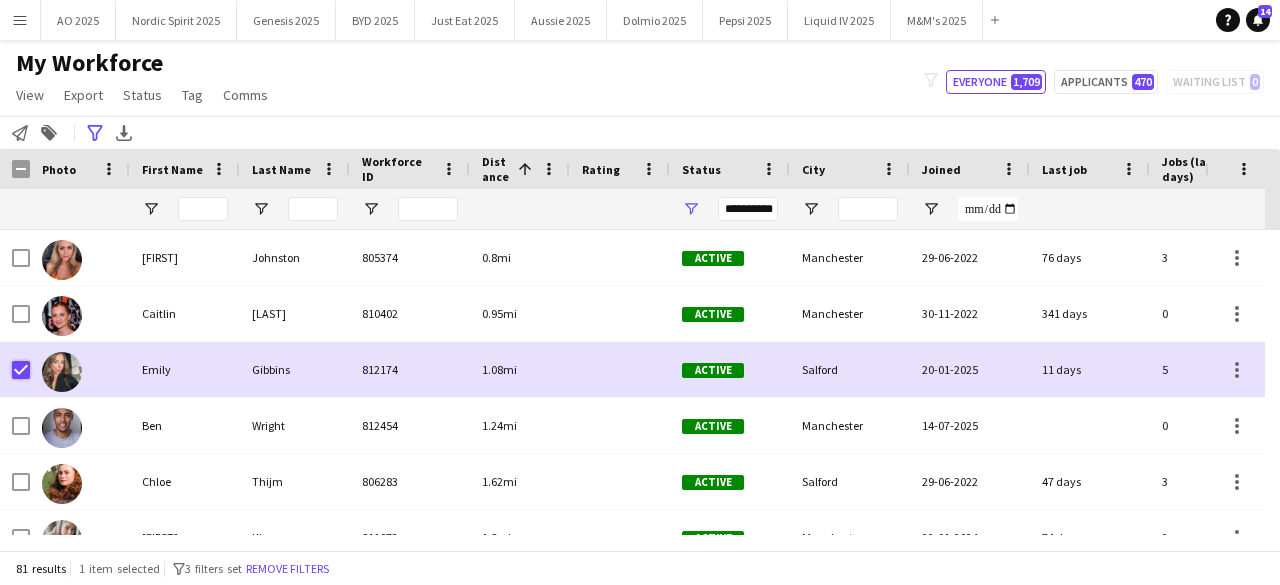 scroll, scrollTop: 22, scrollLeft: 0, axis: vertical 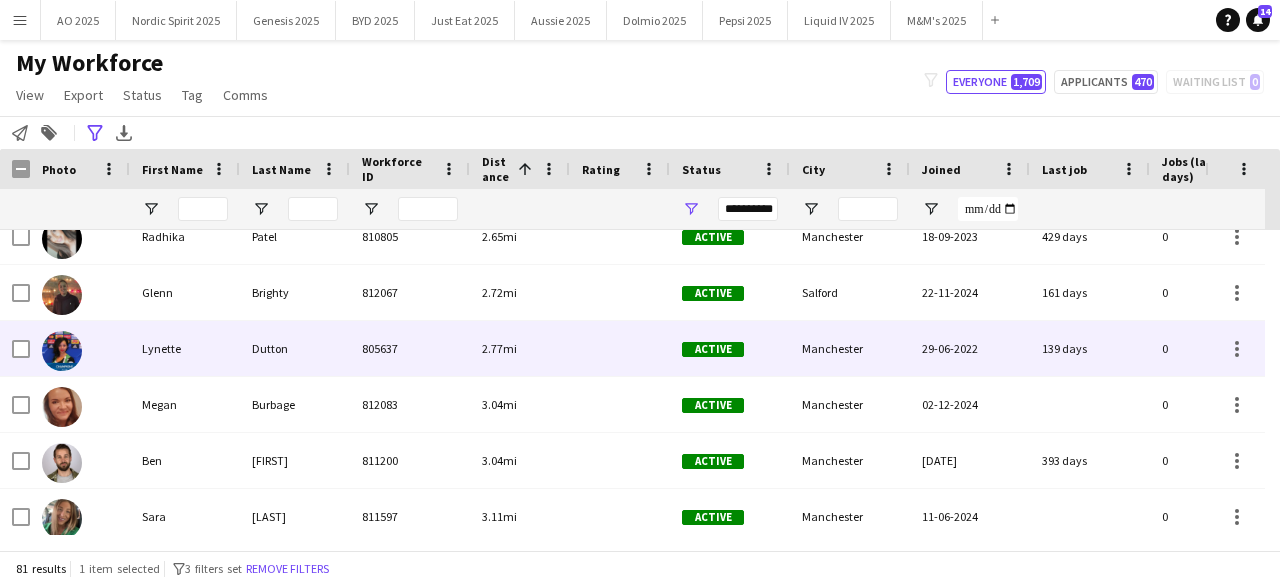 click at bounding box center (62, 351) 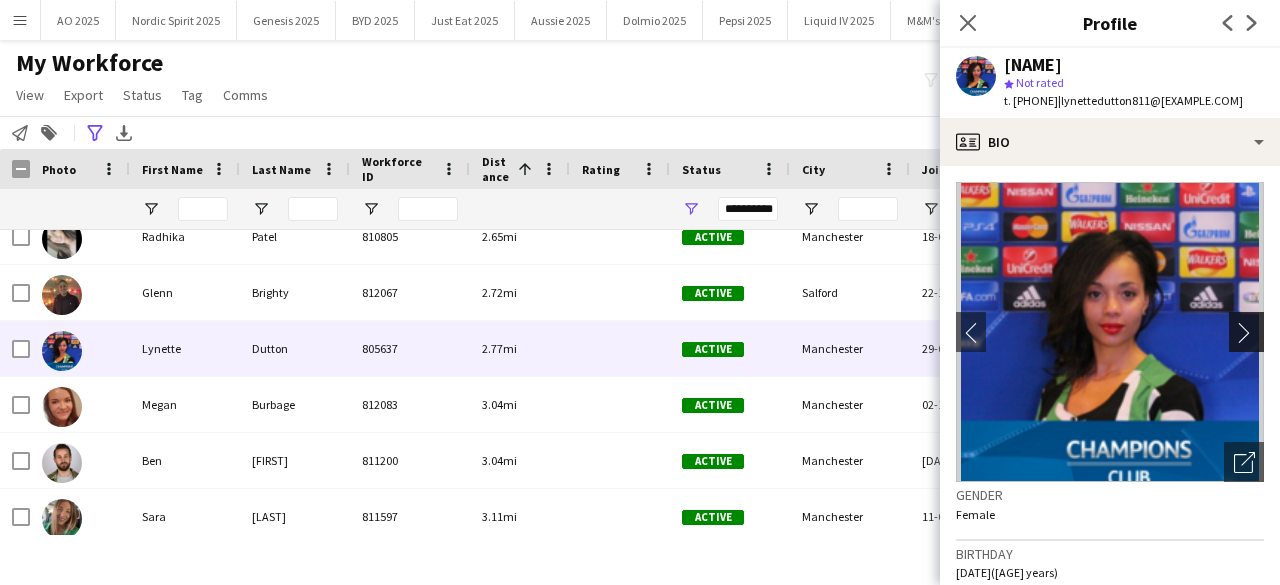click on "chevron-right" 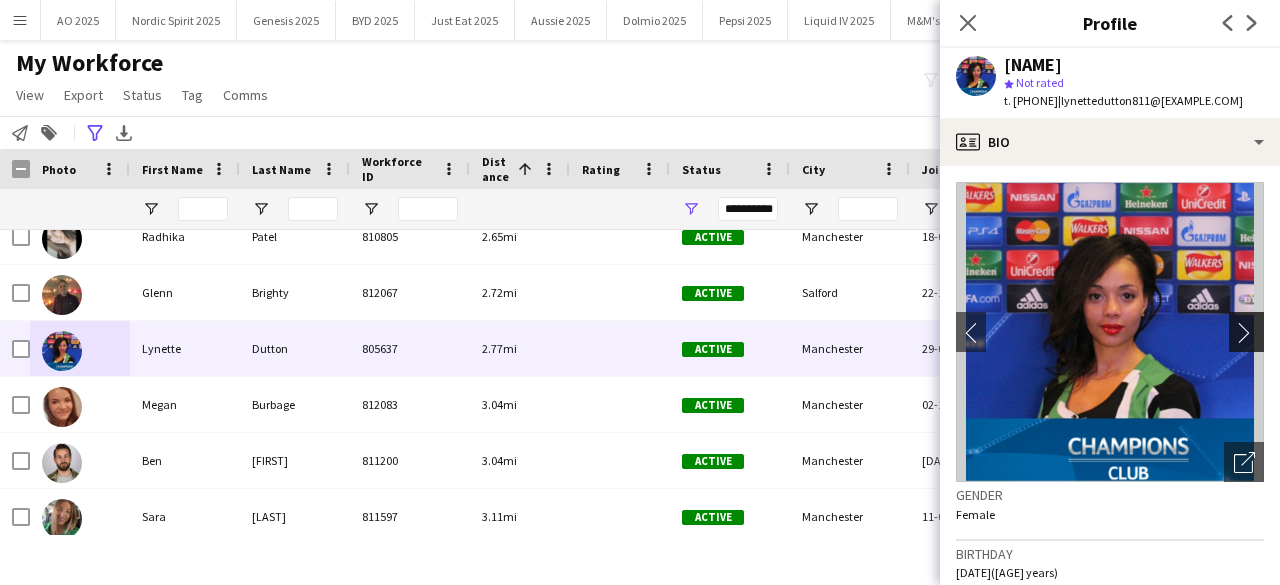 click on "chevron-right" 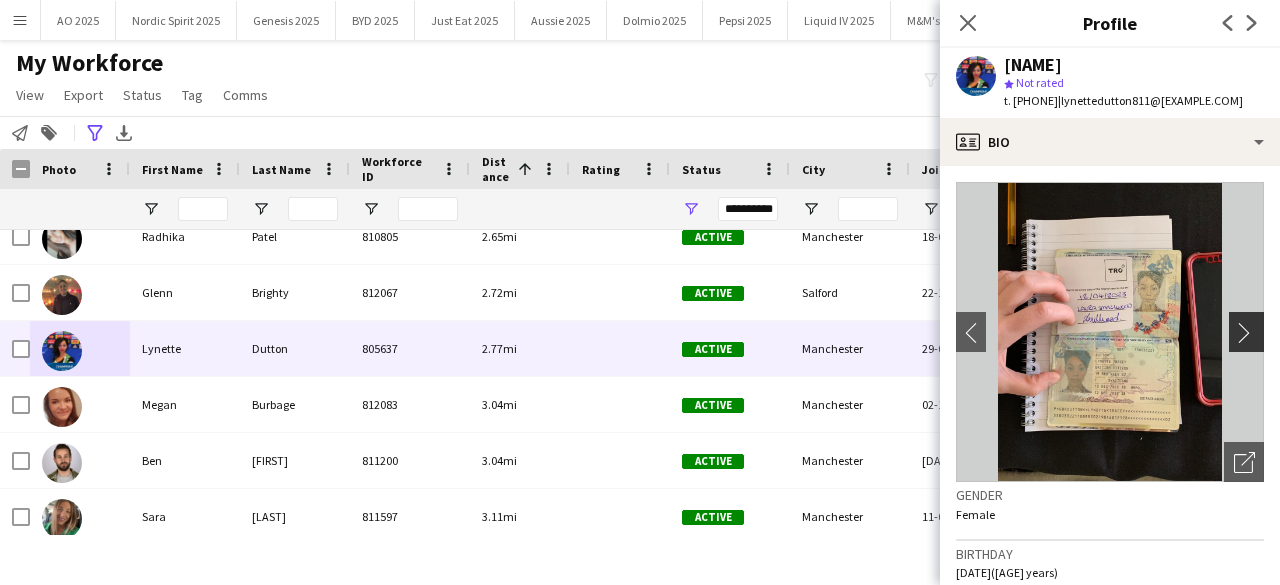 click on "chevron-right" 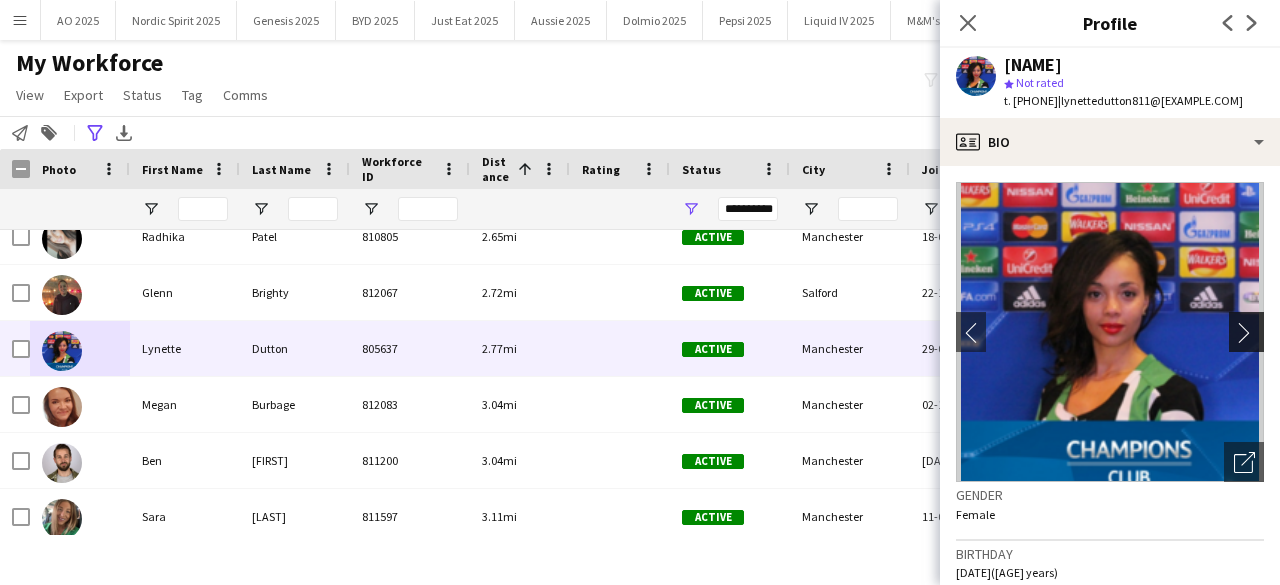 click on "chevron-right" 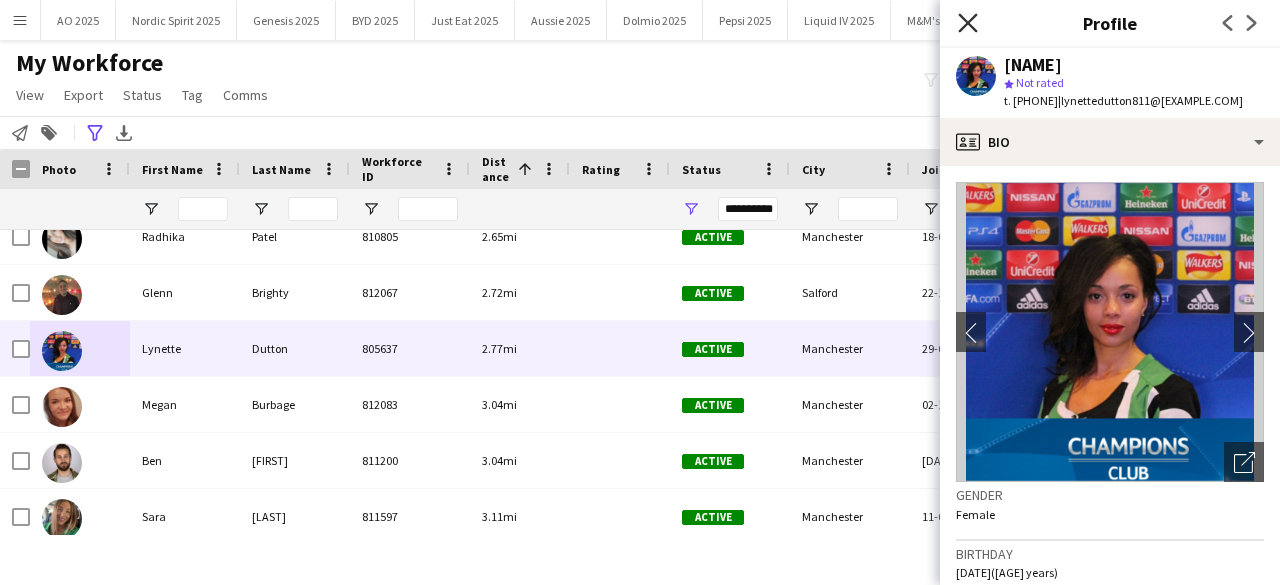 click on "Close pop-in" 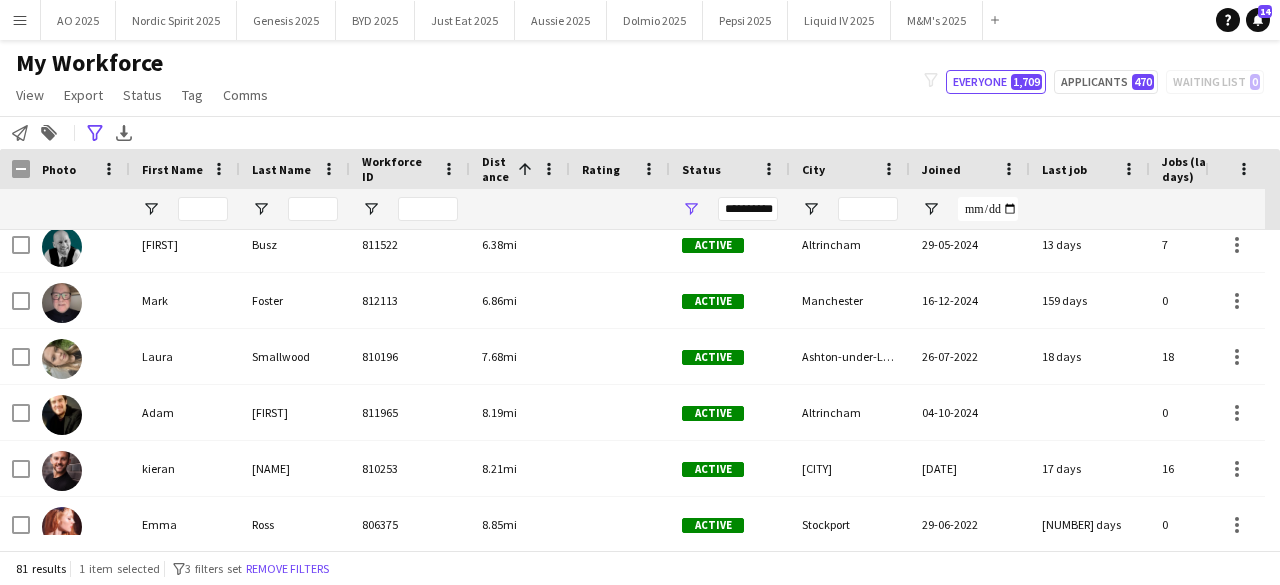 scroll, scrollTop: 488, scrollLeft: 0, axis: vertical 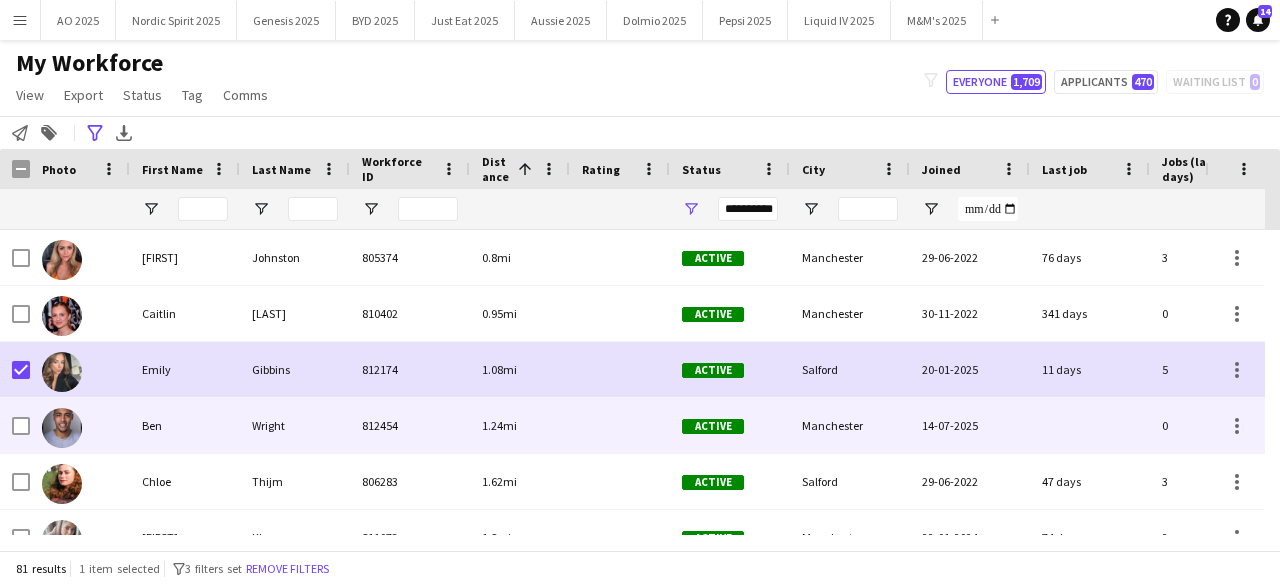 click at bounding box center [62, 428] 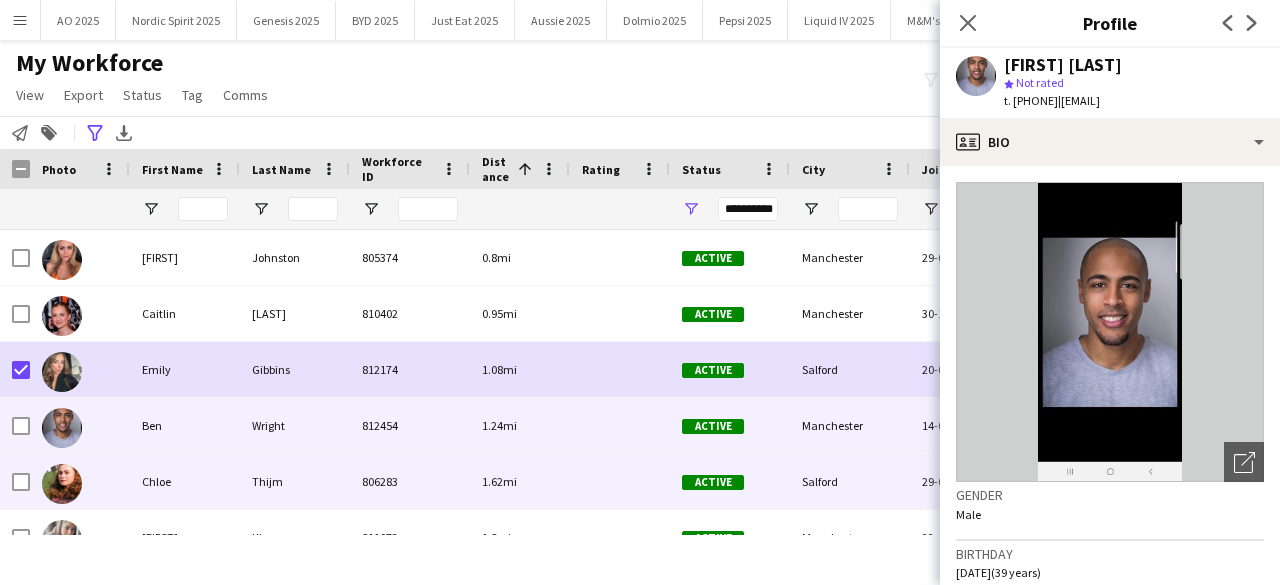 click at bounding box center (62, 484) 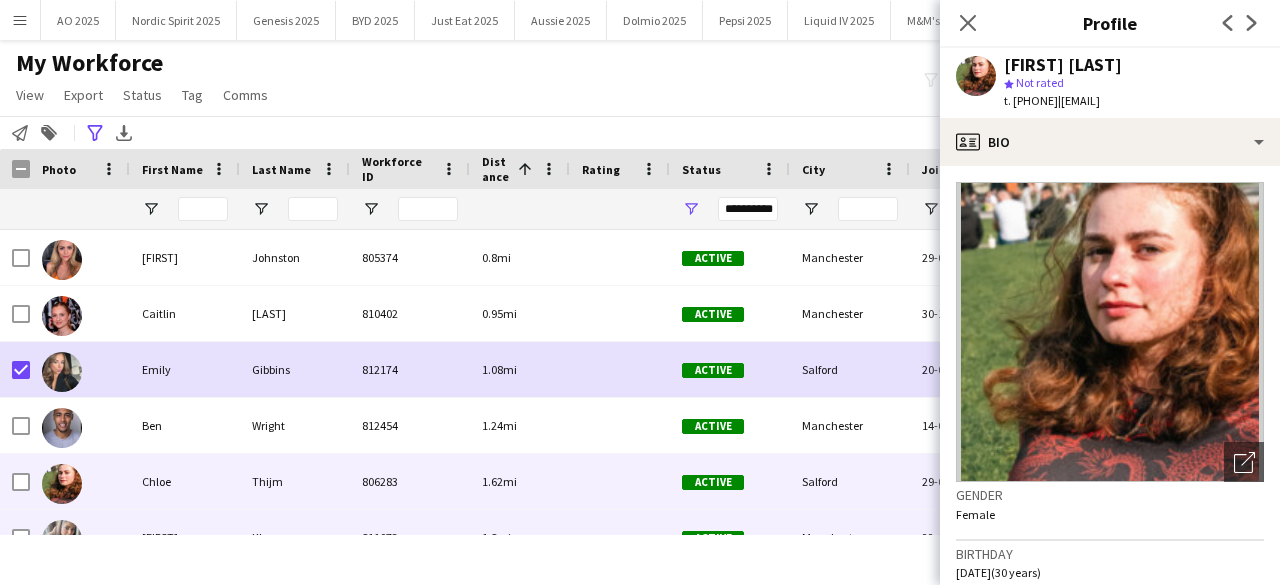 click at bounding box center [62, 540] 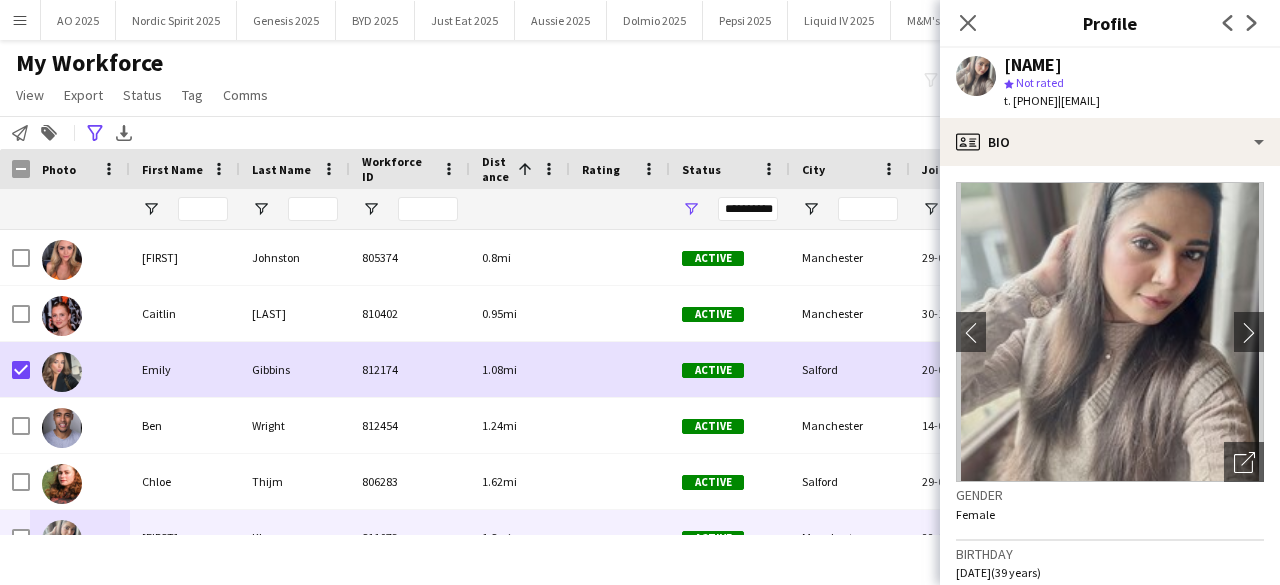 click on "My Workforce   View   Views  Default view Compliance Log New view Update view Delete view Edit name Customise view Customise filters Reset Filters Reset View Reset All  Export  Export as XLSX Export as PDF  Status  Edit  Tag  New tag  Edit tag  Amazon (23) CPM (1144) Genesis (25) MINI Plant (0) Nordic Spirit (1) Ploom (220) Test (0) TRO (9) TRS (20) Under Armour (1)  Add to tag  Amazon (23) CPM (1144) Genesis (25) MINI Plant (0) Nordic Spirit (1) Ploom (220) Test (0) TRO (9) TRS (20) Under Armour (1)  Untag  Amazon (23) CPM (1144) Genesis (25) MINI Plant (0) Nordic Spirit (1) Ploom (220) Test (0) TRO (9) TRS (20) Under Armour (1)  Tag chat  Amazon (23) CPM (1144) Genesis (25) MINI Plant (0) Nordic Spirit (1) Ploom (220) Test (0) TRO (9) TRS (20) Under Armour (1)  Tag share page  Amazon (23) CPM (1144) Genesis (25) MINI Plant (0) Nordic Spirit (1) Ploom (220) Test (0) TRO (9) TRS (20) Under Armour (1)  Comms  Send notification
filter-1
Everyone   1,709   470" 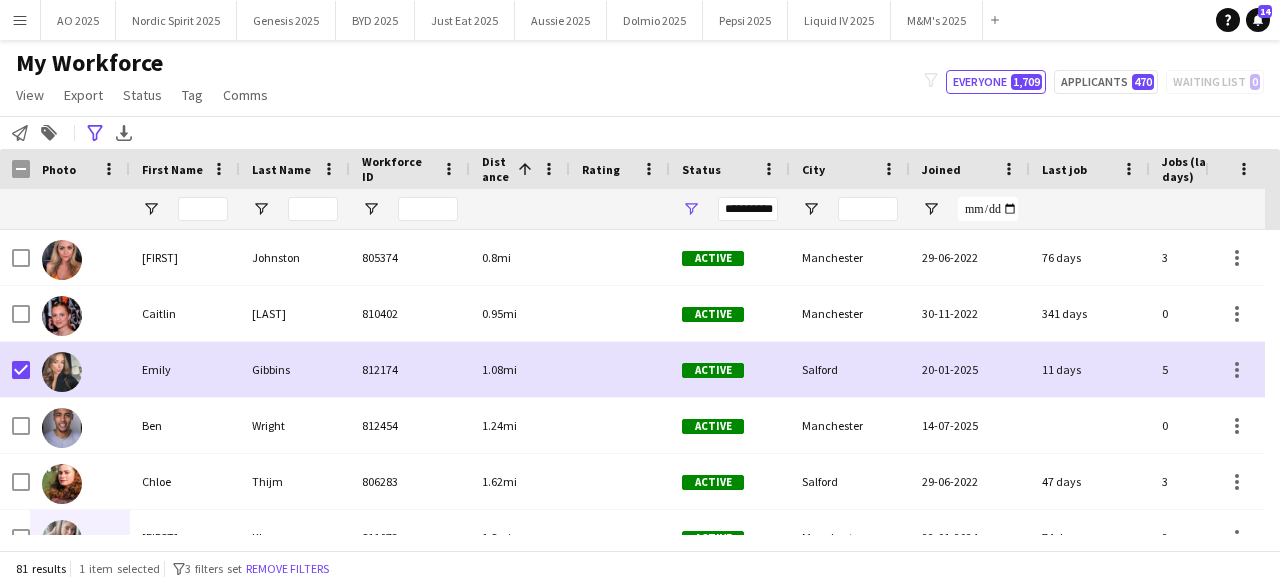 scroll, scrollTop: 16, scrollLeft: 0, axis: vertical 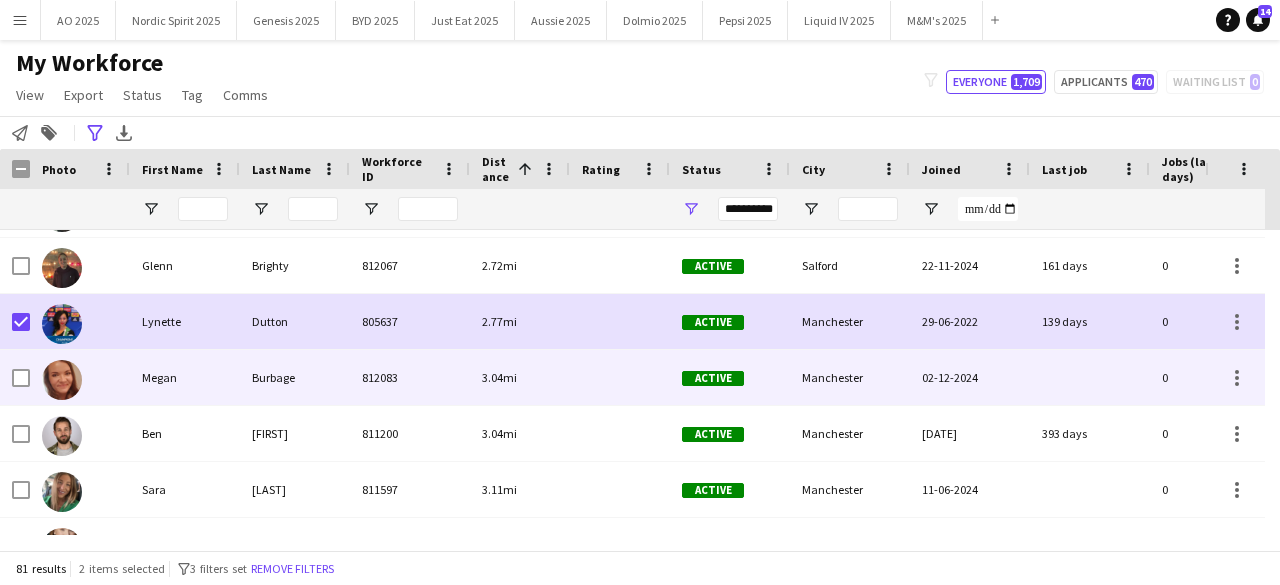 click at bounding box center [21, 378] 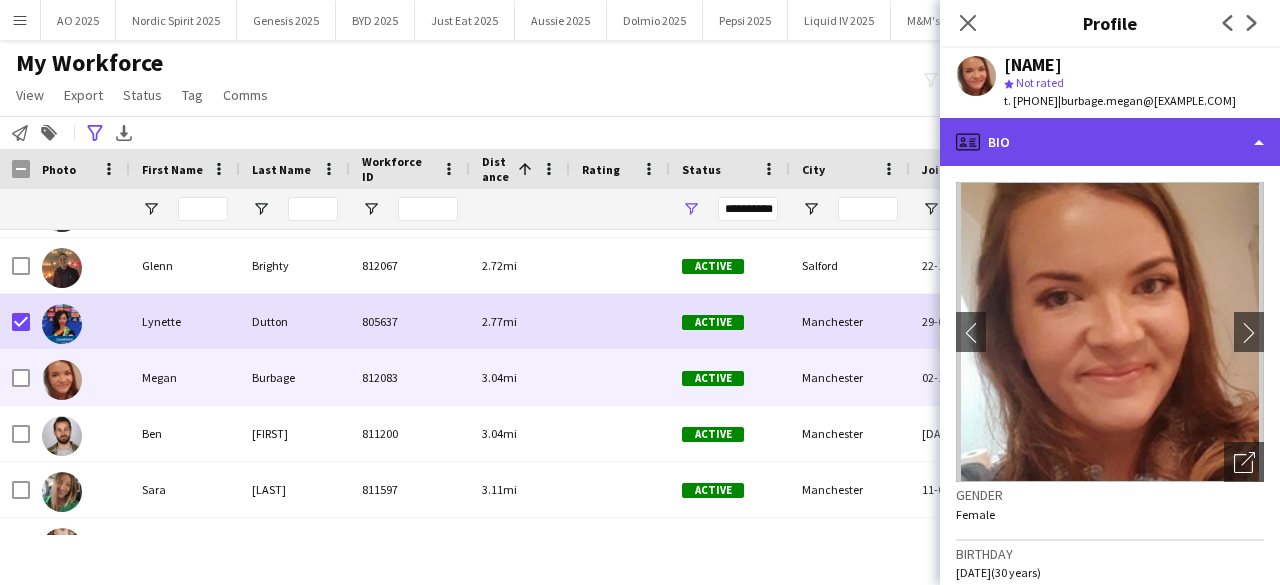 click on "profile
Bio" 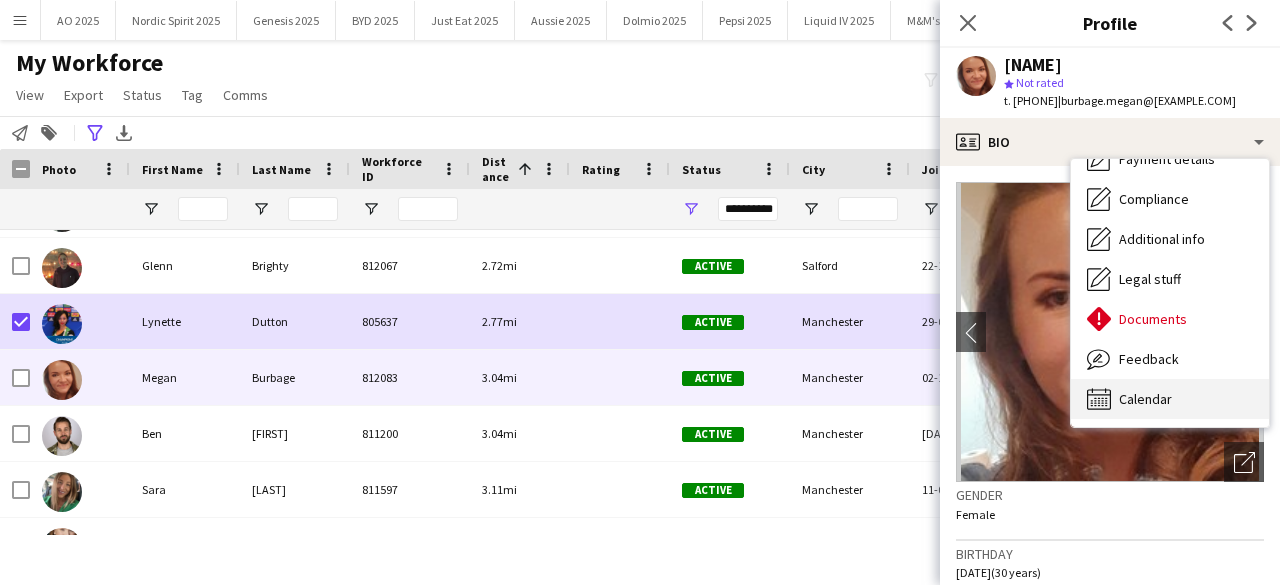 click on "Calendar
Calendar" at bounding box center (1170, 399) 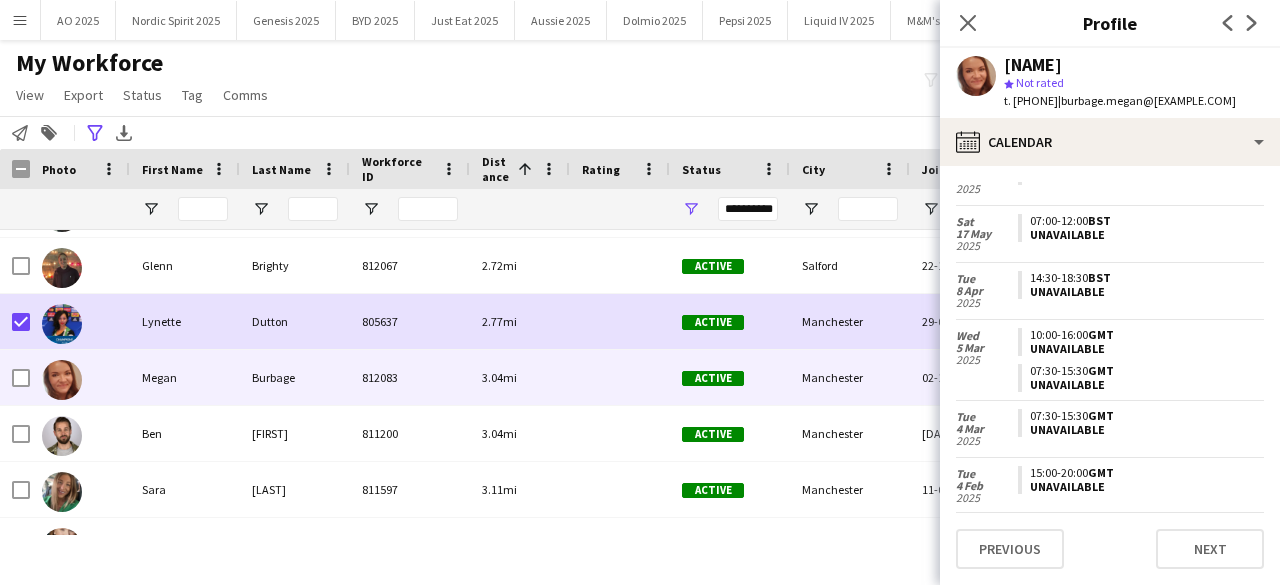 drag, startPoint x: 970, startPoint y: 25, endPoint x: 1061, endPoint y: 184, distance: 183.19934 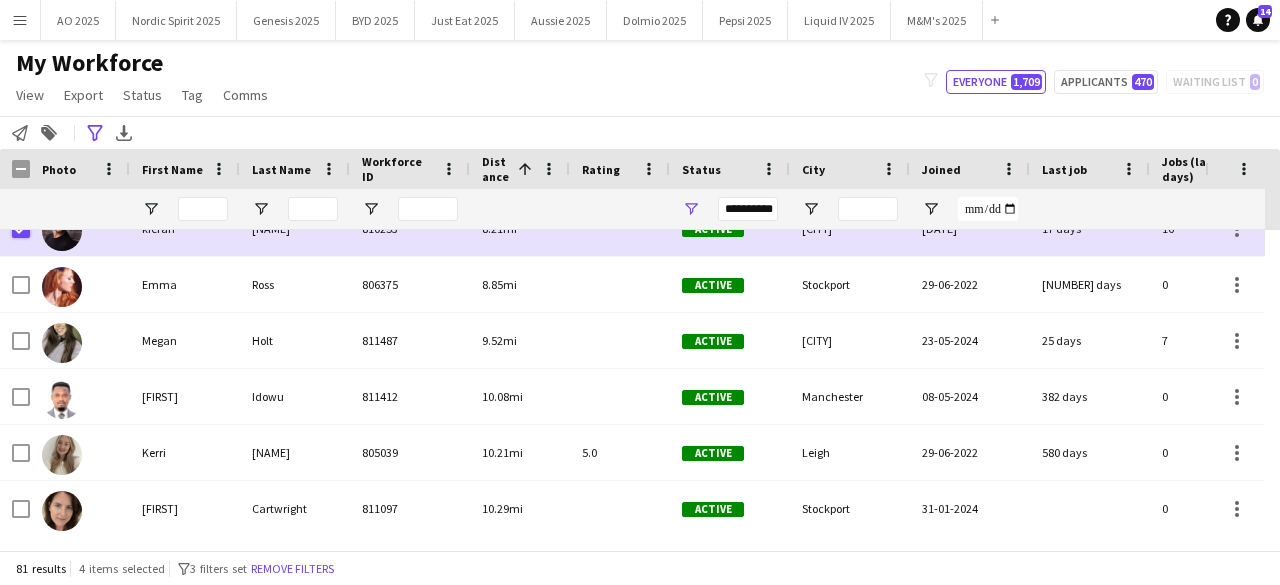 scroll, scrollTop: 1396, scrollLeft: 0, axis: vertical 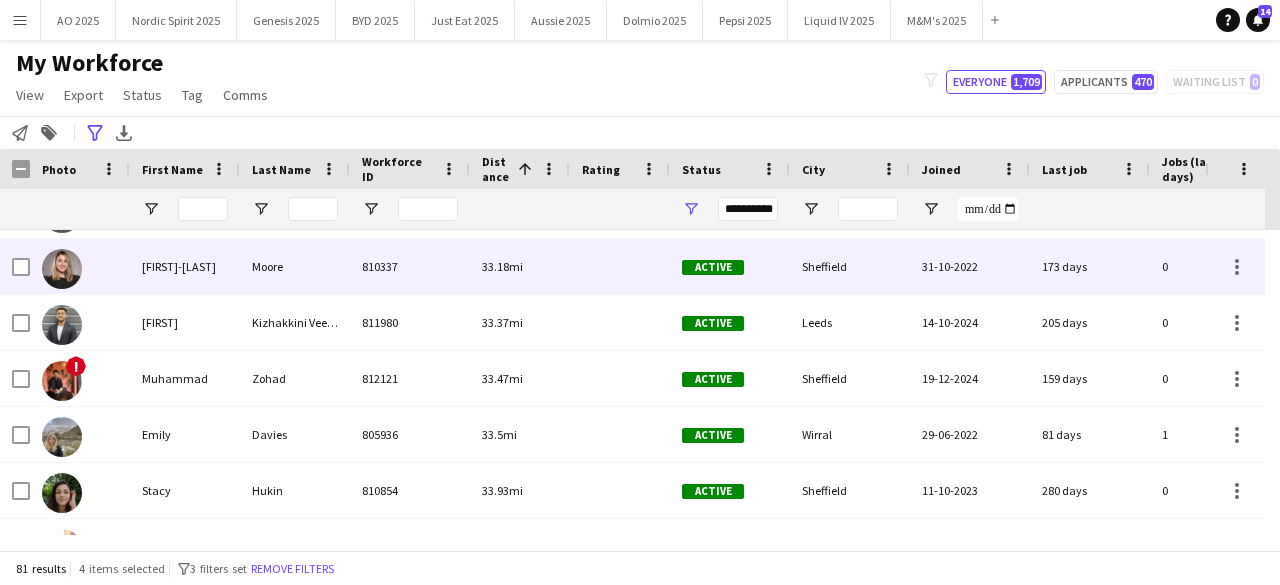 click at bounding box center (62, 269) 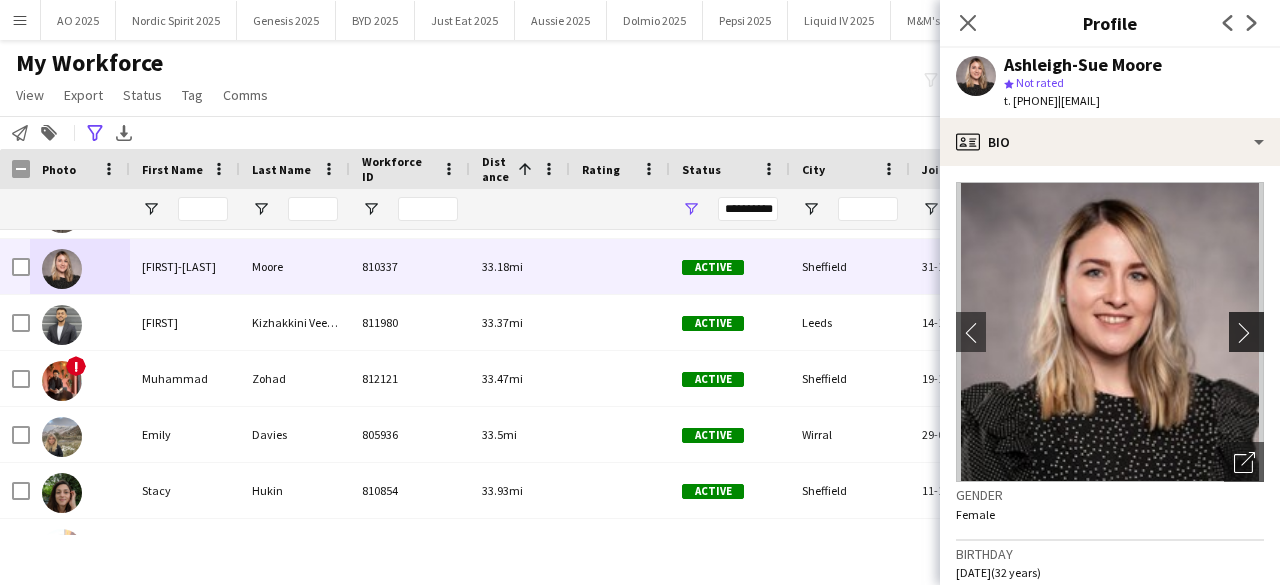 click on "chevron-right" 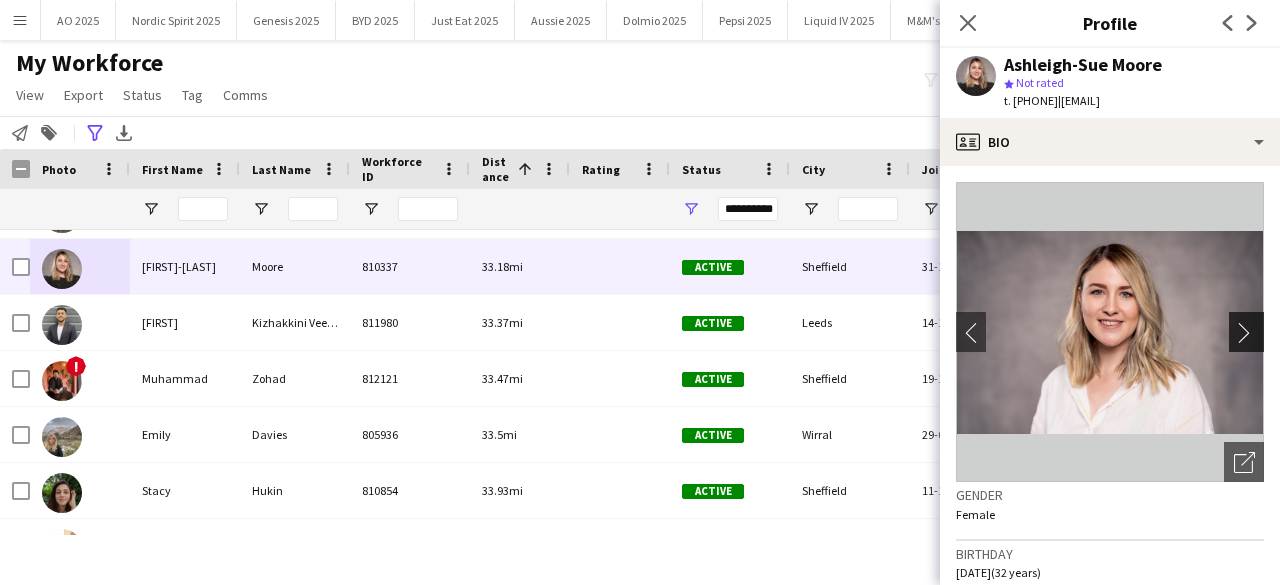 click on "chevron-right" 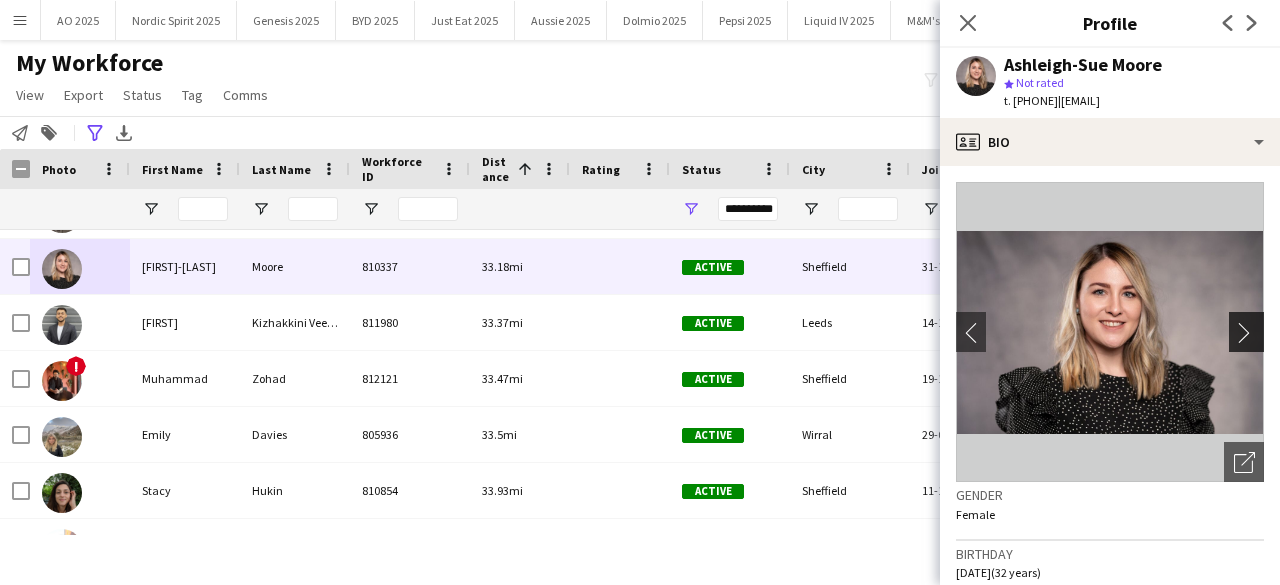 click on "chevron-right" 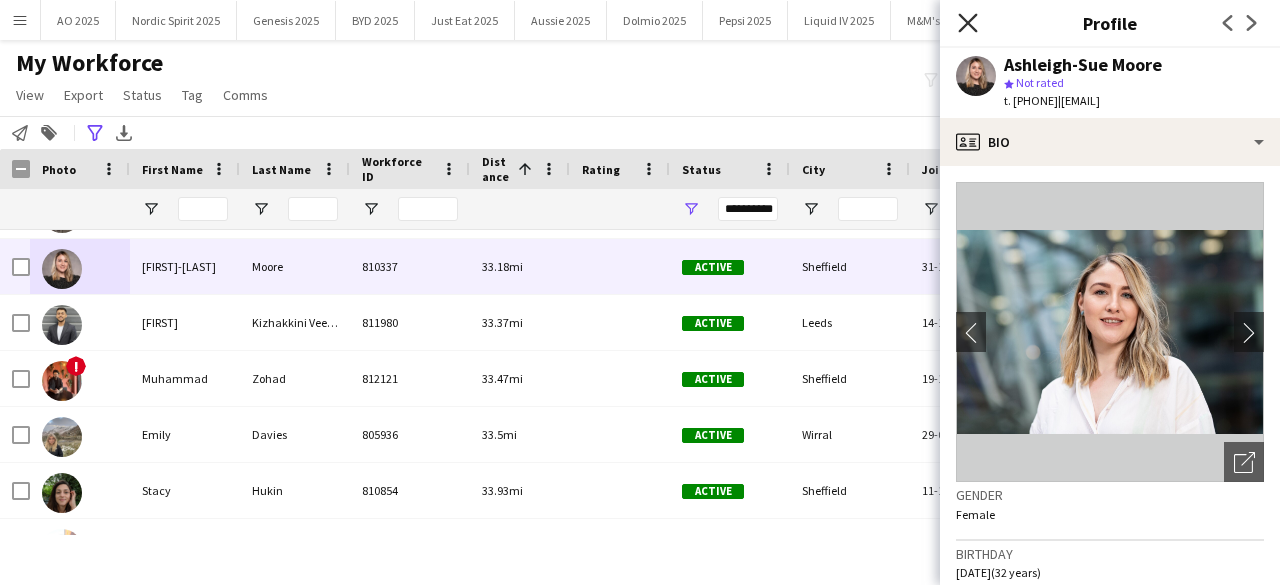 click on "Close pop-in" 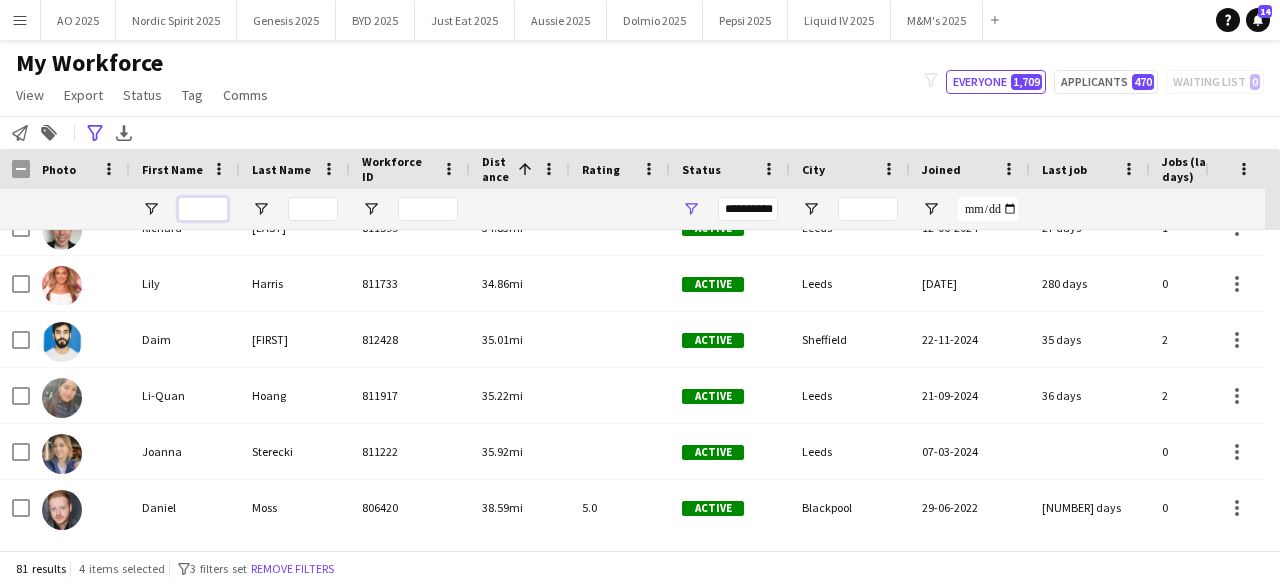 click at bounding box center [203, 209] 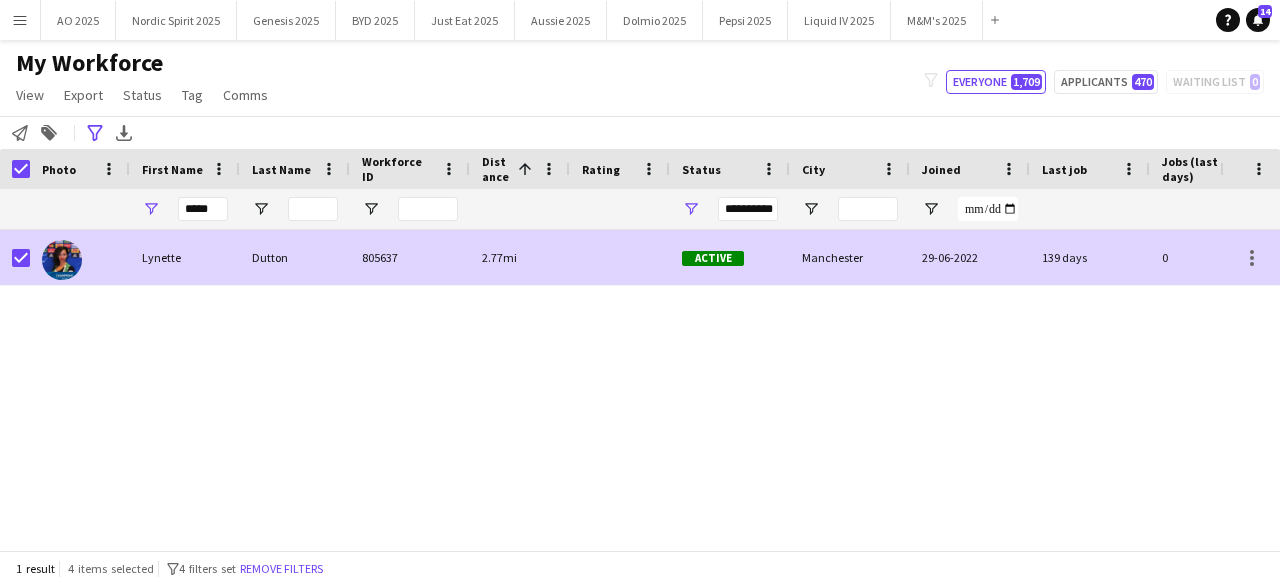 click at bounding box center [62, 260] 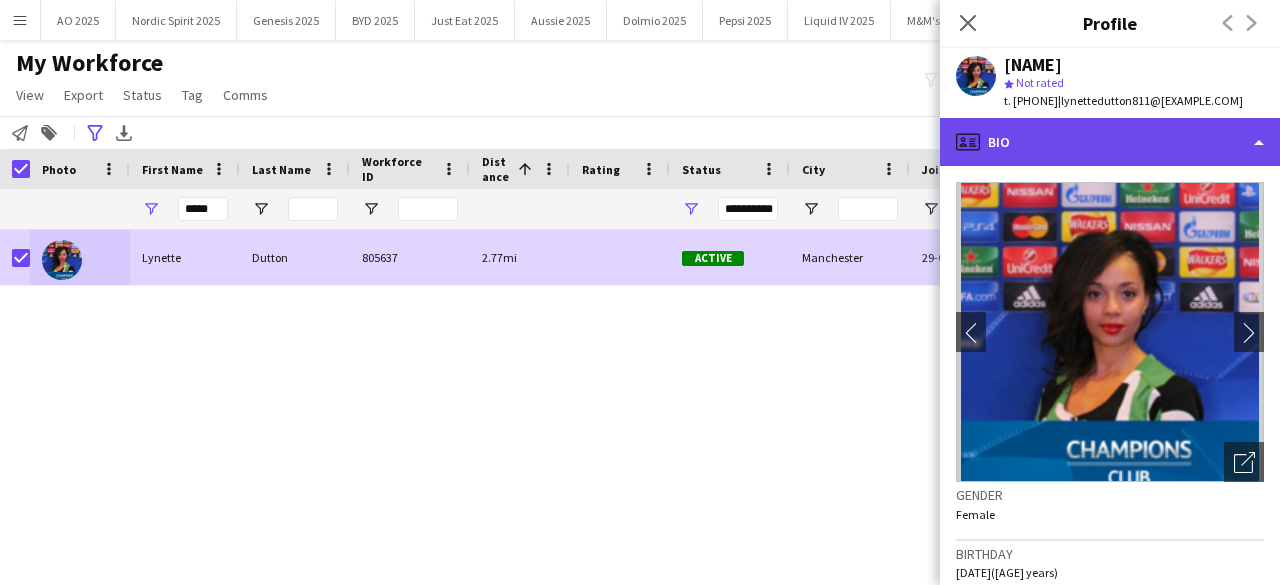 click on "profile
Bio" 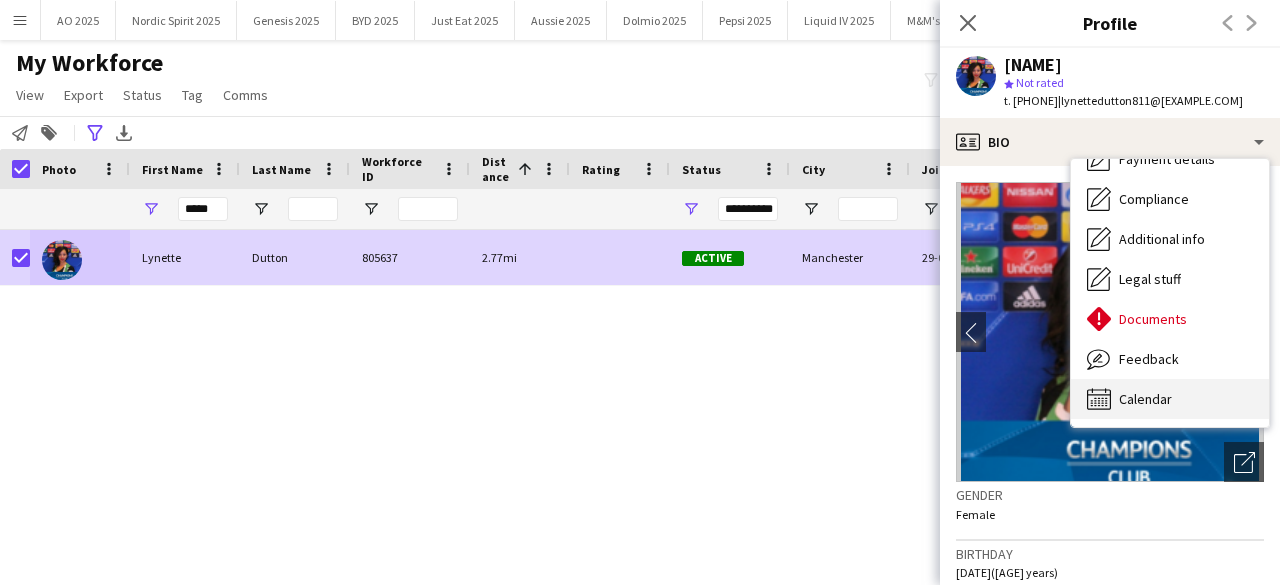click on "Calendar
Calendar" at bounding box center (1170, 399) 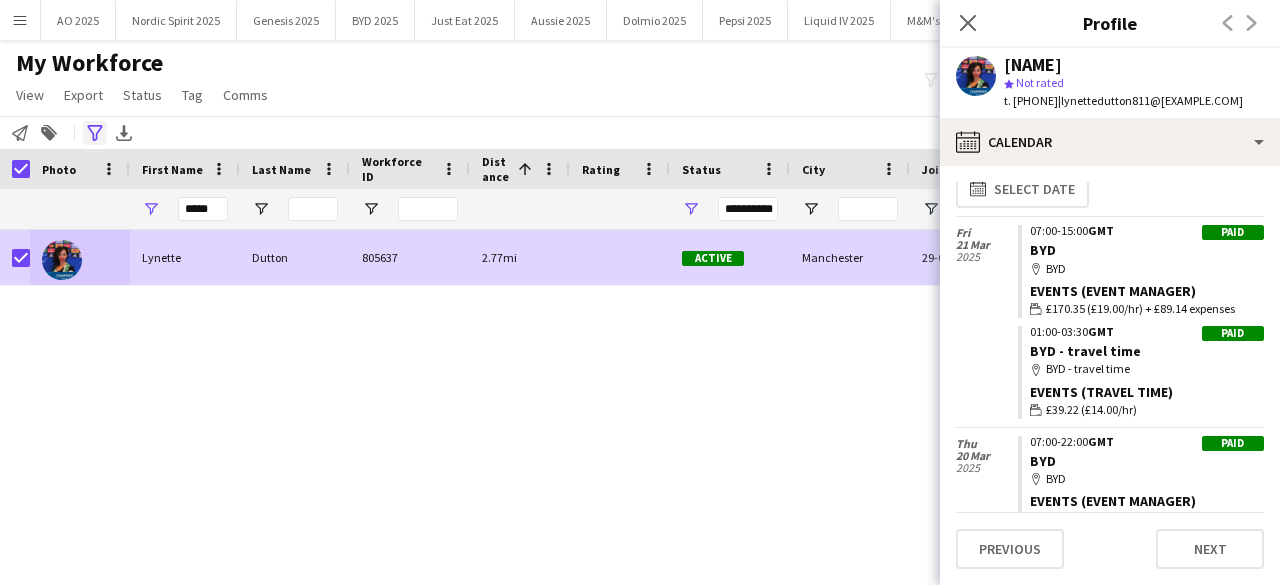 click on "Advanced filters" 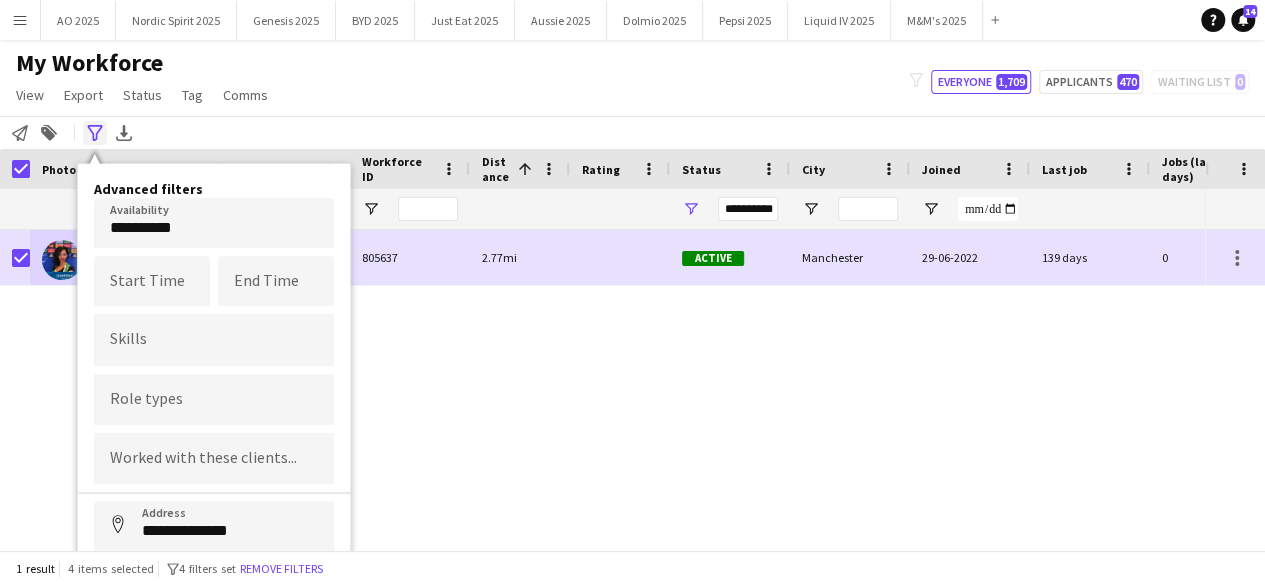 click on "Advanced filters" 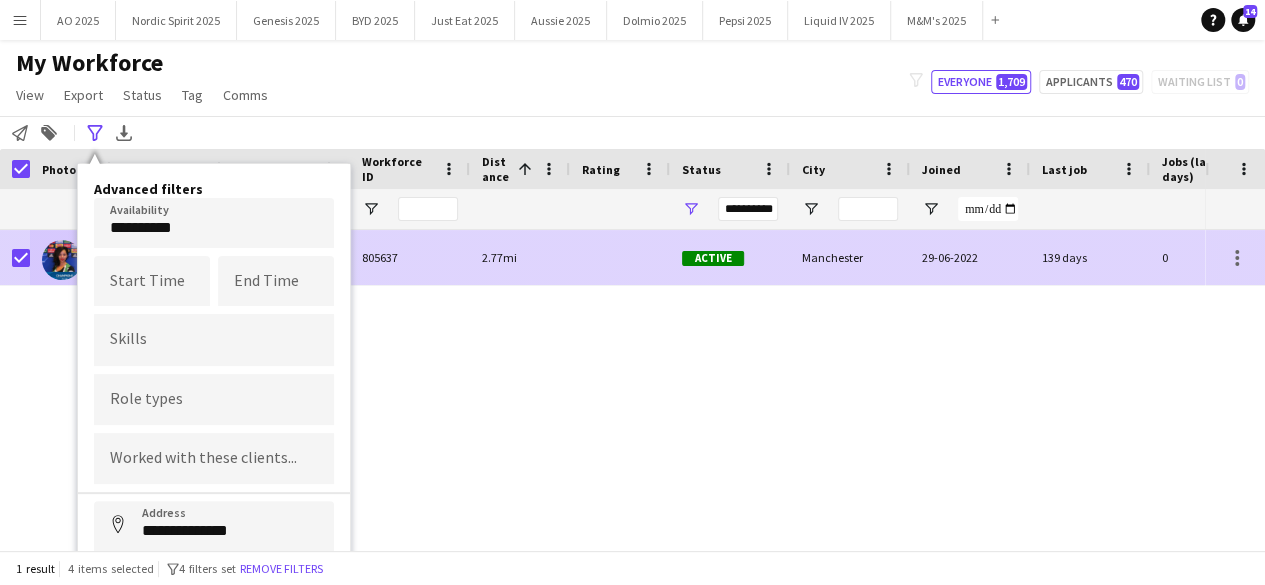 click at bounding box center (62, 260) 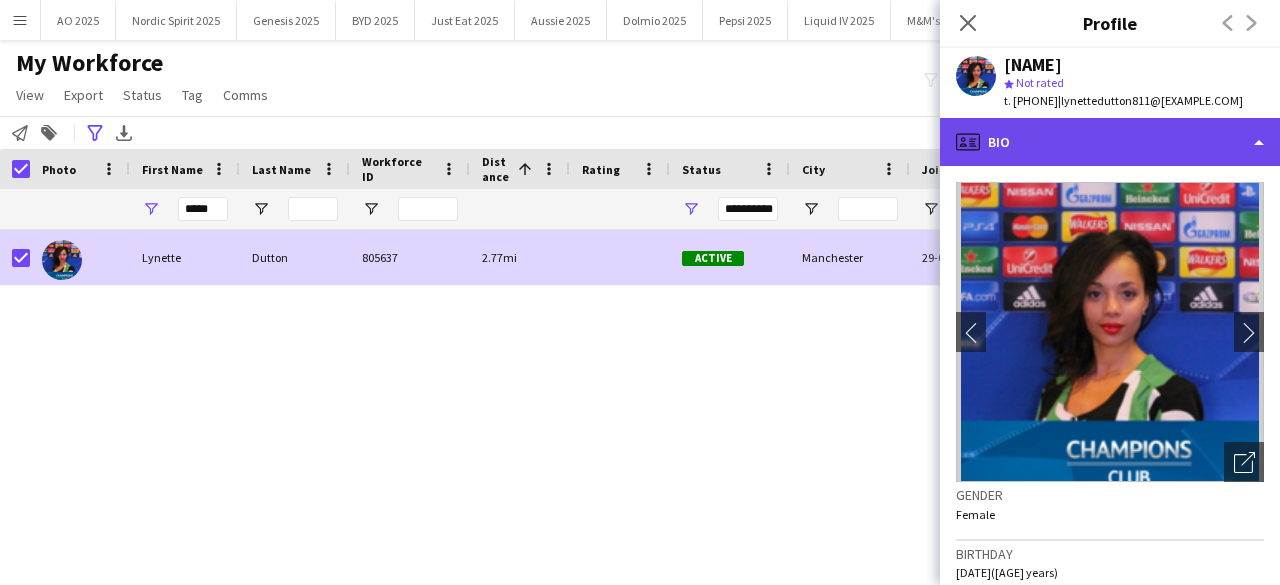 click on "profile
Bio" 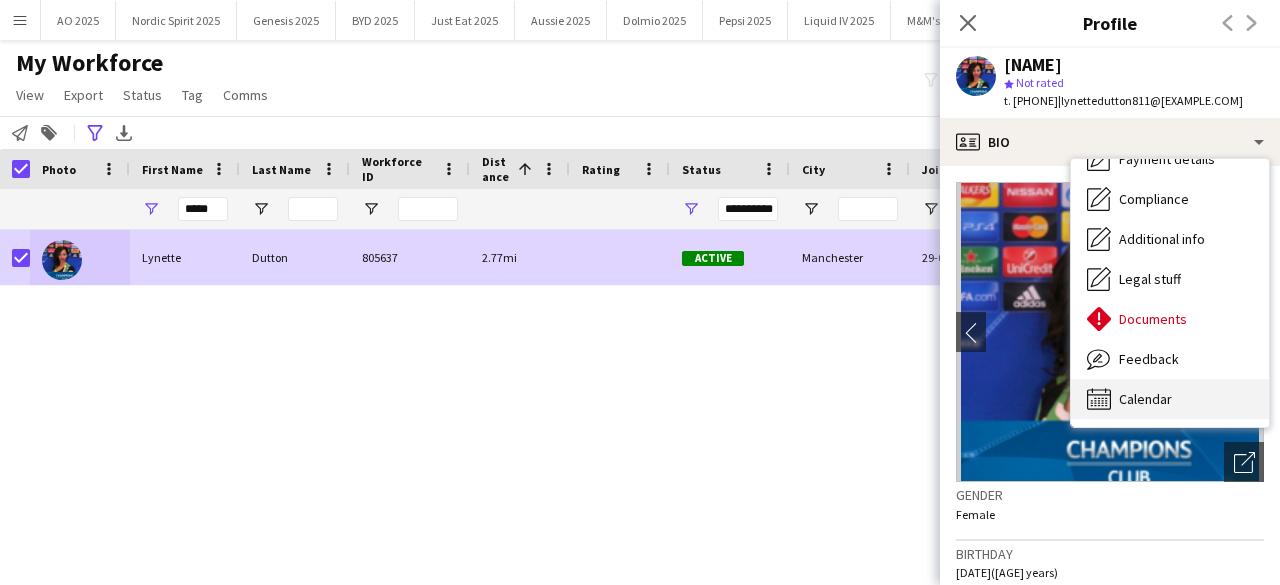 click on "Calendar
Calendar" at bounding box center [1170, 399] 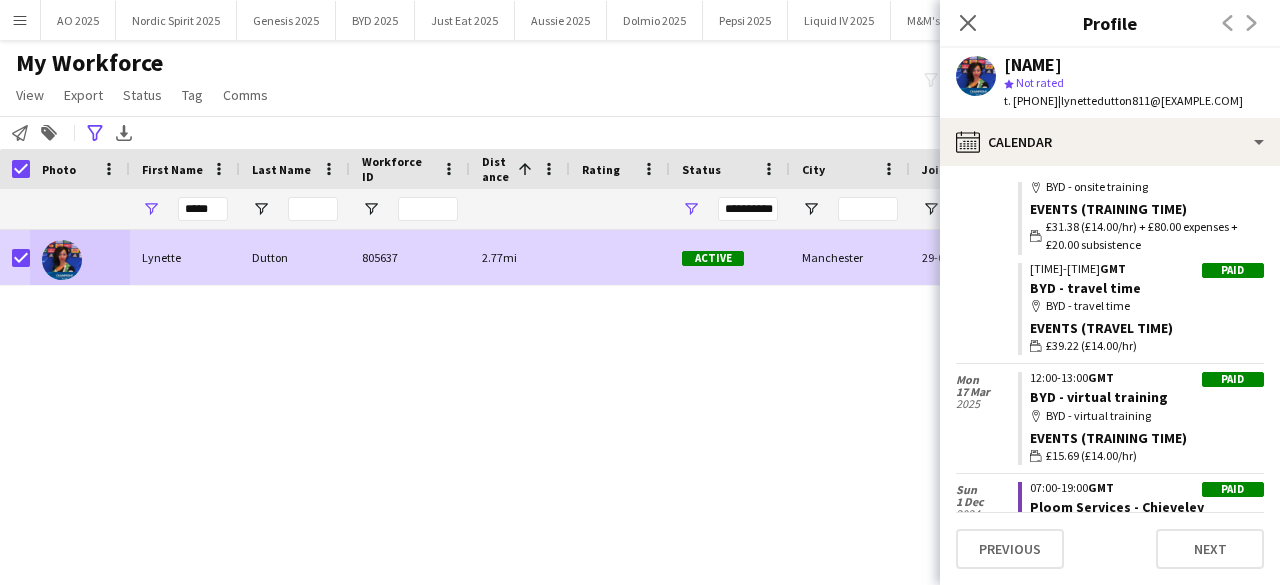 scroll, scrollTop: 0, scrollLeft: 0, axis: both 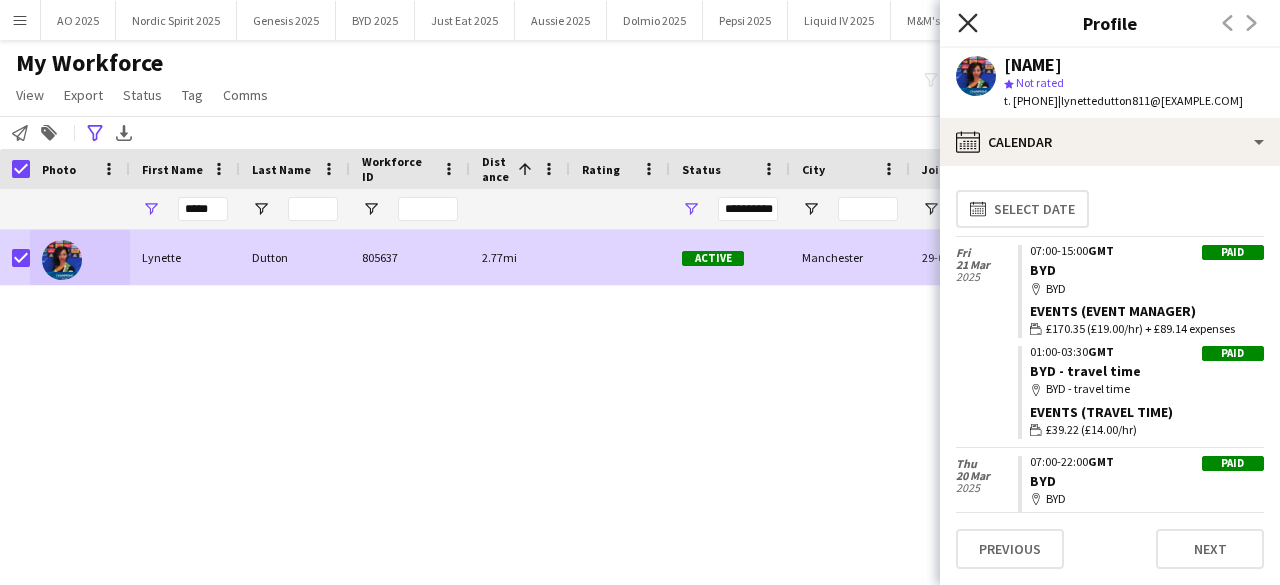 click on "Close pop-in" 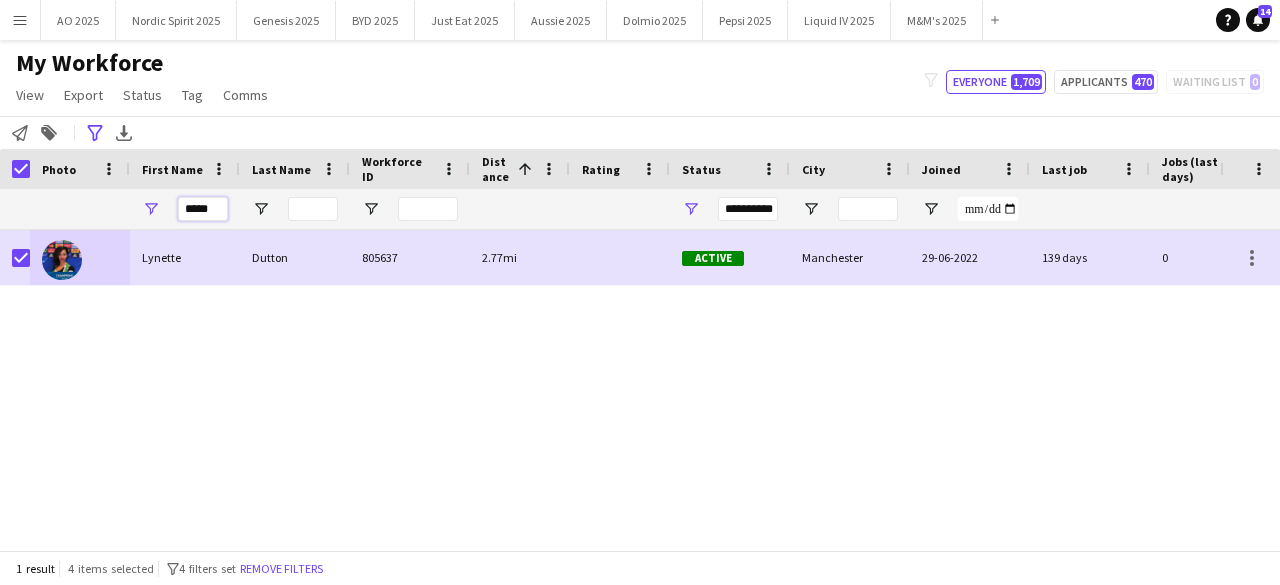 click on "*****" at bounding box center [203, 209] 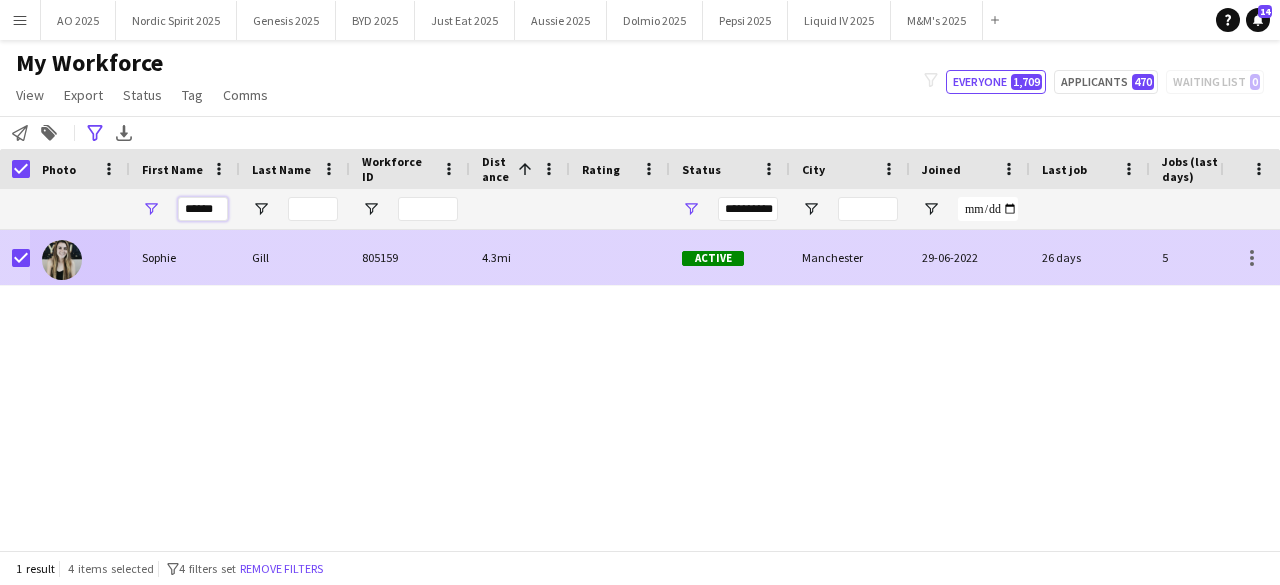 type on "******" 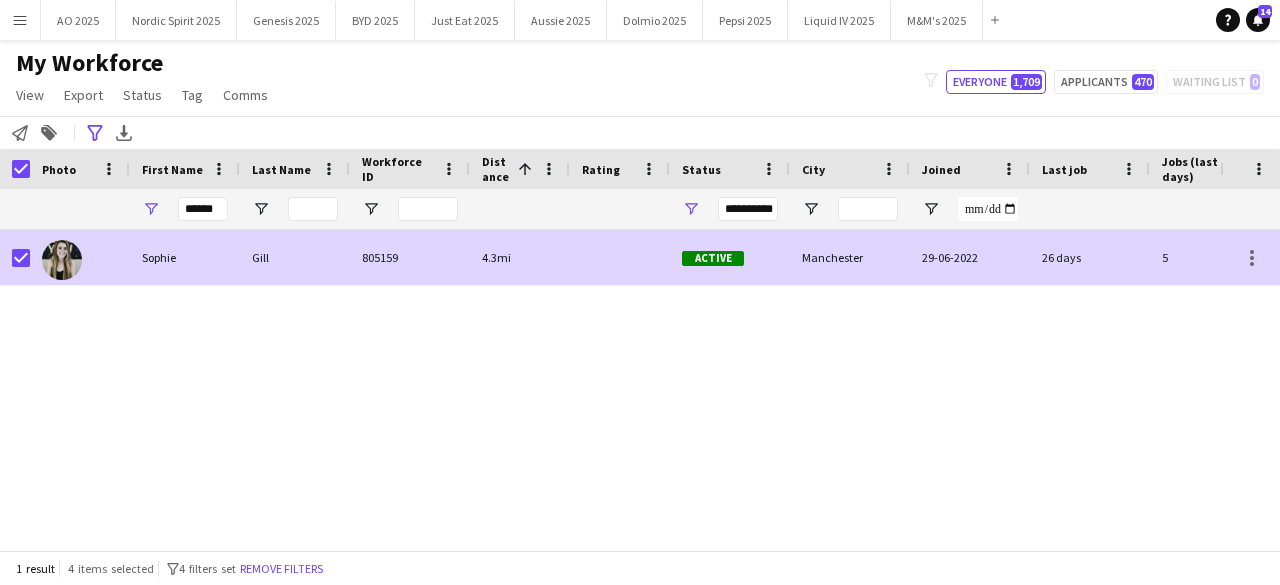 click at bounding box center (62, 260) 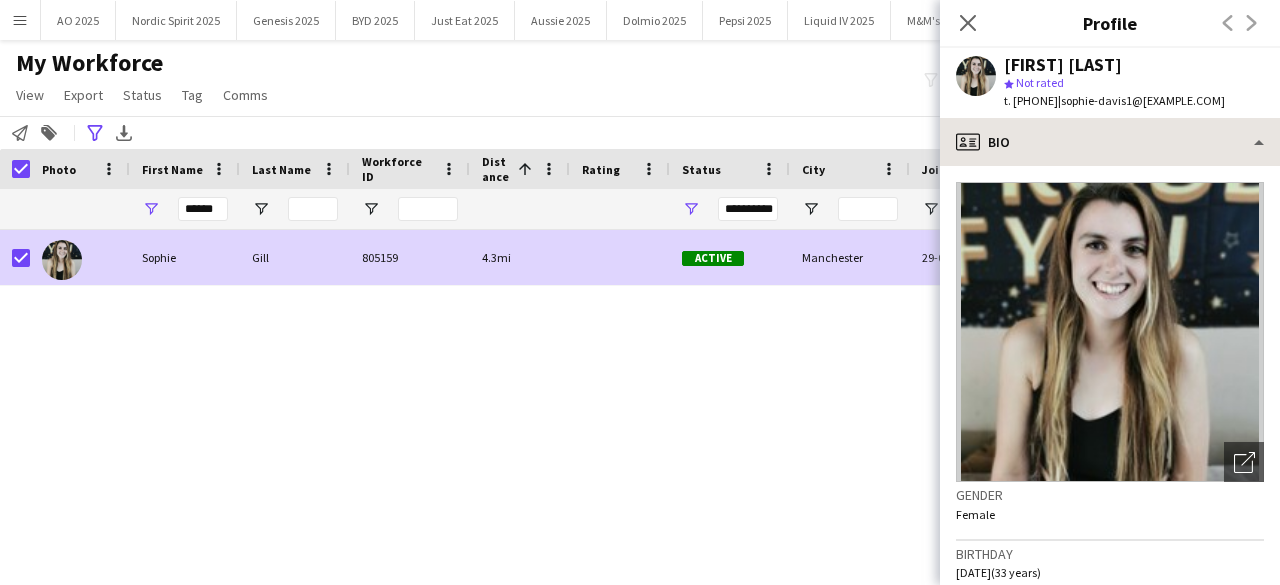 click on "Bio
Bio
Company application
Company application
Employment
Employment
About you
About you
Emergency contacts
Emergency contacts
References
References
Payment details
Payment details
Compliance
Compliance
Additional info
Additional info
Legal stuff
Legal stuff
Documents
Documents
Feedback
Feedback
Calendar
Calendar
Open photos pop-in
Gender   Female   Birthday   10-12-1991   (33 years)   Location   [NUMBER] [STREET], [CITY], [POSTCODE]   Work history   First experience: [DATE]" 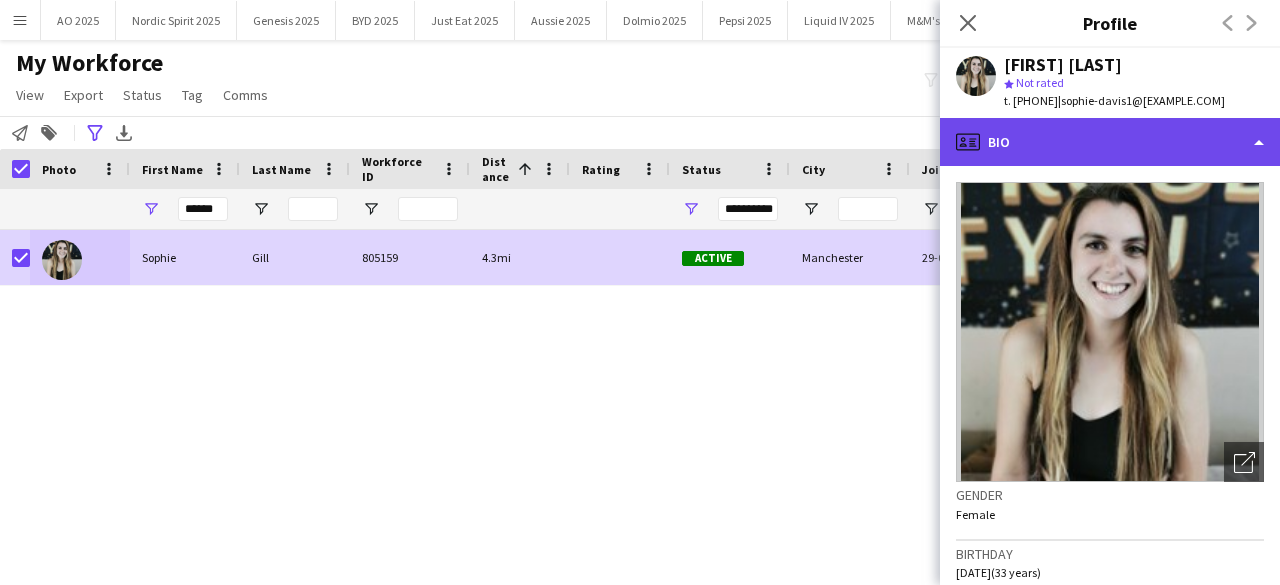 click on "profile
Bio" 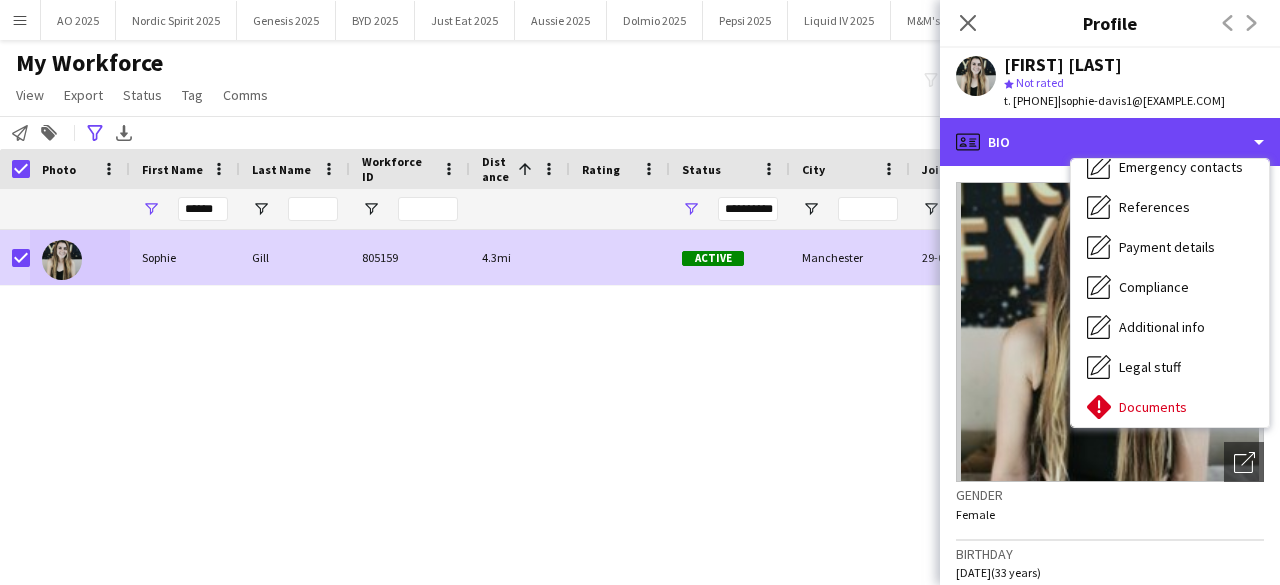 scroll, scrollTop: 268, scrollLeft: 0, axis: vertical 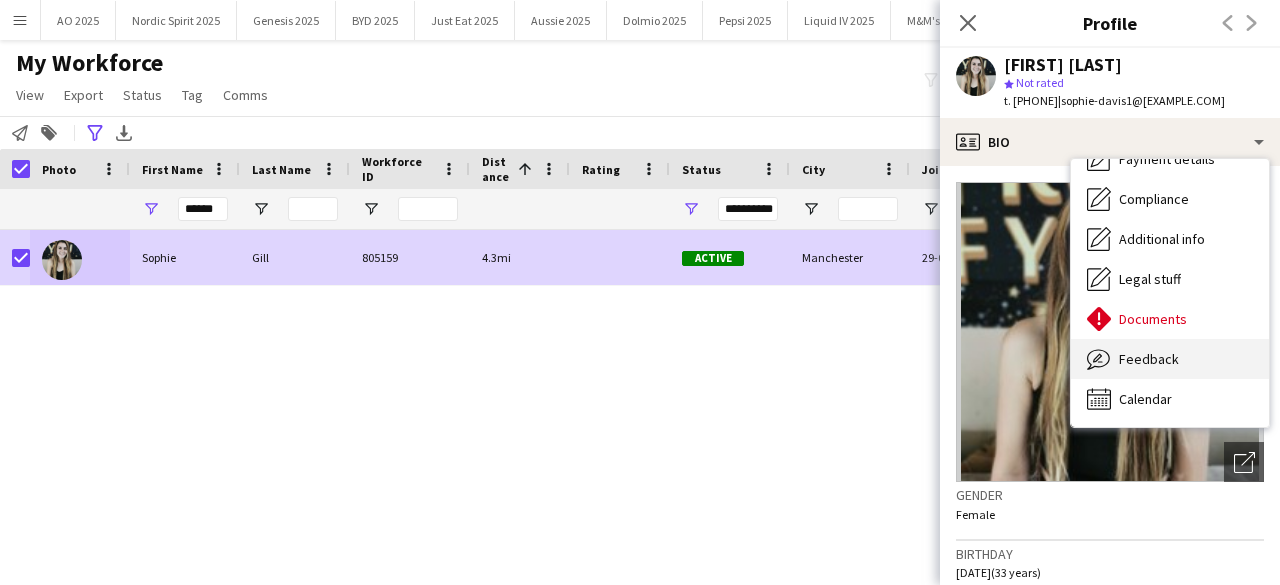 click on "Feedback
Feedback" at bounding box center (1170, 359) 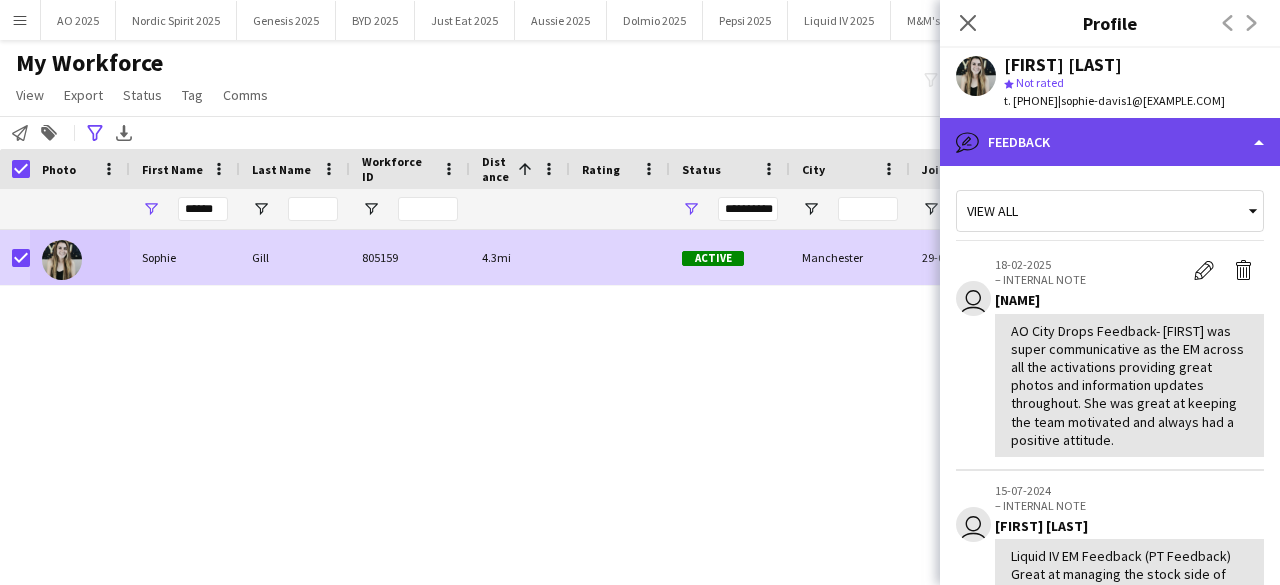 click on "bubble-pencil
Feedback" 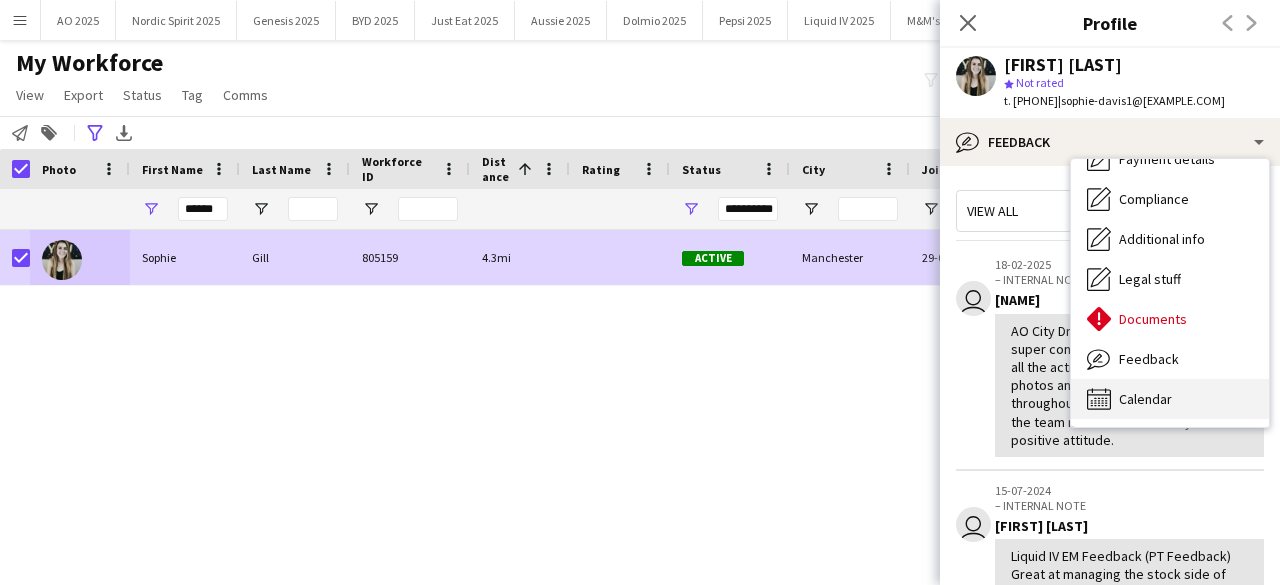 click on "Calendar
Calendar" at bounding box center [1170, 399] 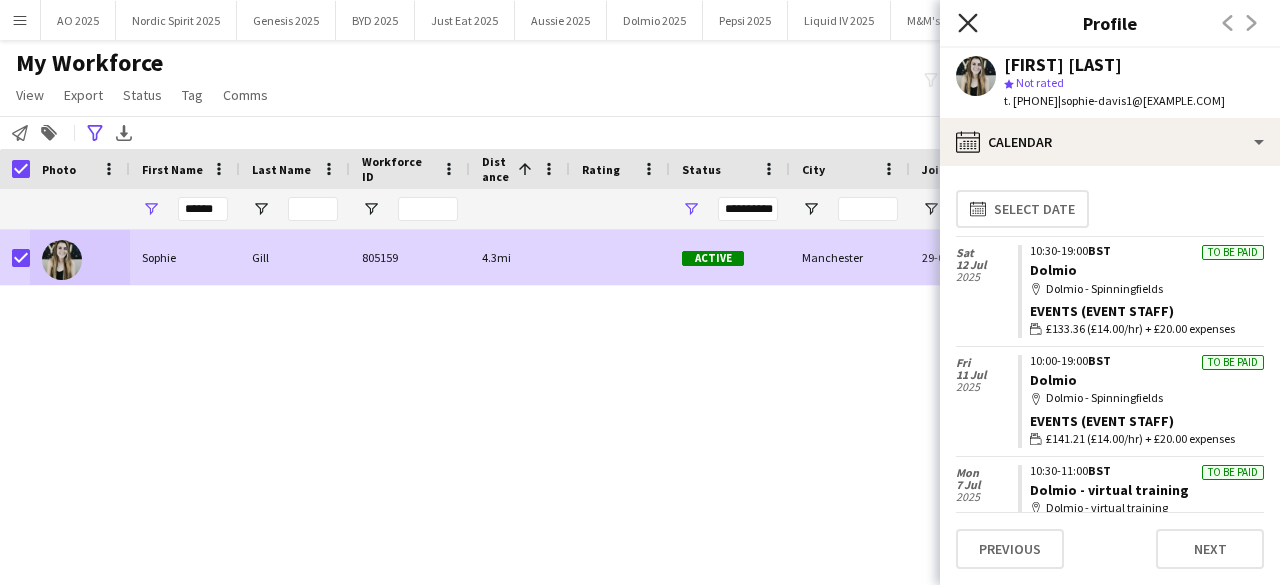 click on "Close pop-in" 